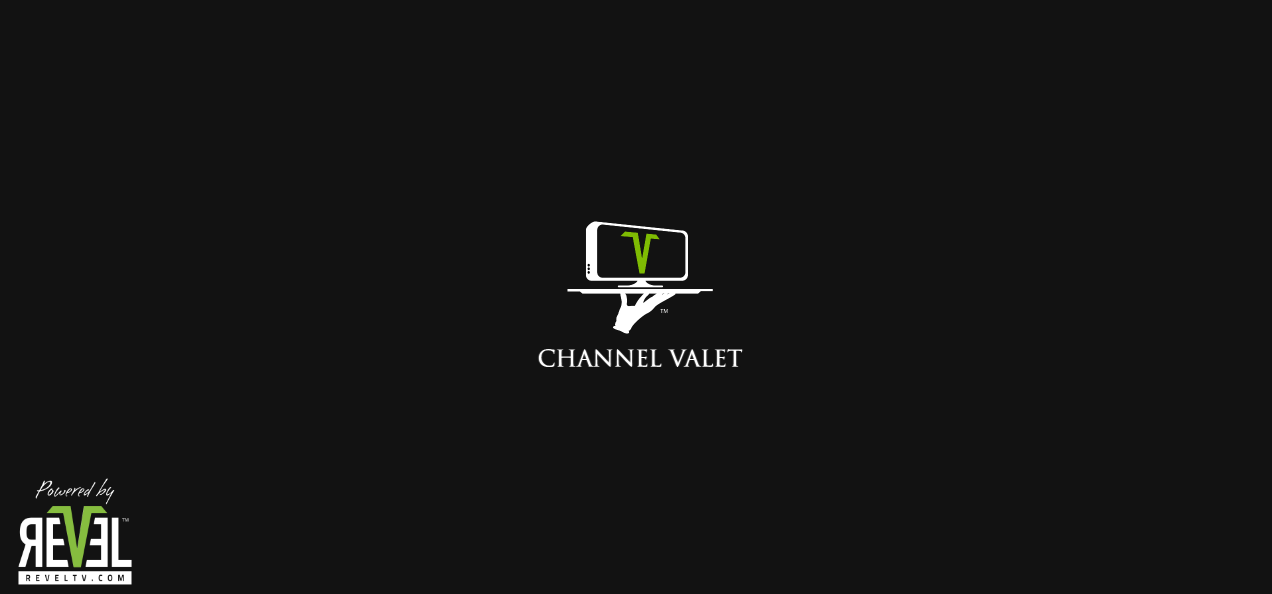 scroll, scrollTop: 0, scrollLeft: 0, axis: both 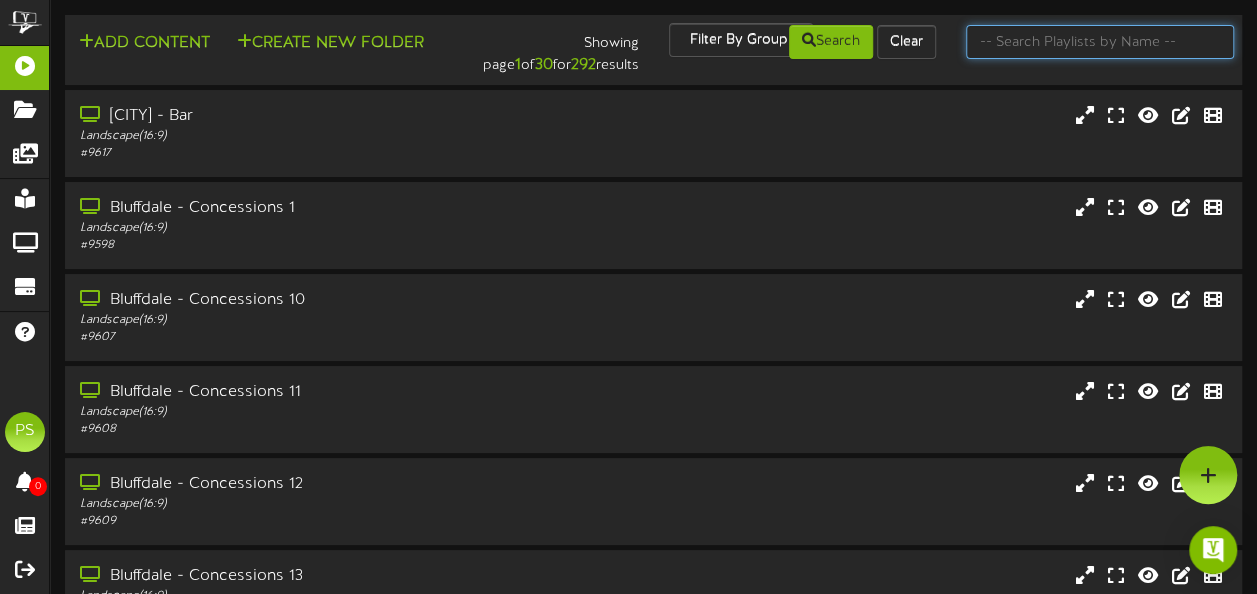 click at bounding box center (1100, 42) 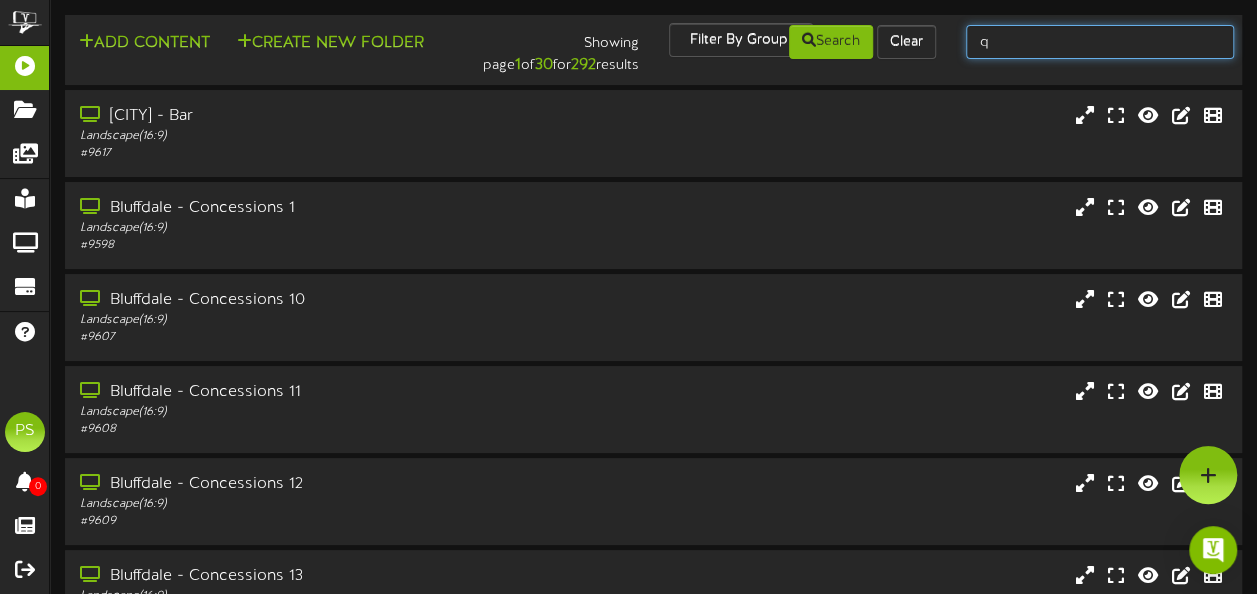 type on "[CITY]" 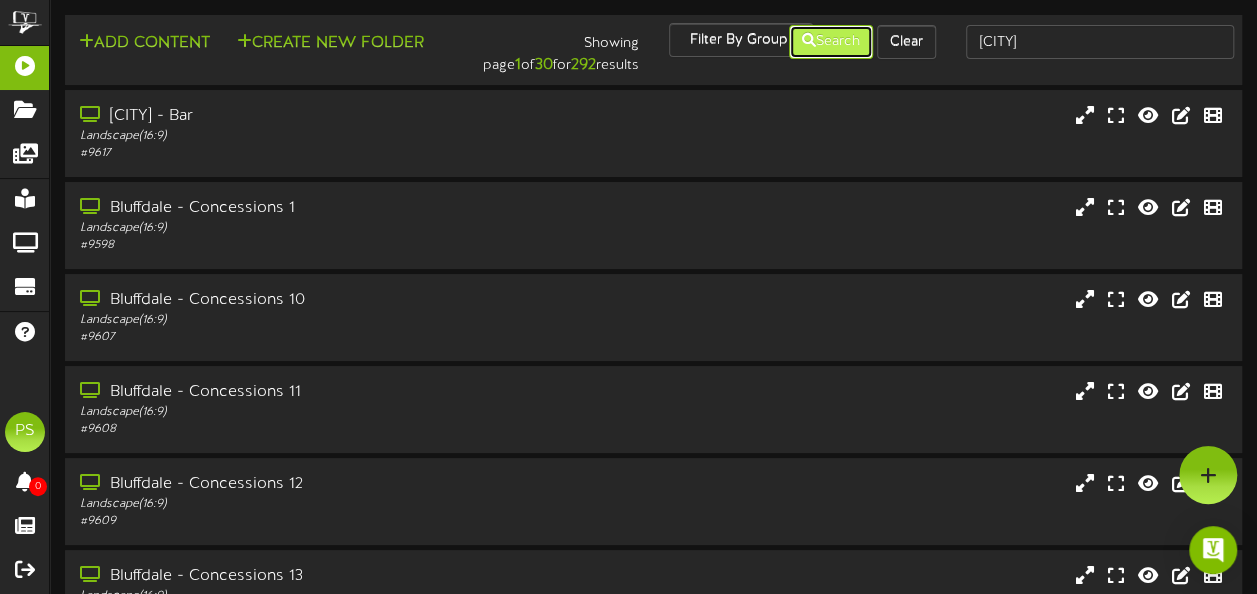 click on "Search" at bounding box center (831, 42) 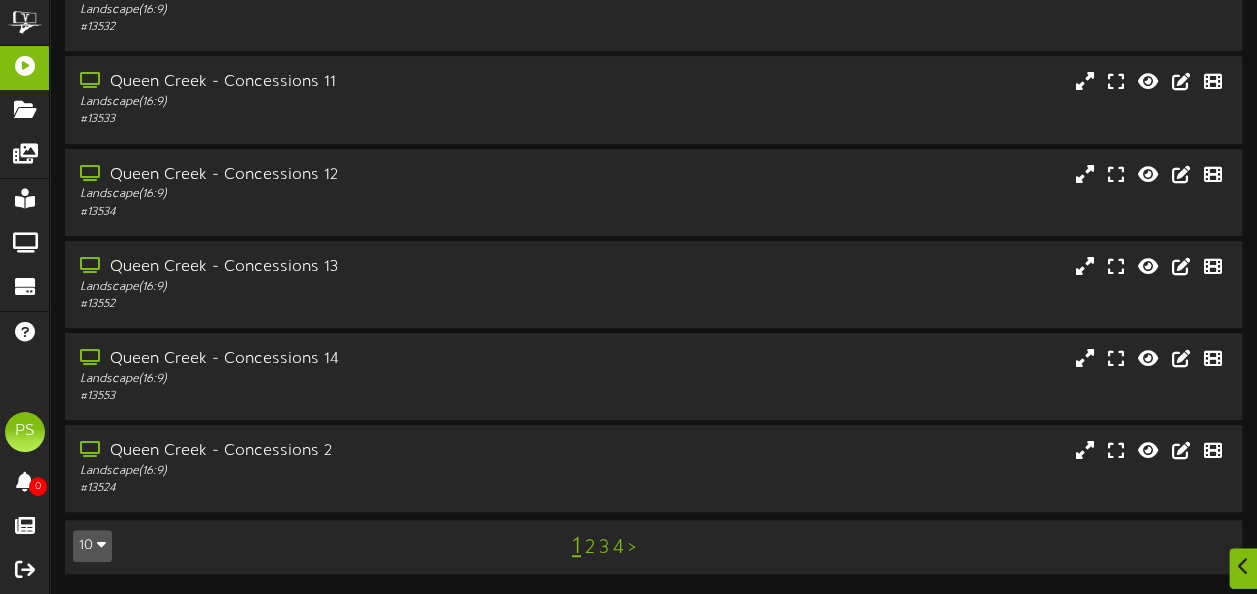 scroll, scrollTop: 497, scrollLeft: 0, axis: vertical 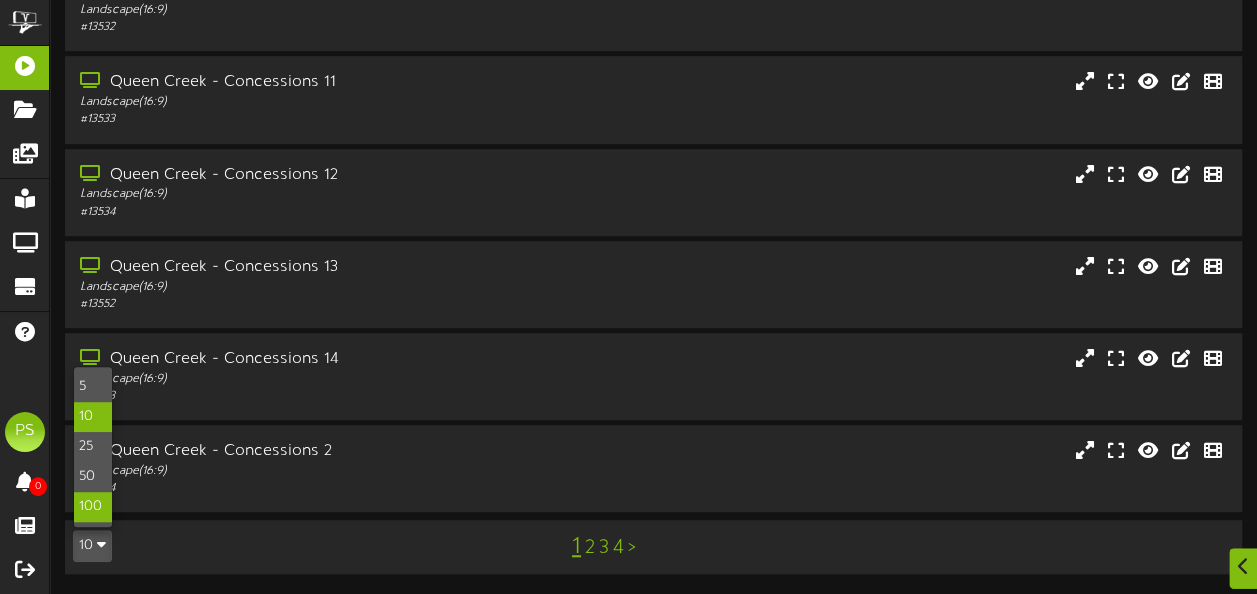 click on "100" at bounding box center (93, 507) 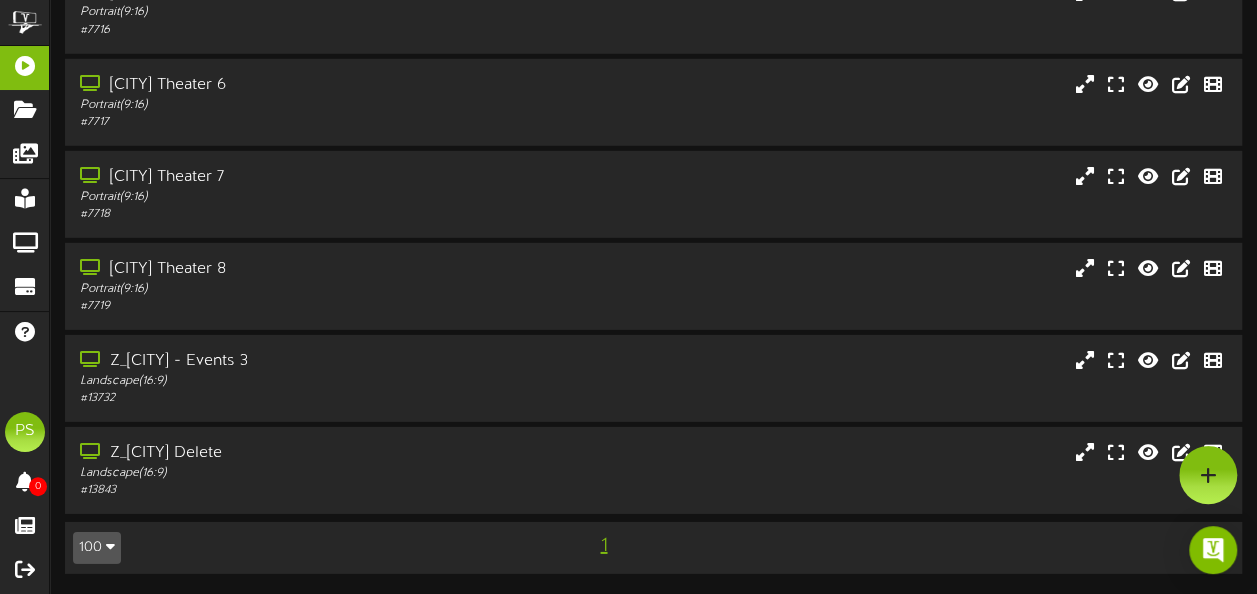 scroll, scrollTop: 2715, scrollLeft: 0, axis: vertical 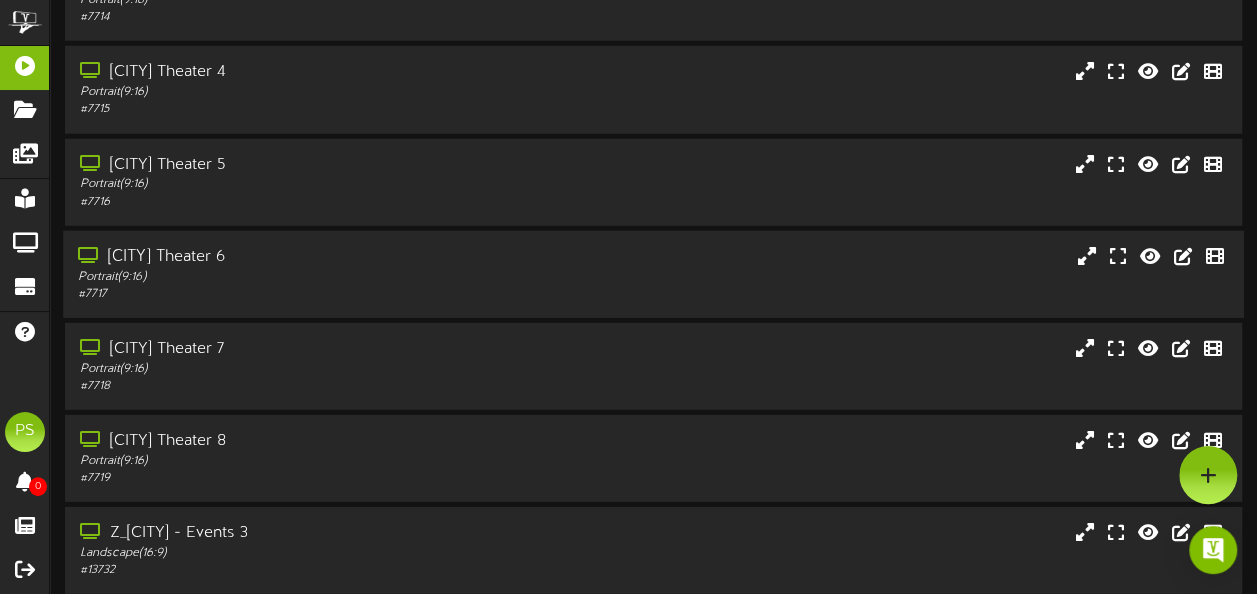 click on "Portrait  ( 9:16 )" at bounding box center [309, 277] 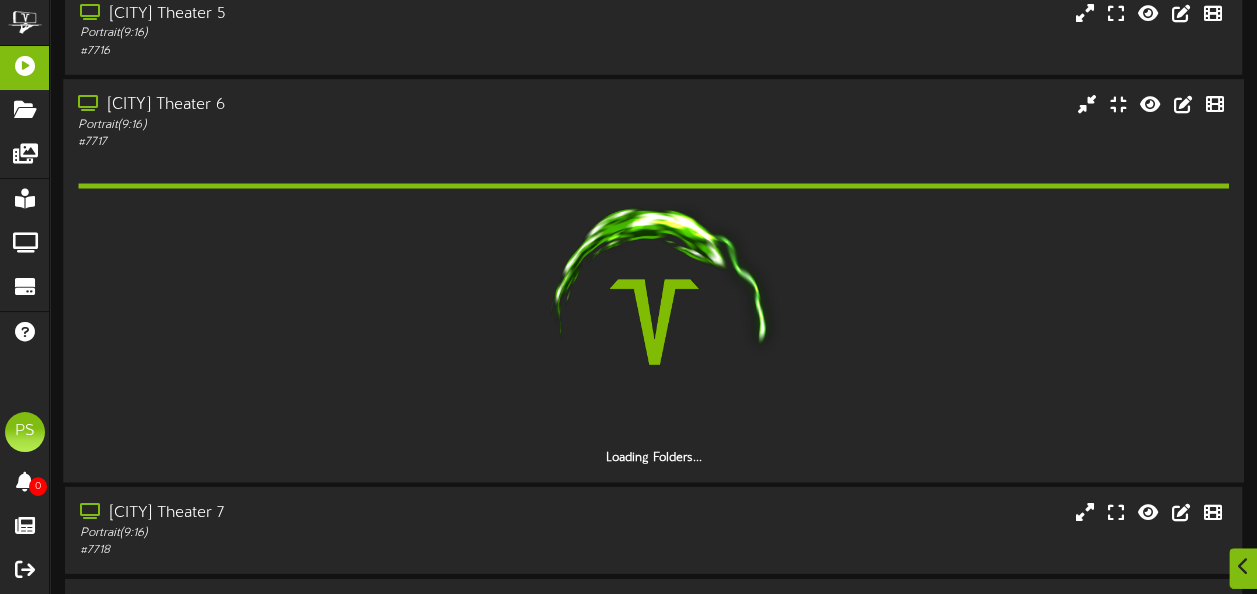 scroll, scrollTop: 2867, scrollLeft: 0, axis: vertical 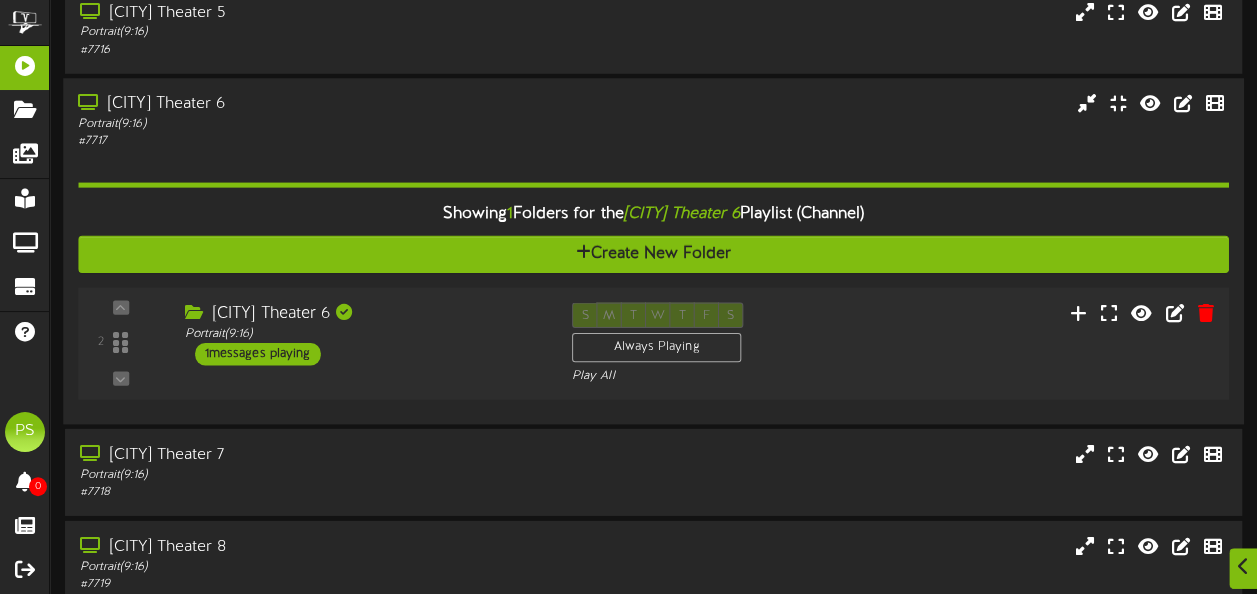 click on "2
( 9:16" at bounding box center [654, 343] 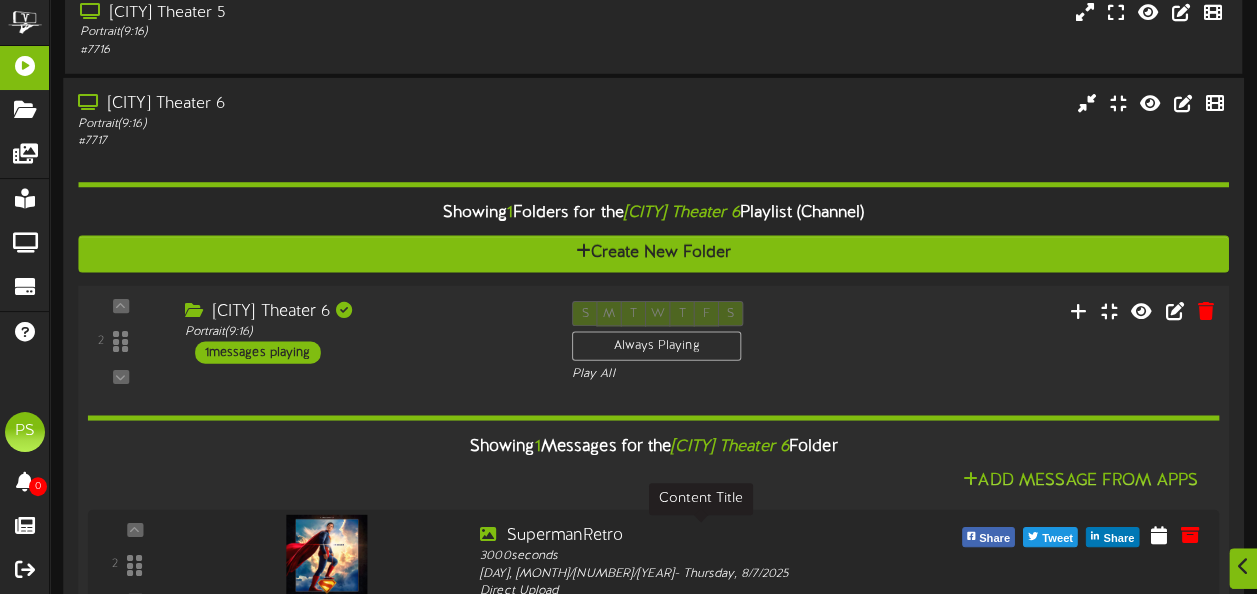 scroll, scrollTop: 2991, scrollLeft: 0, axis: vertical 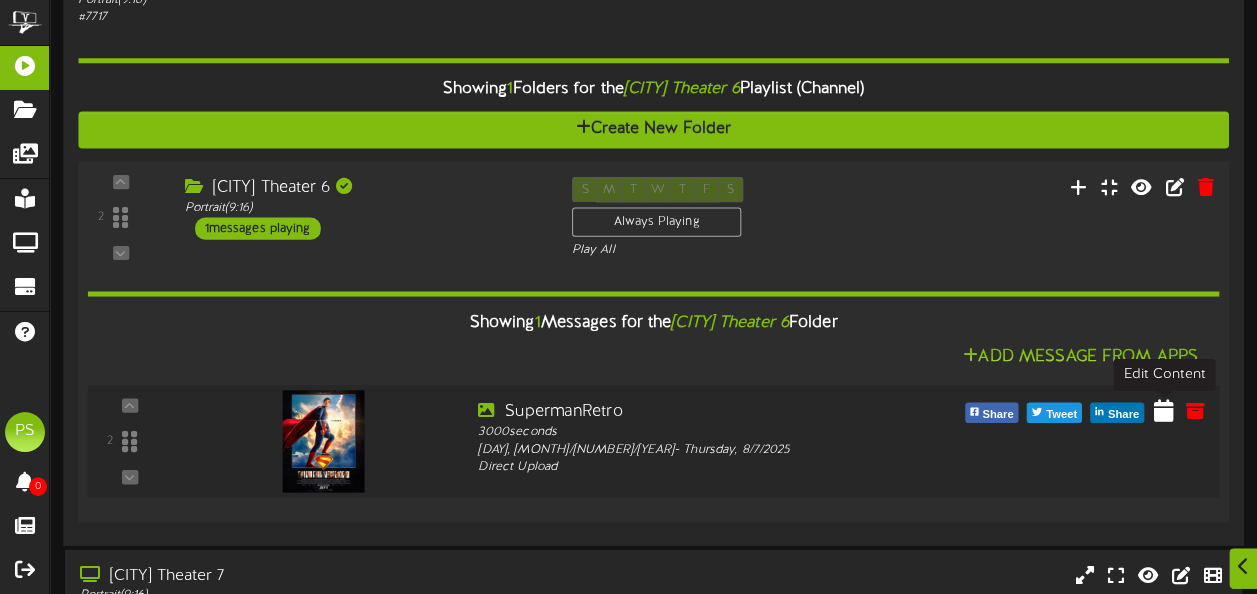 click at bounding box center (1164, 410) 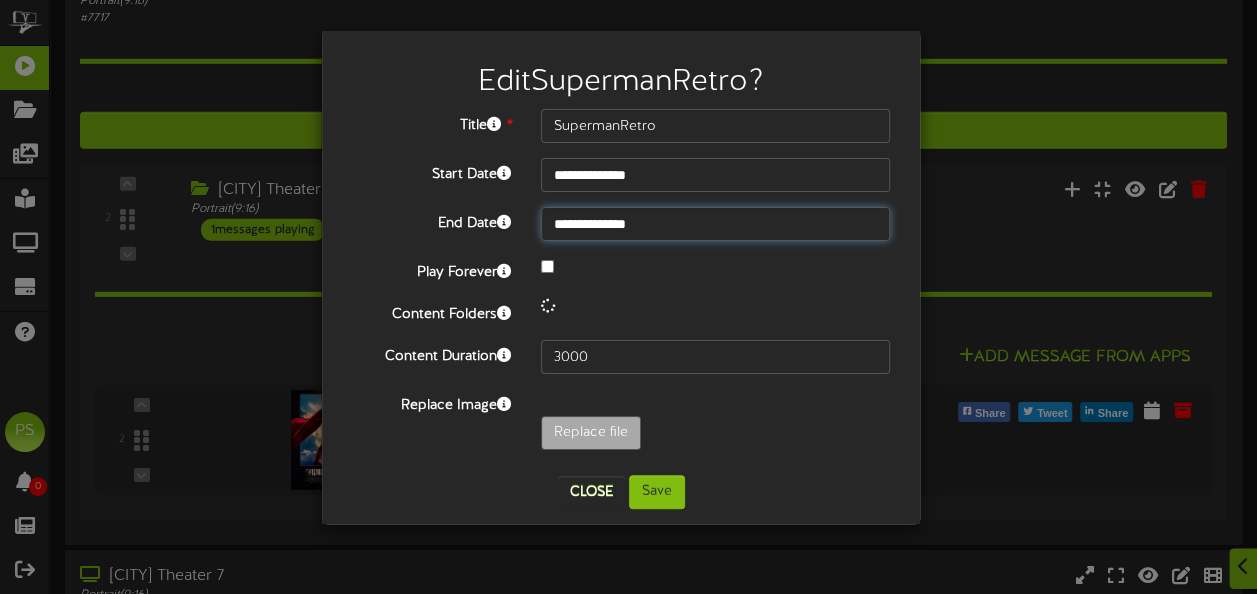 click on "**********" at bounding box center (715, 224) 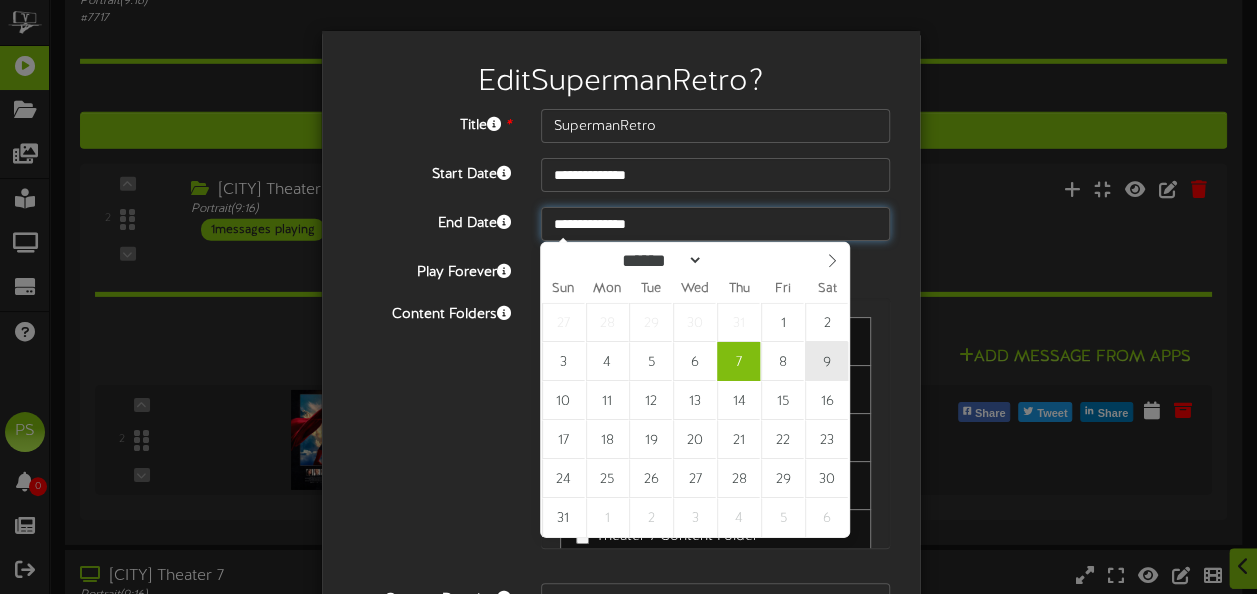 type on "**********" 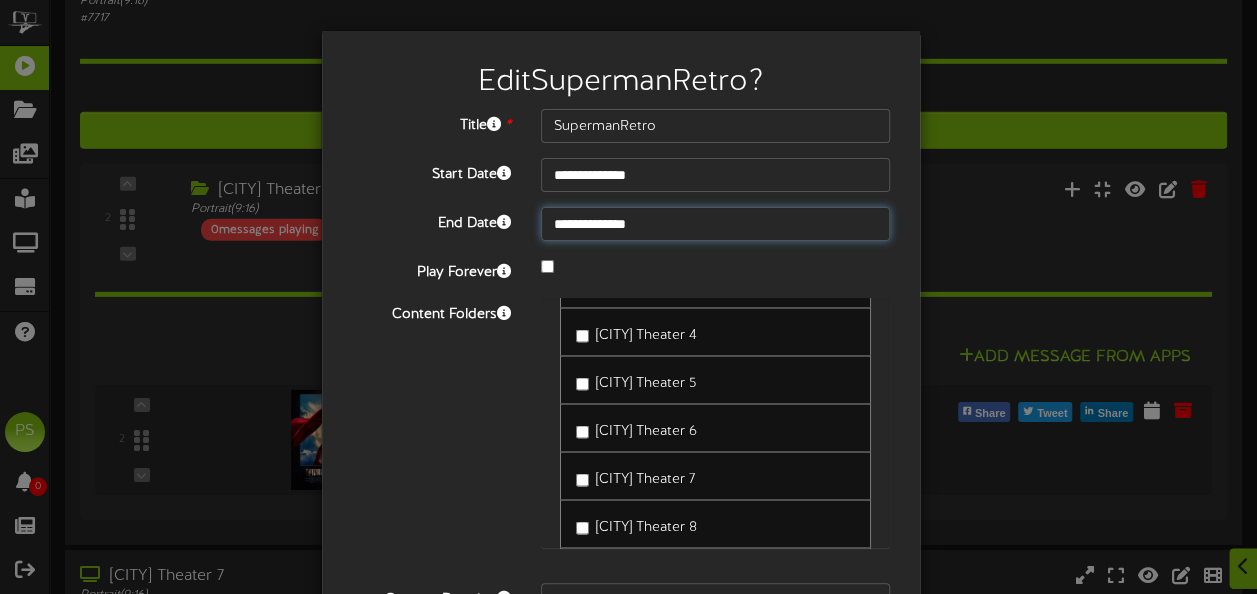 scroll, scrollTop: 2028, scrollLeft: 0, axis: vertical 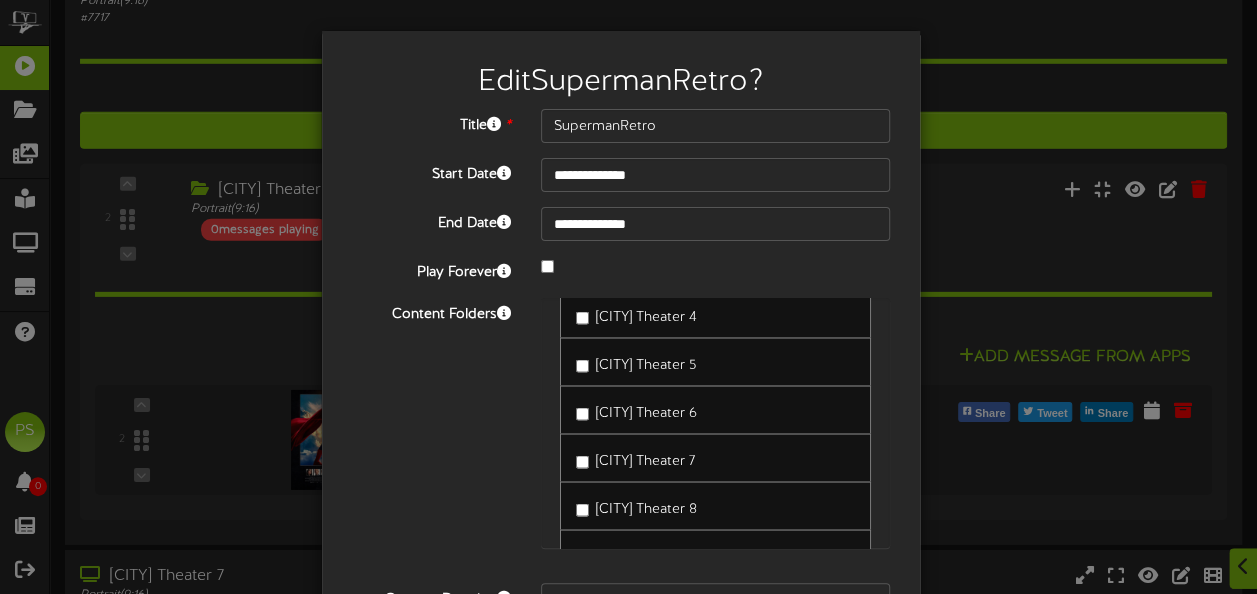 click on "[CITY] Theater 6" at bounding box center [646, 412] 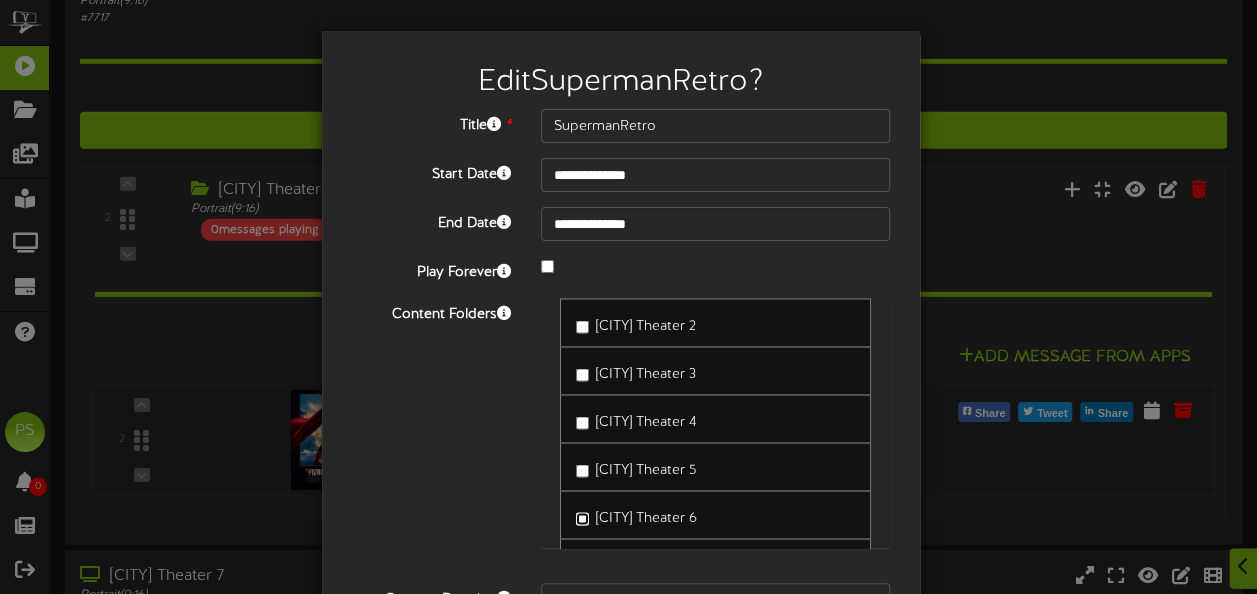 scroll, scrollTop: 1921, scrollLeft: 0, axis: vertical 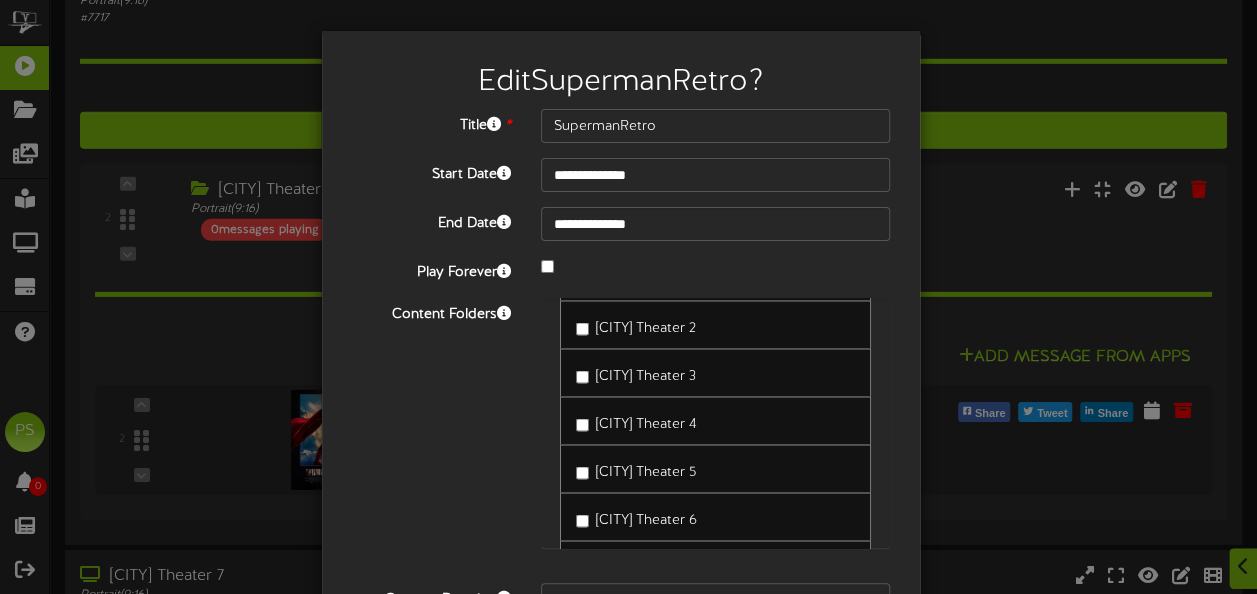 click on "[CITY] Theater 2" at bounding box center [646, 327] 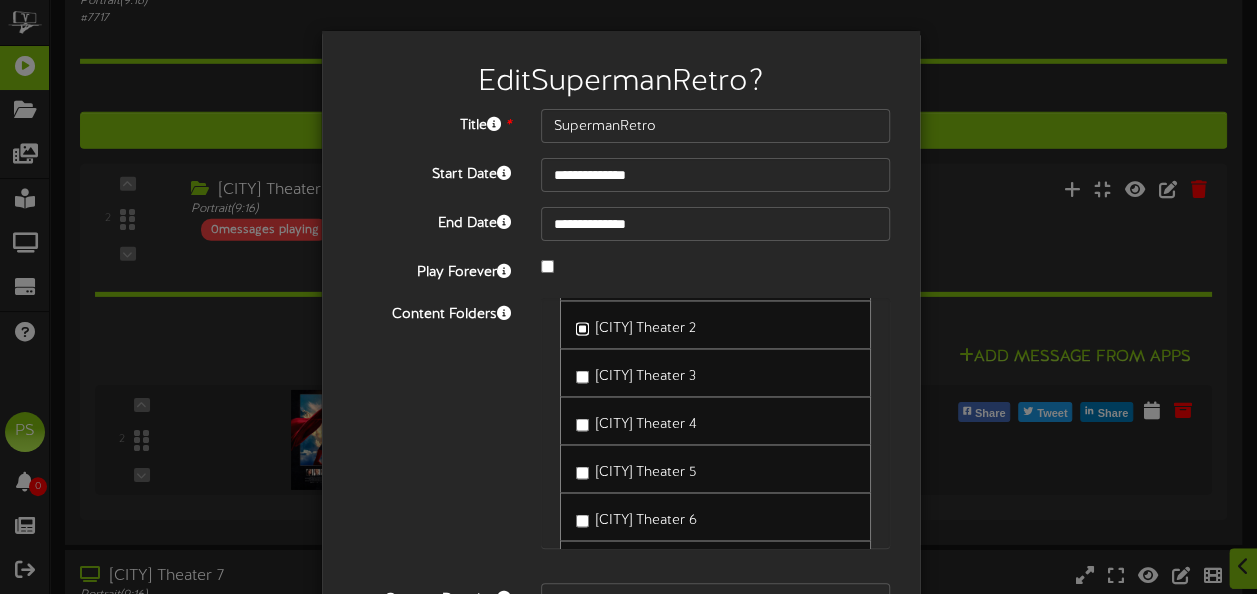 scroll, scrollTop: 202, scrollLeft: 0, axis: vertical 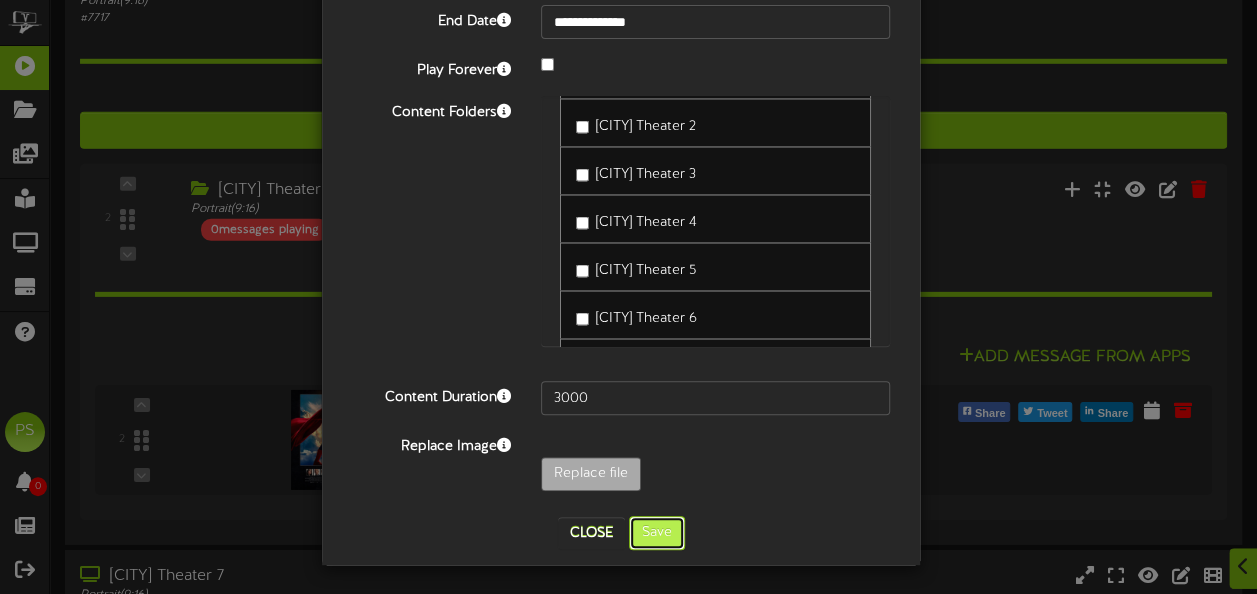 click on "Save" at bounding box center (657, 533) 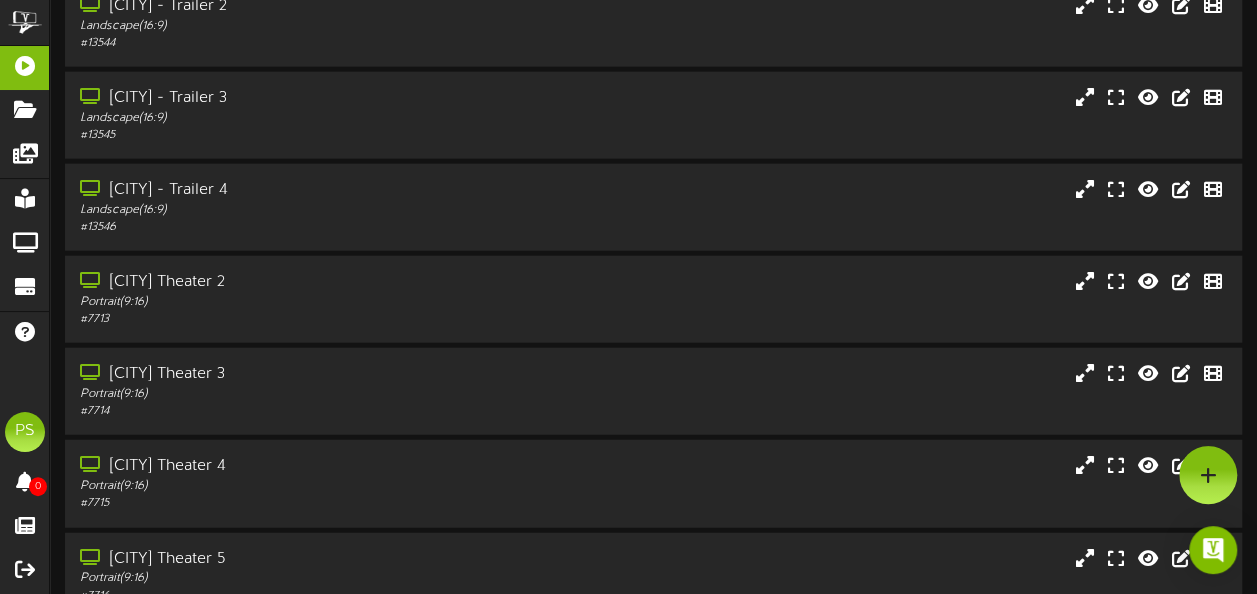 scroll, scrollTop: 2247, scrollLeft: 0, axis: vertical 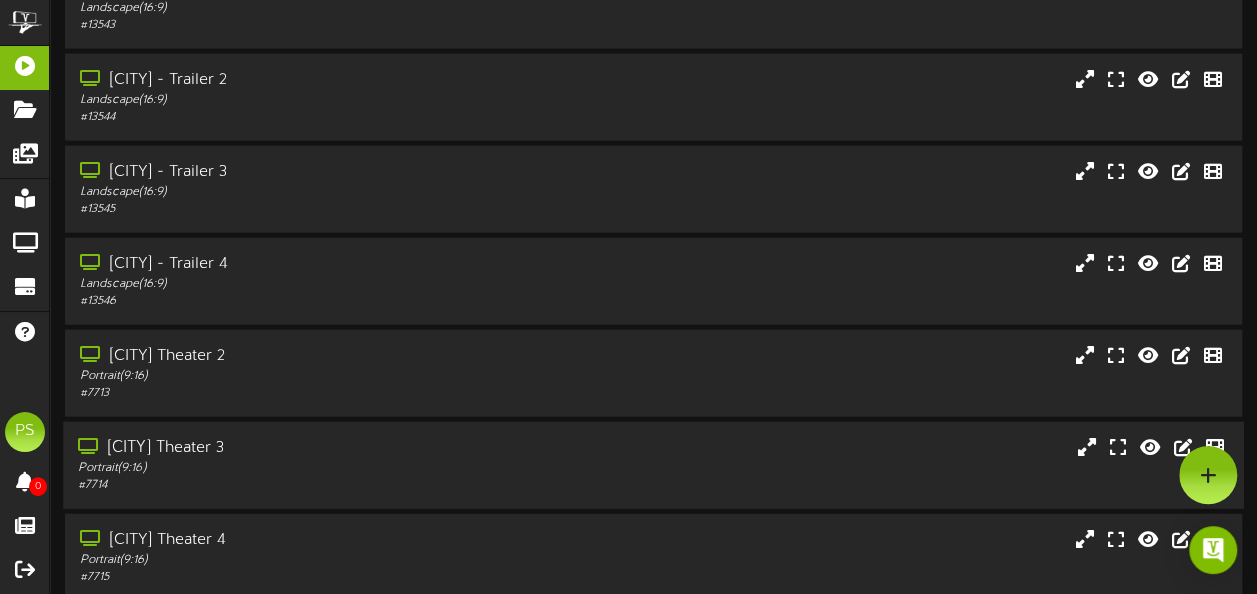 click on "Portrait  ( 9:16 )" at bounding box center [309, 468] 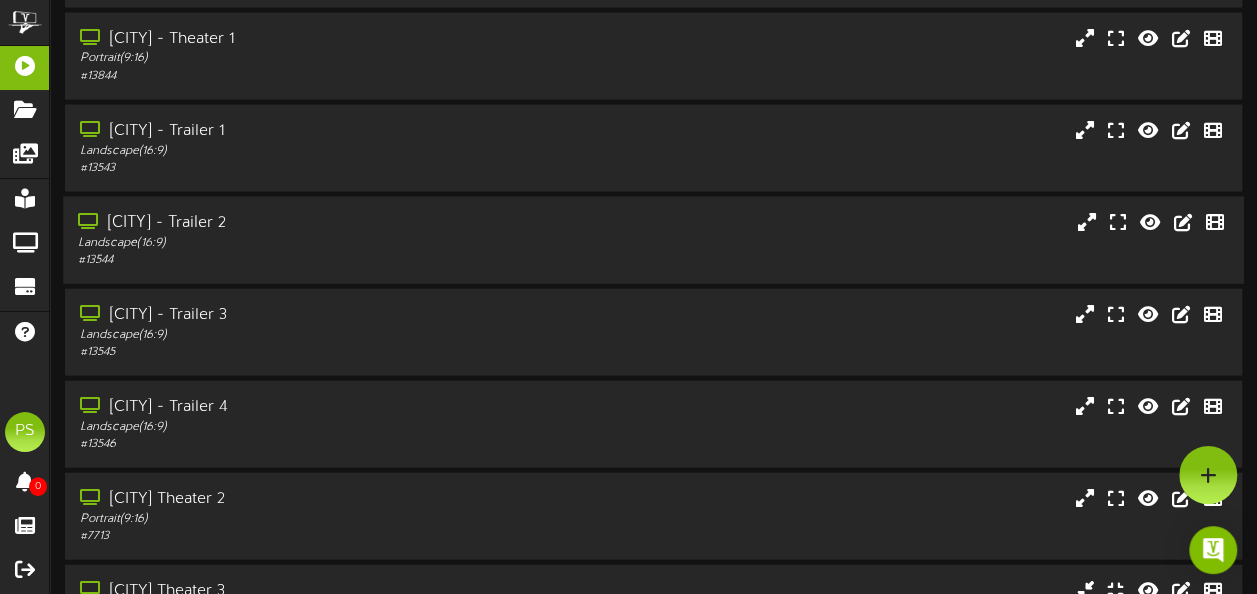 scroll, scrollTop: 2102, scrollLeft: 0, axis: vertical 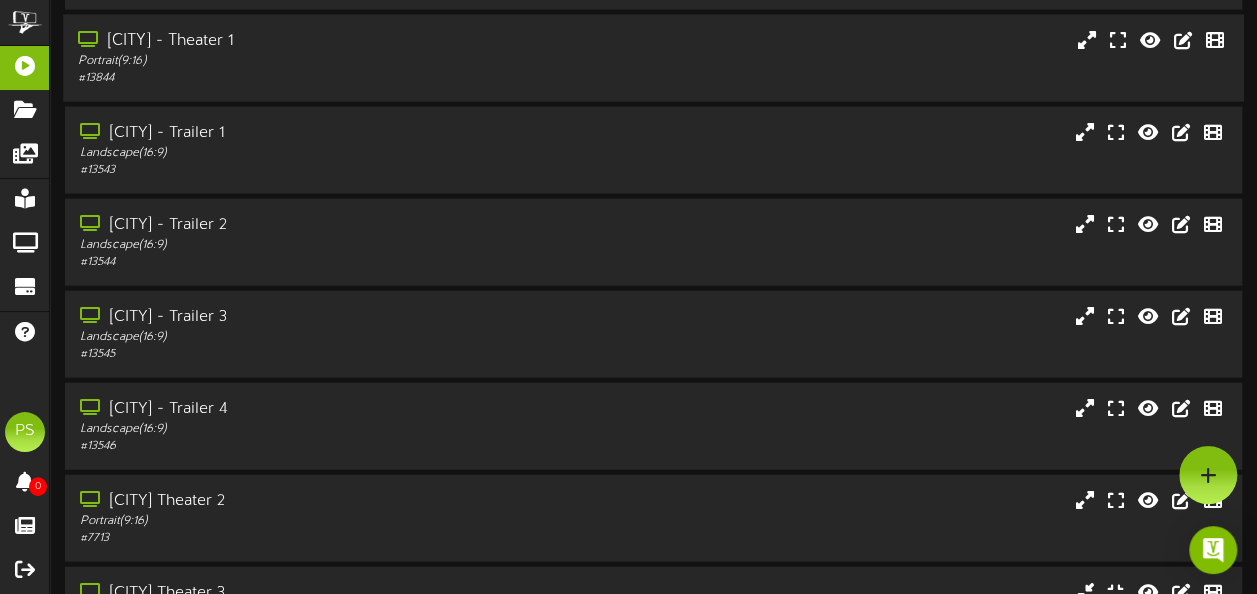 click on "Queen Creek - Theater 1
Portrait  ( 9:16 )
# 13844" at bounding box center (653, 57) 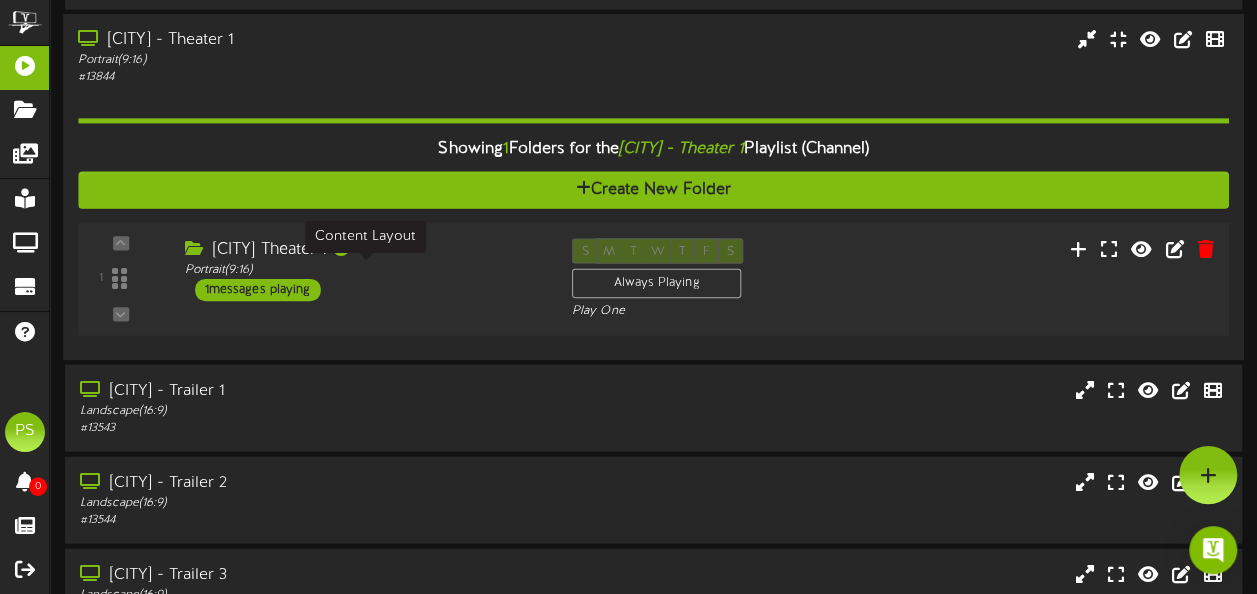 click on "Portrait  ( 9:16 )" at bounding box center [363, 269] 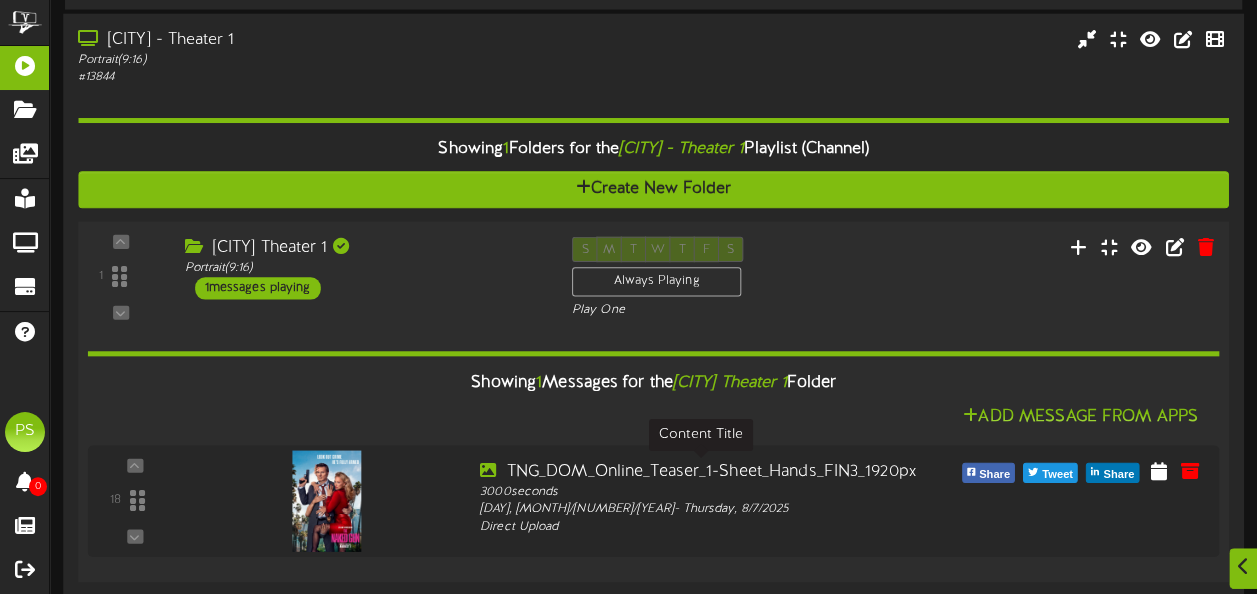 scroll, scrollTop: 2204, scrollLeft: 0, axis: vertical 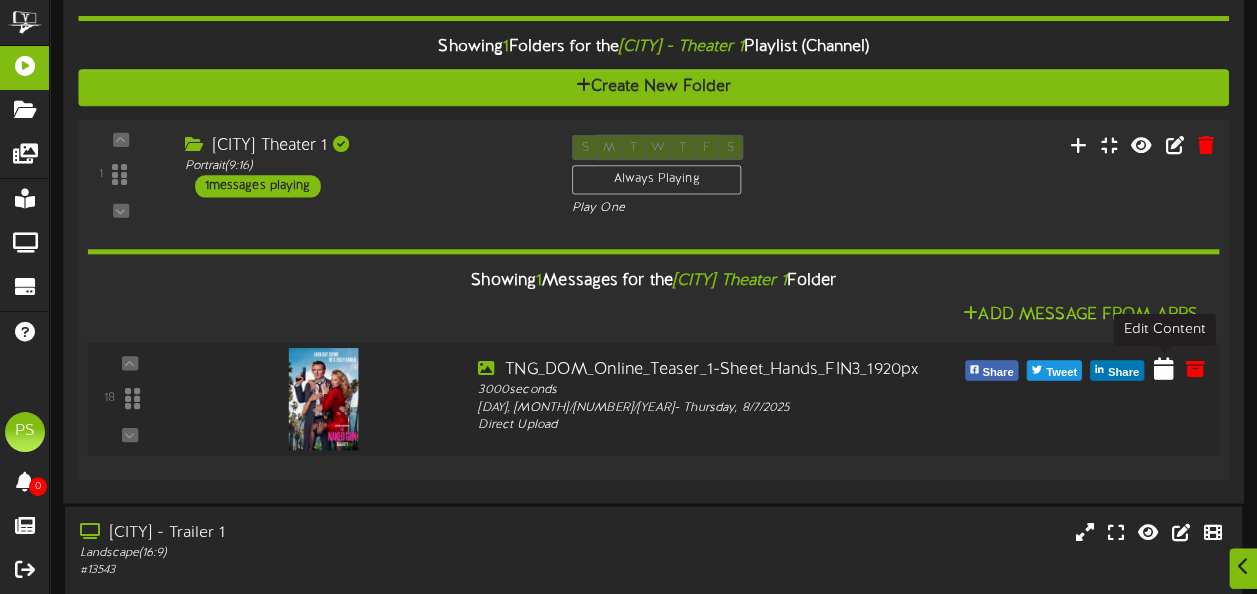 click at bounding box center (1164, 368) 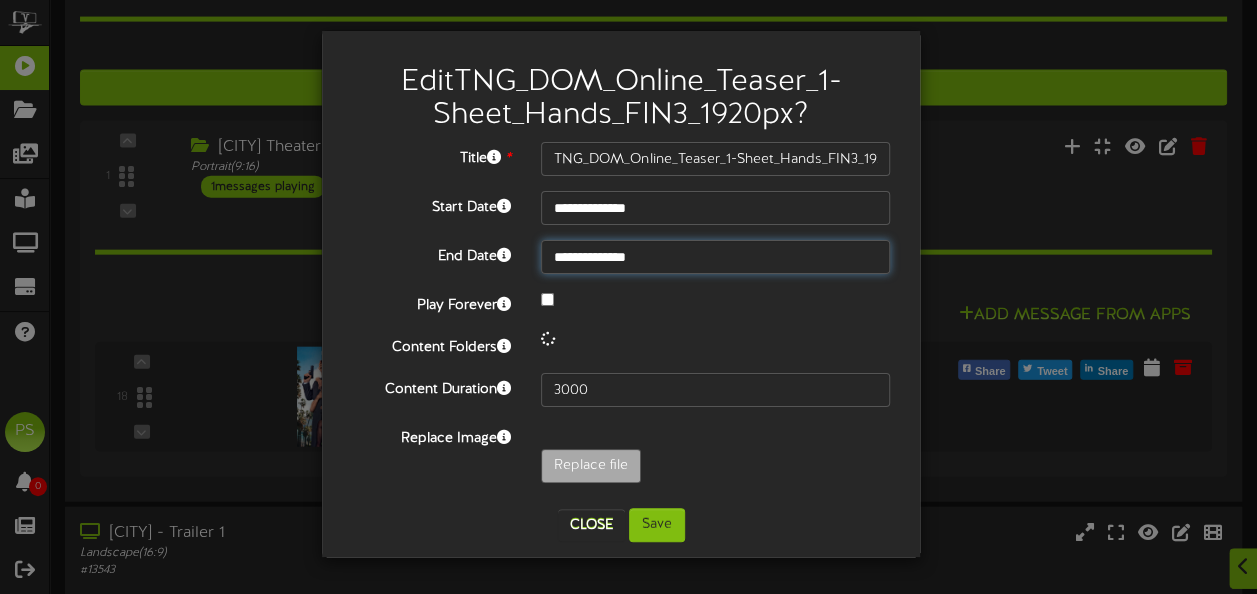 click on "**********" at bounding box center (715, 257) 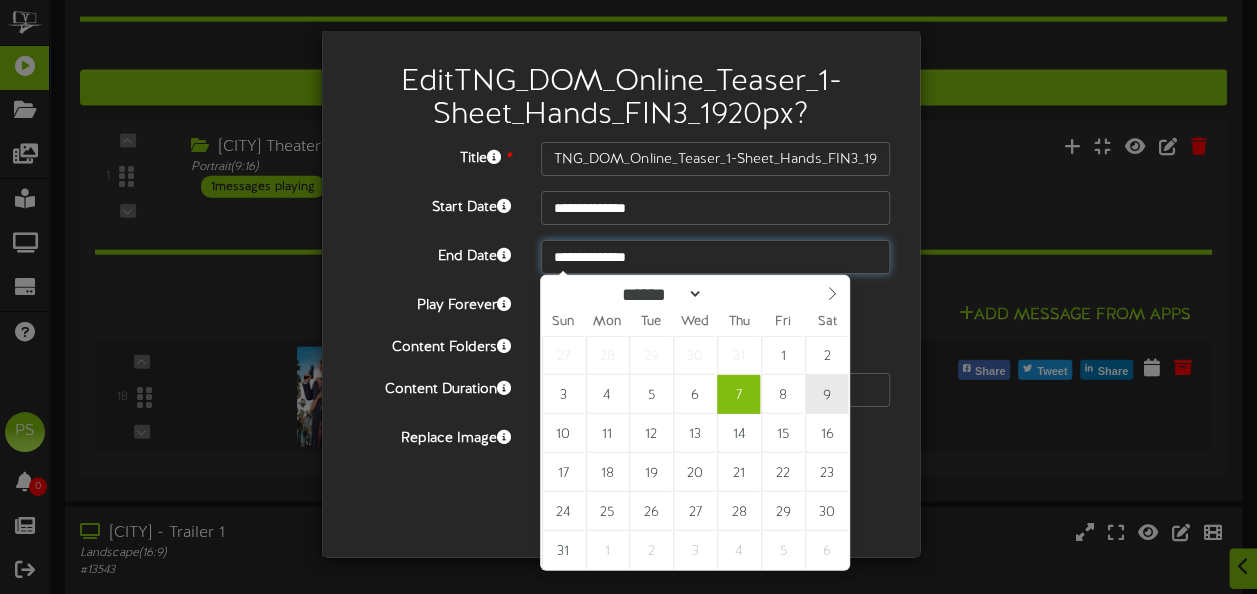 type on "**********" 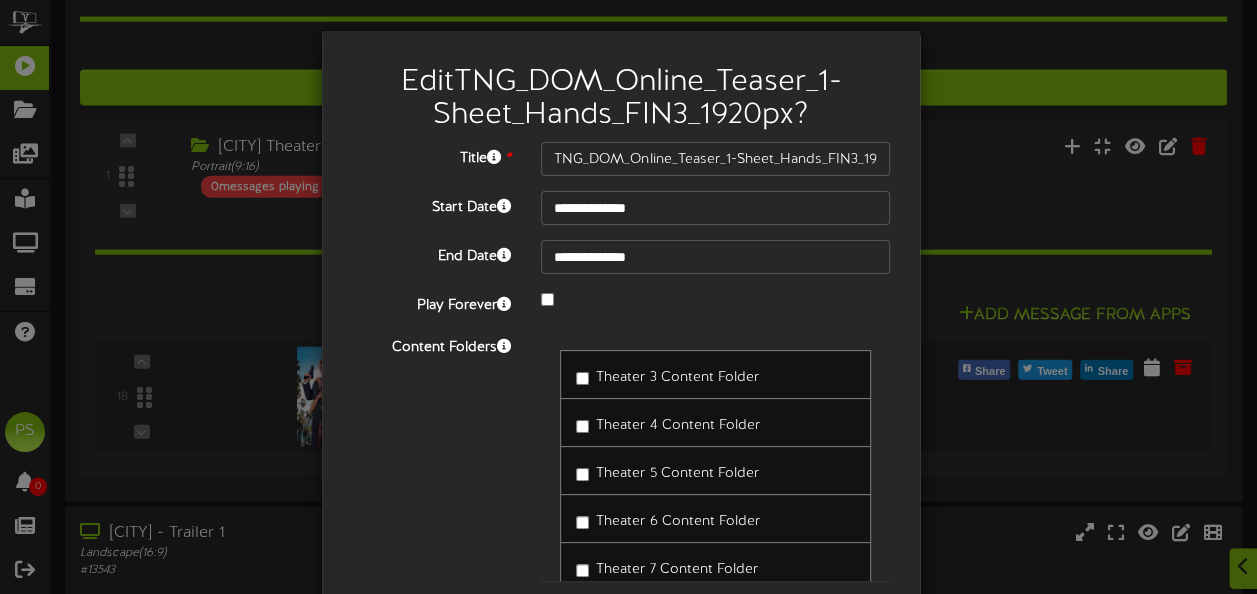 click on "Theater 6 Content Folder" at bounding box center [677, 521] 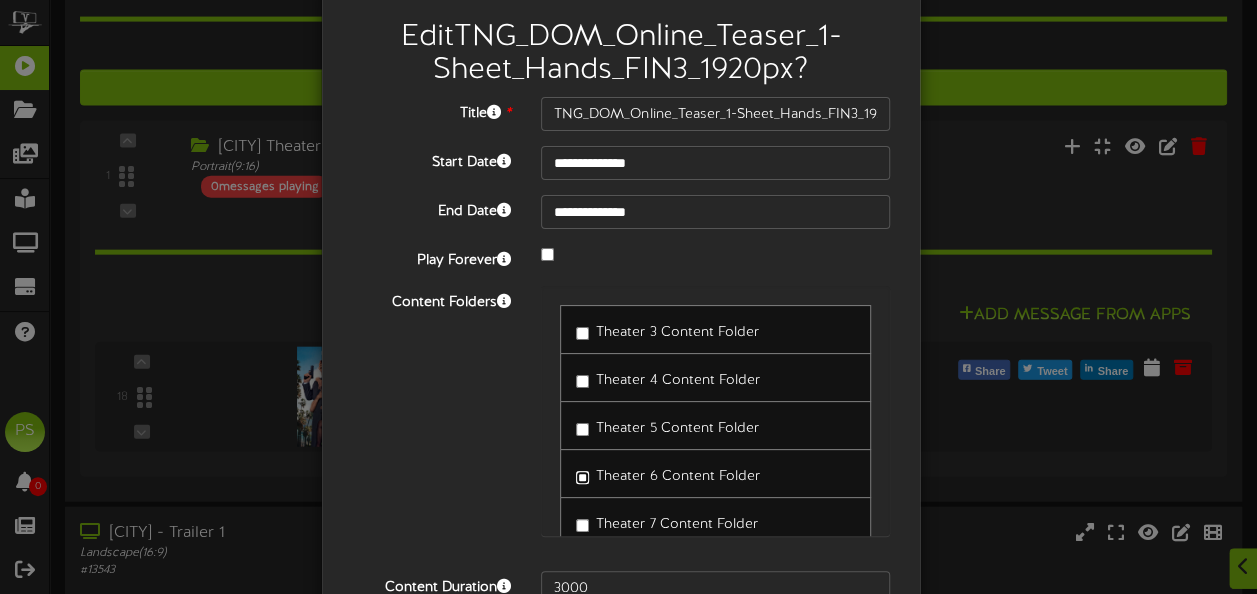 scroll, scrollTop: 77, scrollLeft: 0, axis: vertical 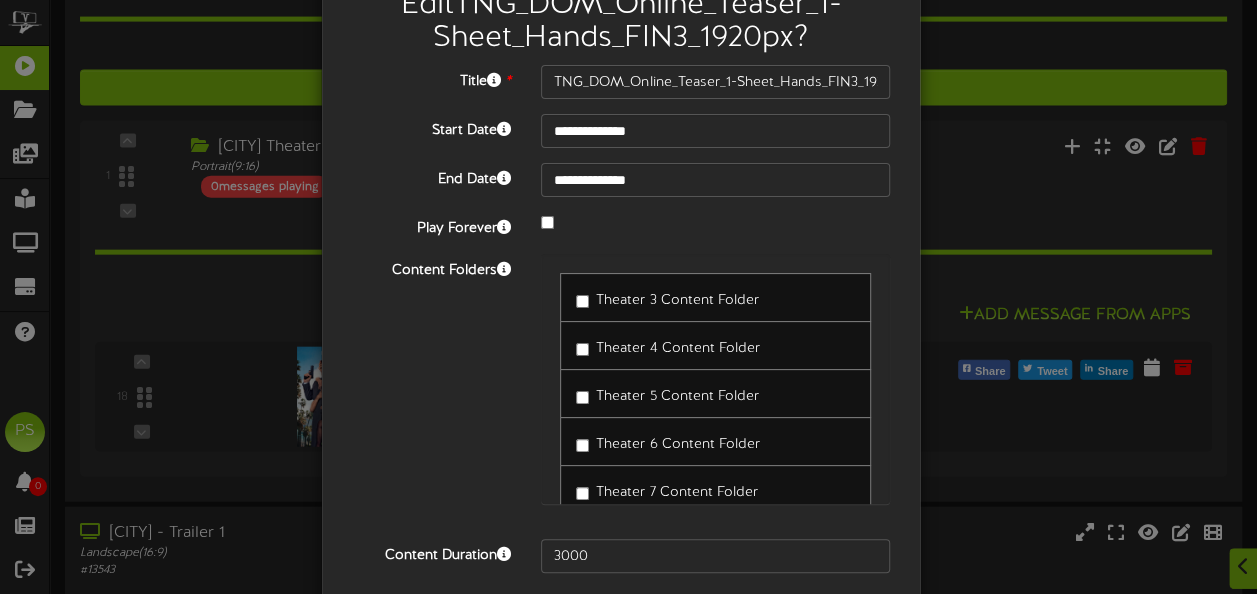 click on "Theater 6 Content Folder" at bounding box center (667, 441) 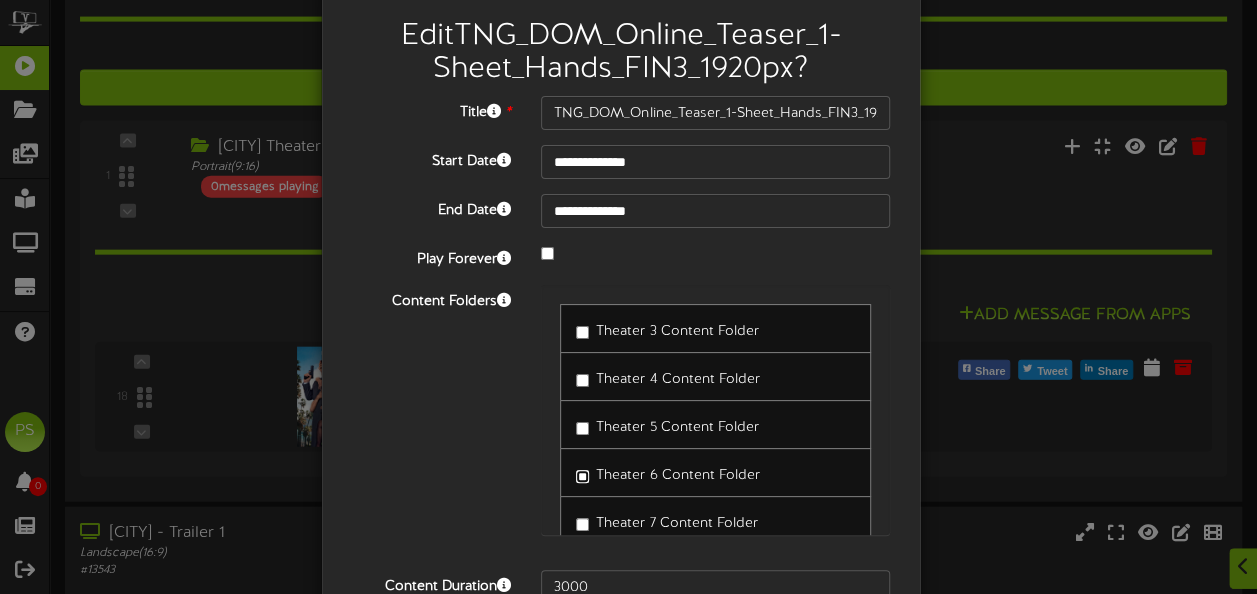 scroll, scrollTop: 45, scrollLeft: 0, axis: vertical 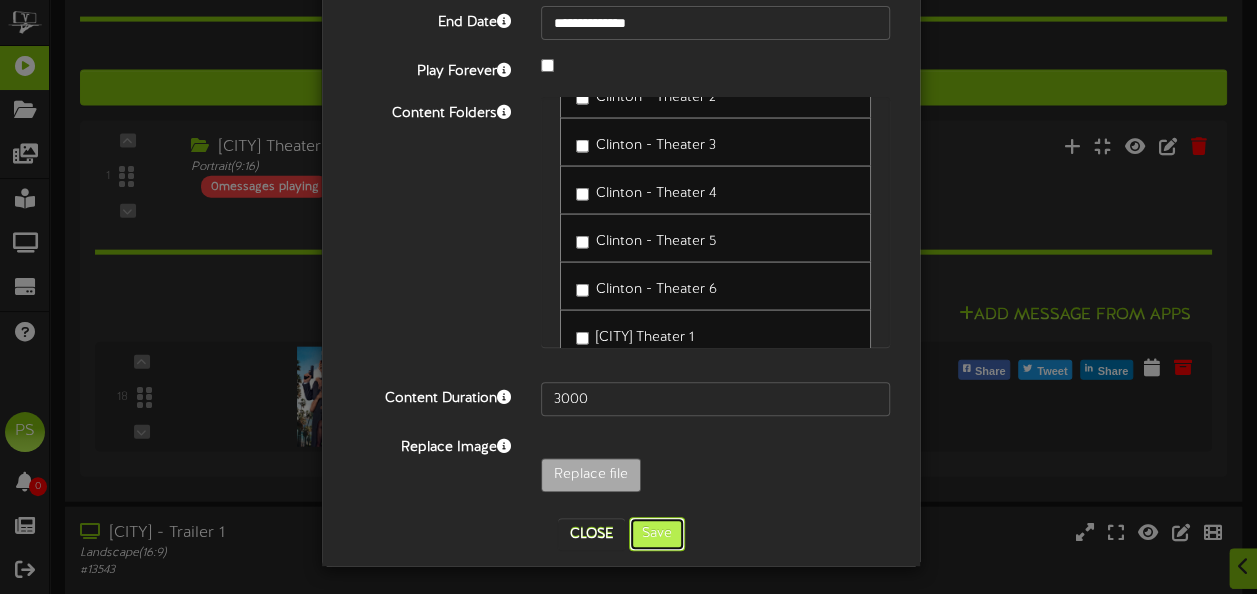 click on "Save" at bounding box center (657, 534) 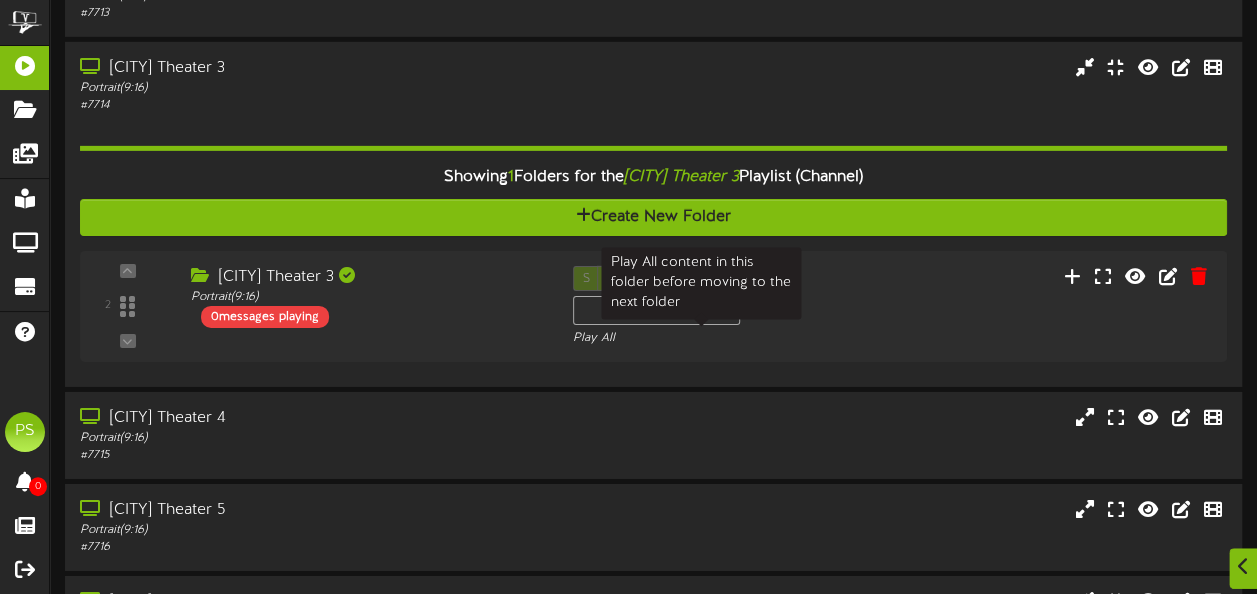 scroll, scrollTop: 3198, scrollLeft: 0, axis: vertical 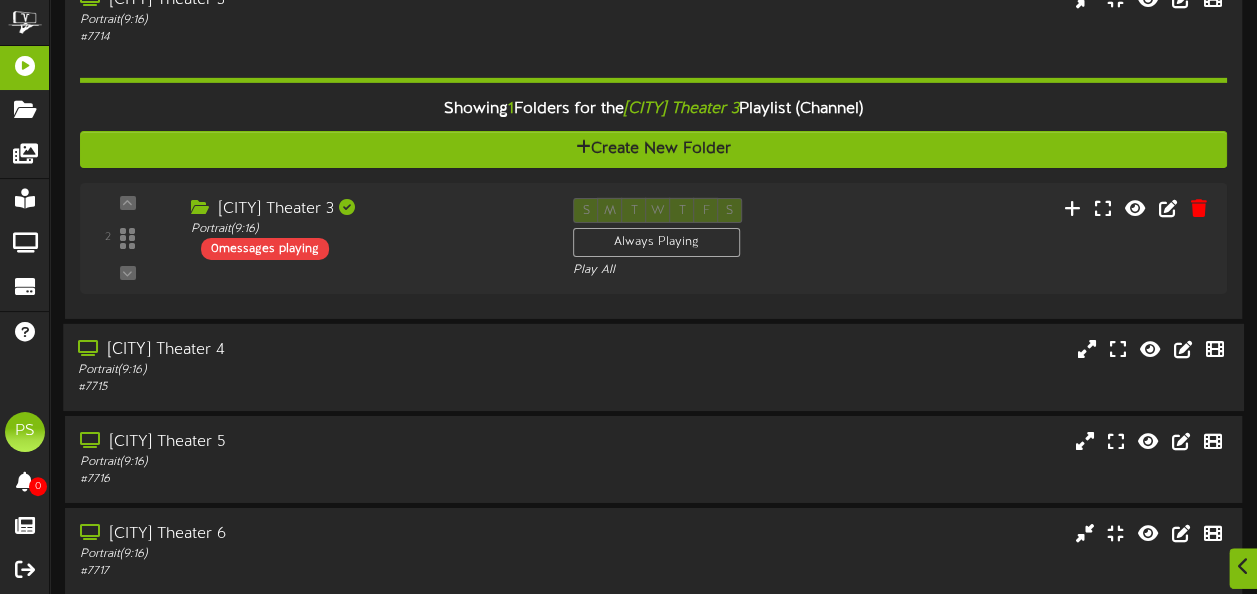 click on "[CITY] Theater 4
Portrait  ( 9:16 )
# [NUMBER]" at bounding box center [653, 367] 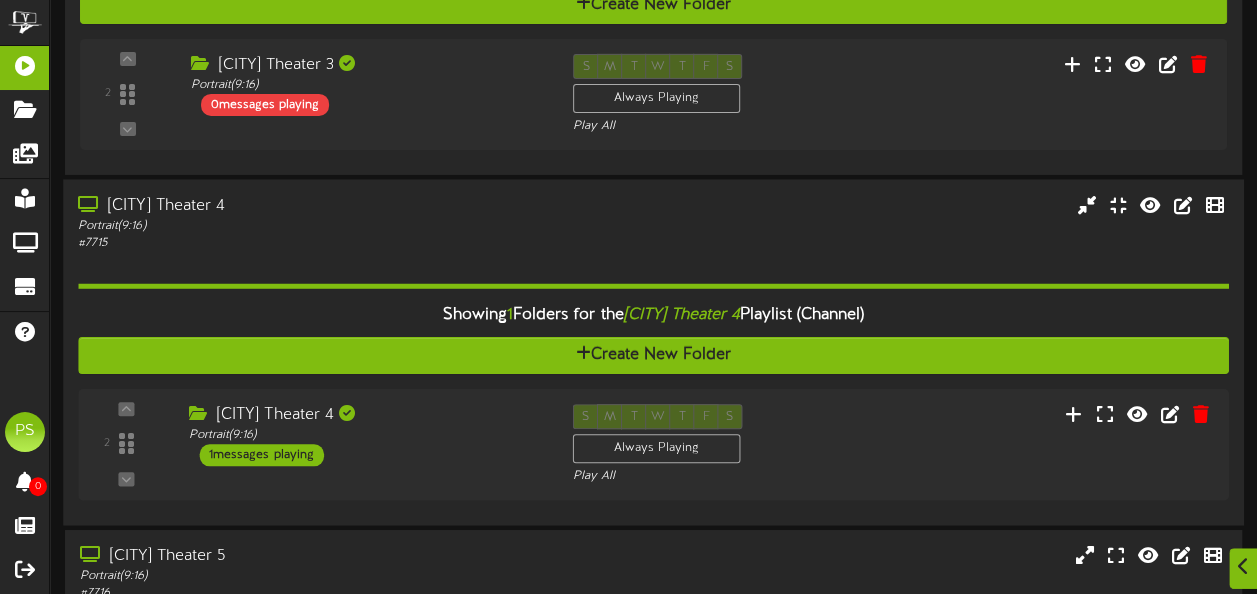 scroll, scrollTop: 3450, scrollLeft: 0, axis: vertical 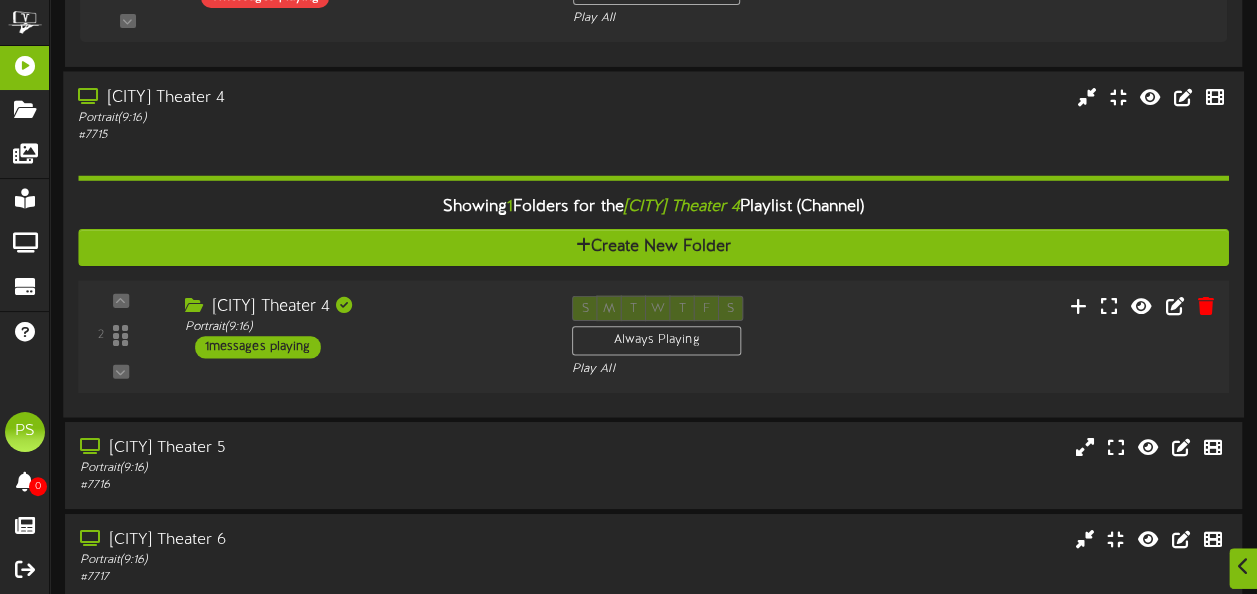click on "Queen Creek Theater 4
Portrait  ( 9:16 )
1  messages playing" at bounding box center [362, 327] 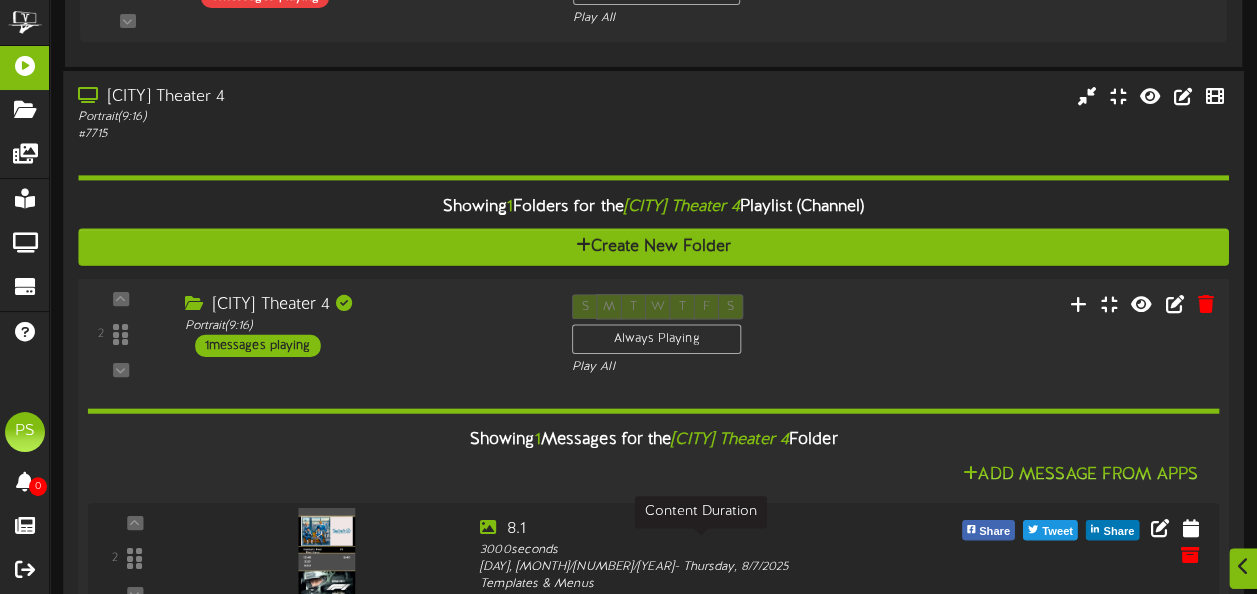 scroll, scrollTop: 3598, scrollLeft: 0, axis: vertical 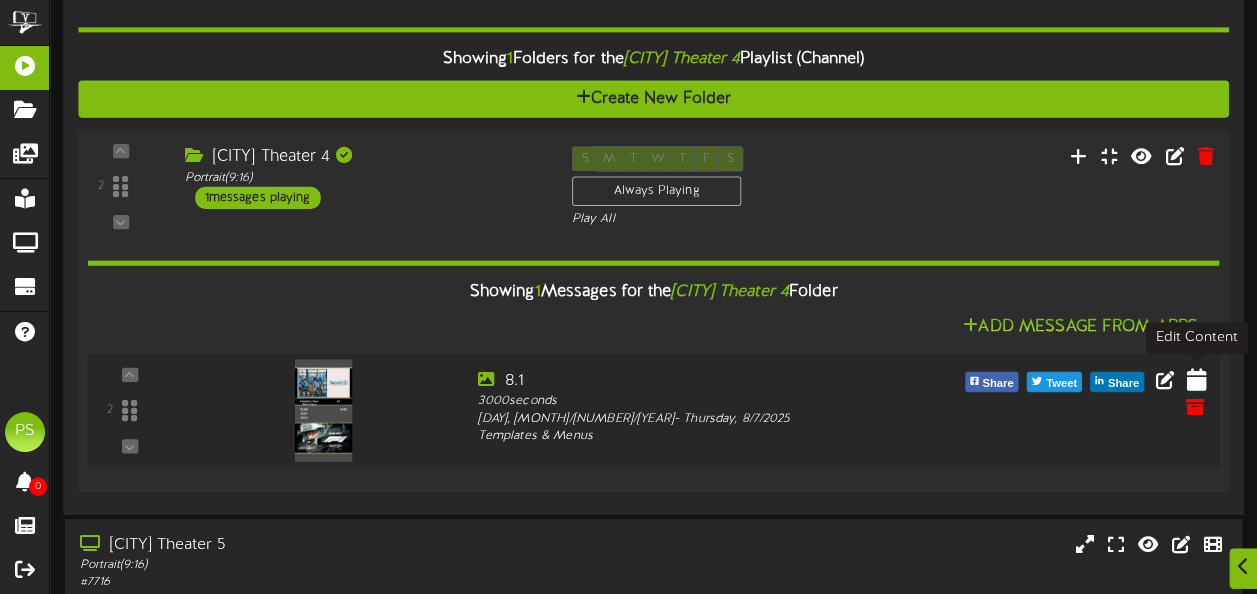 click at bounding box center [1196, 379] 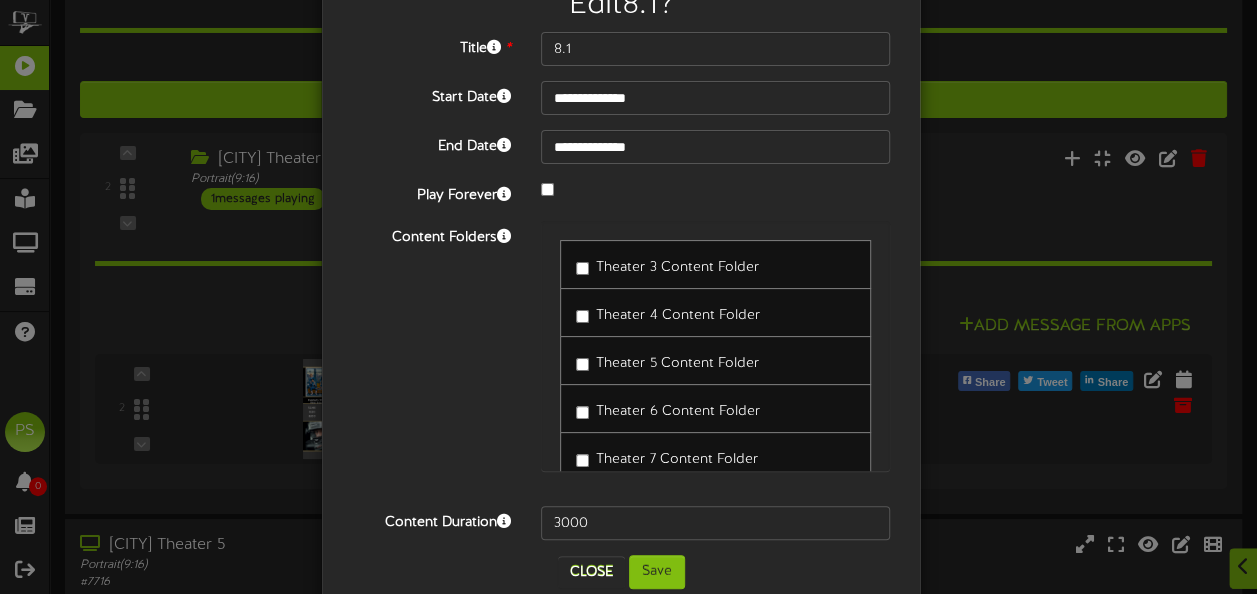 scroll, scrollTop: 78, scrollLeft: 0, axis: vertical 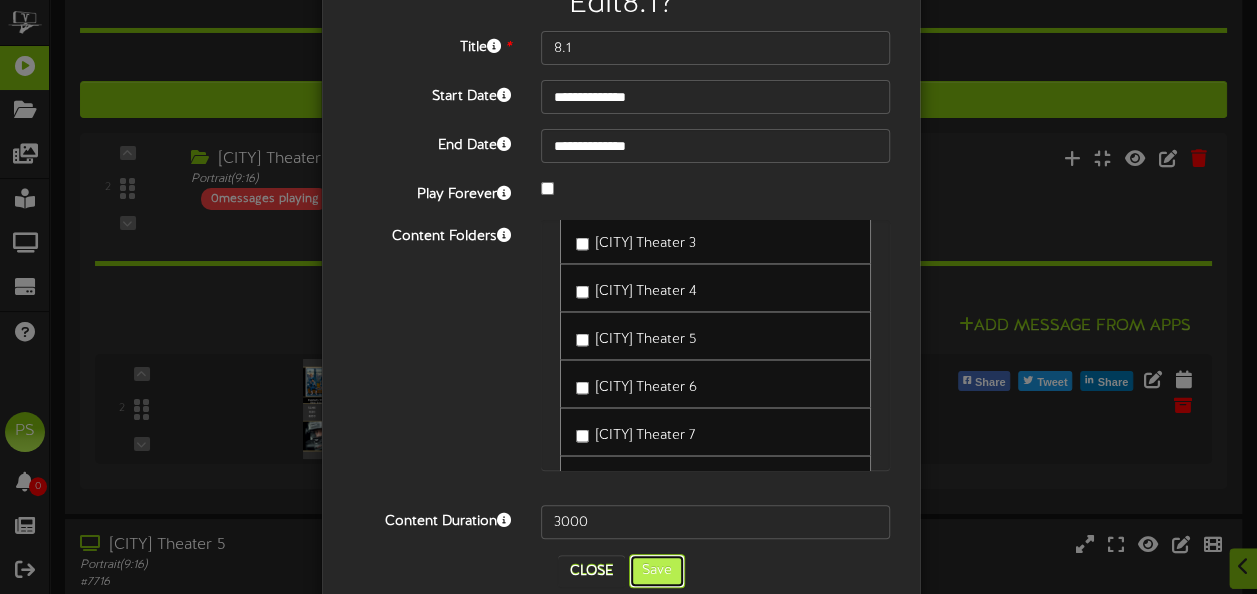 click on "Save" at bounding box center (657, 571) 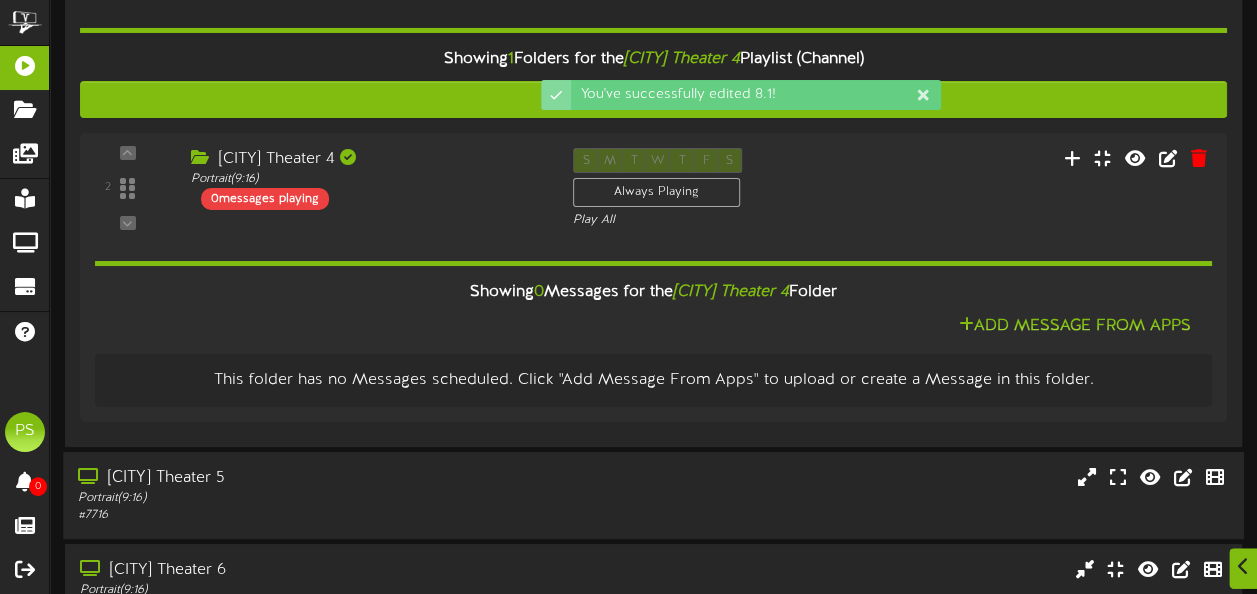 scroll, scrollTop: 3668, scrollLeft: 0, axis: vertical 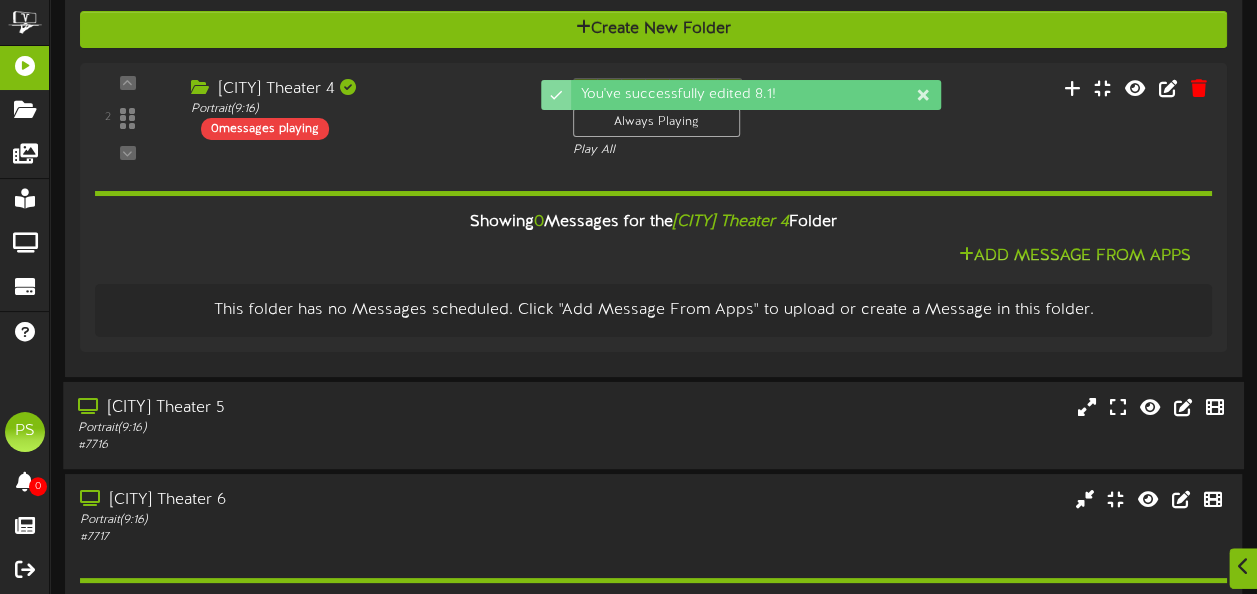 click on "# 7716" at bounding box center [309, 445] 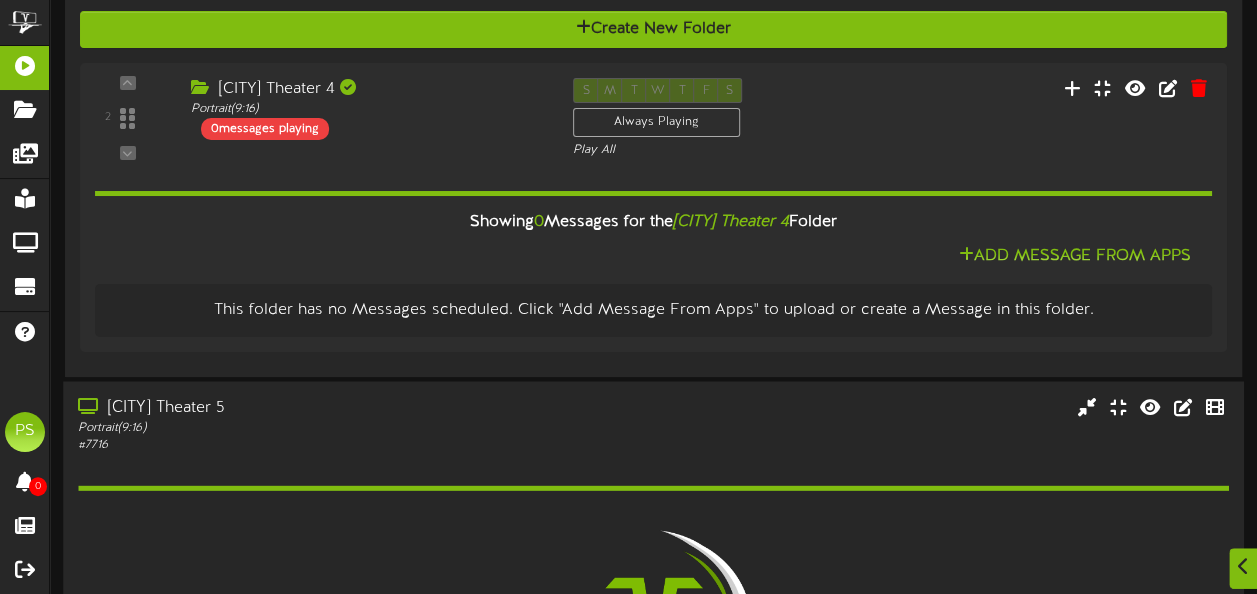 scroll, scrollTop: 3838, scrollLeft: 0, axis: vertical 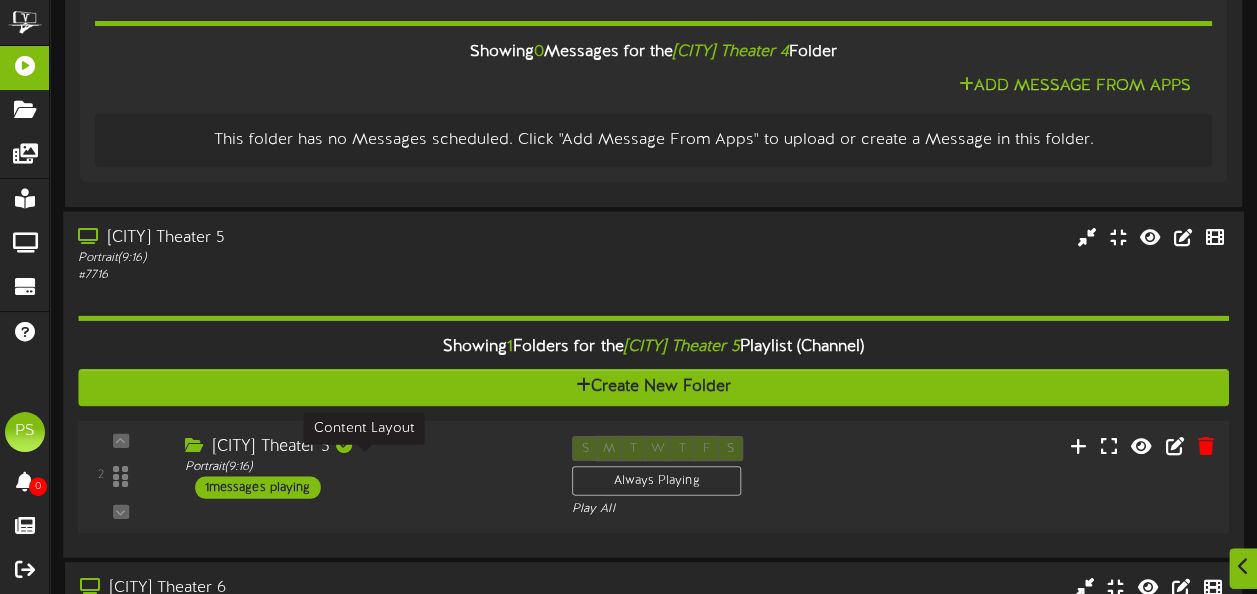 click on "Portrait  ( 9:16 )" at bounding box center (363, 466) 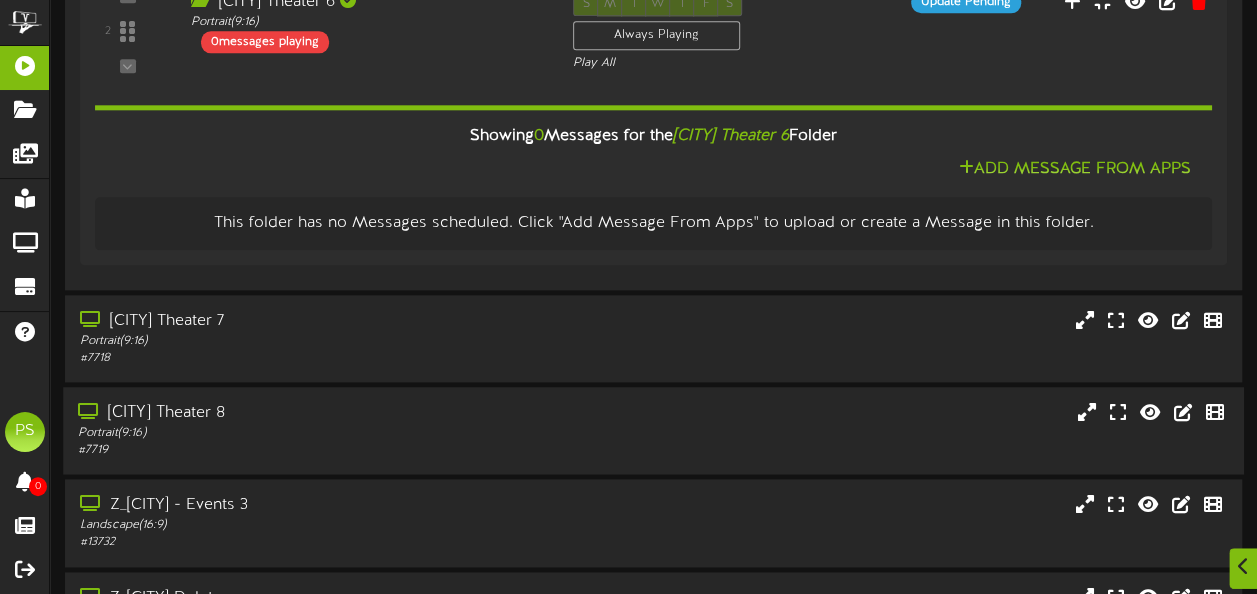 scroll, scrollTop: 4879, scrollLeft: 0, axis: vertical 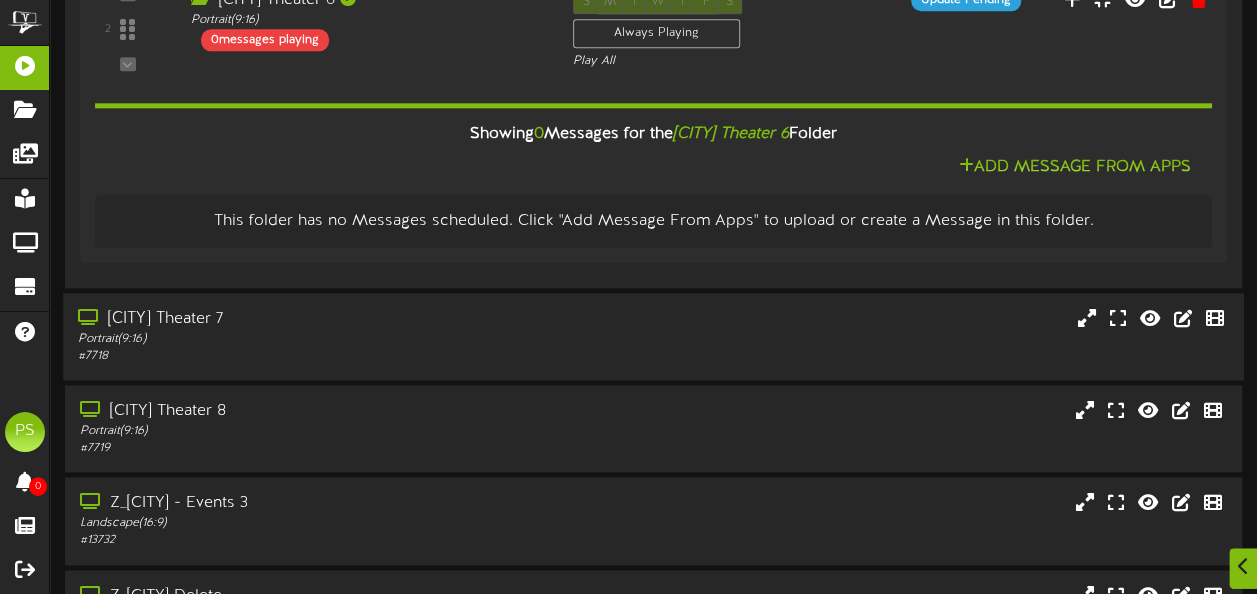 click on "Queen Creek Theater 7
Portrait  ( 9:16 )
# 7718" at bounding box center [309, 336] 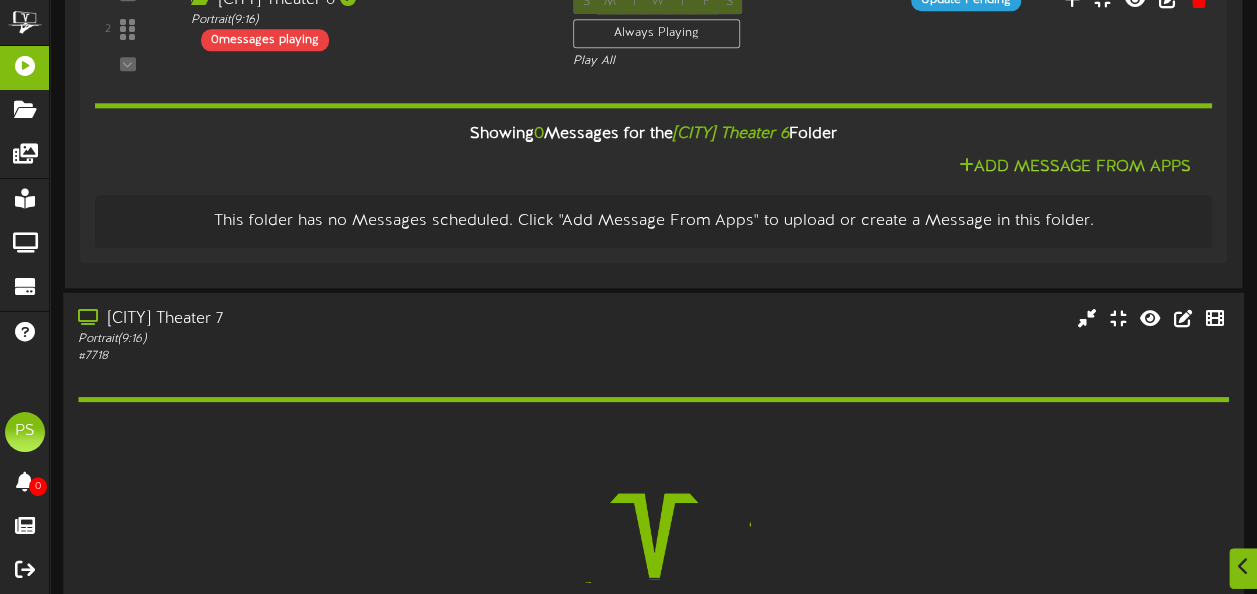 scroll, scrollTop: 5077, scrollLeft: 0, axis: vertical 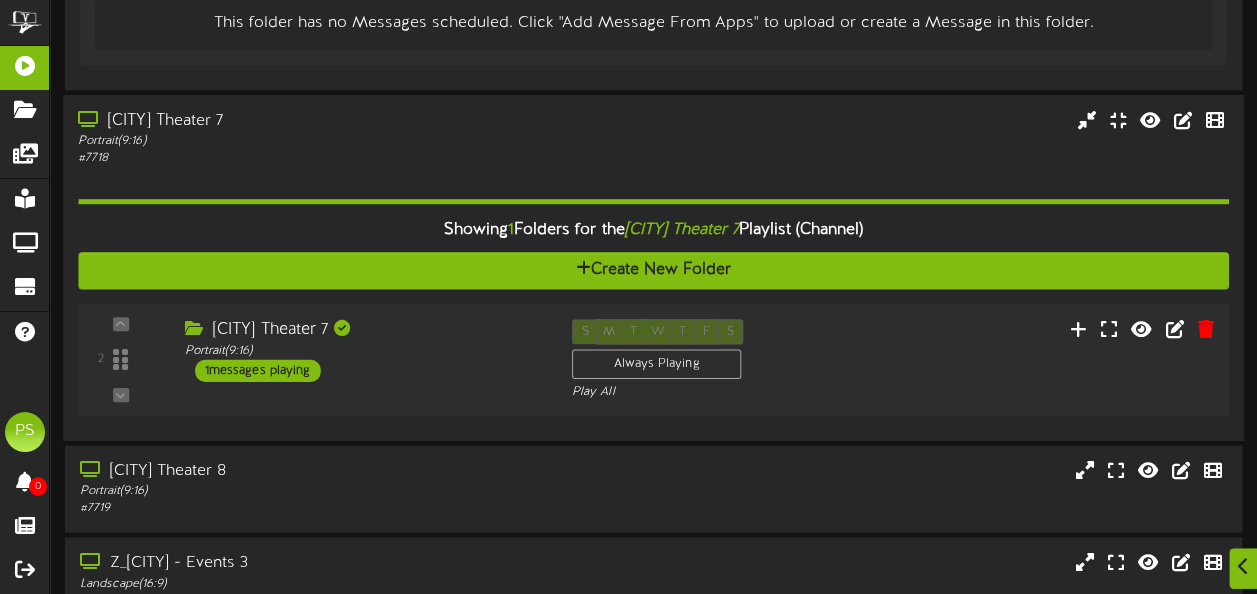 click on "[CITY] Theater 7" at bounding box center (363, 330) 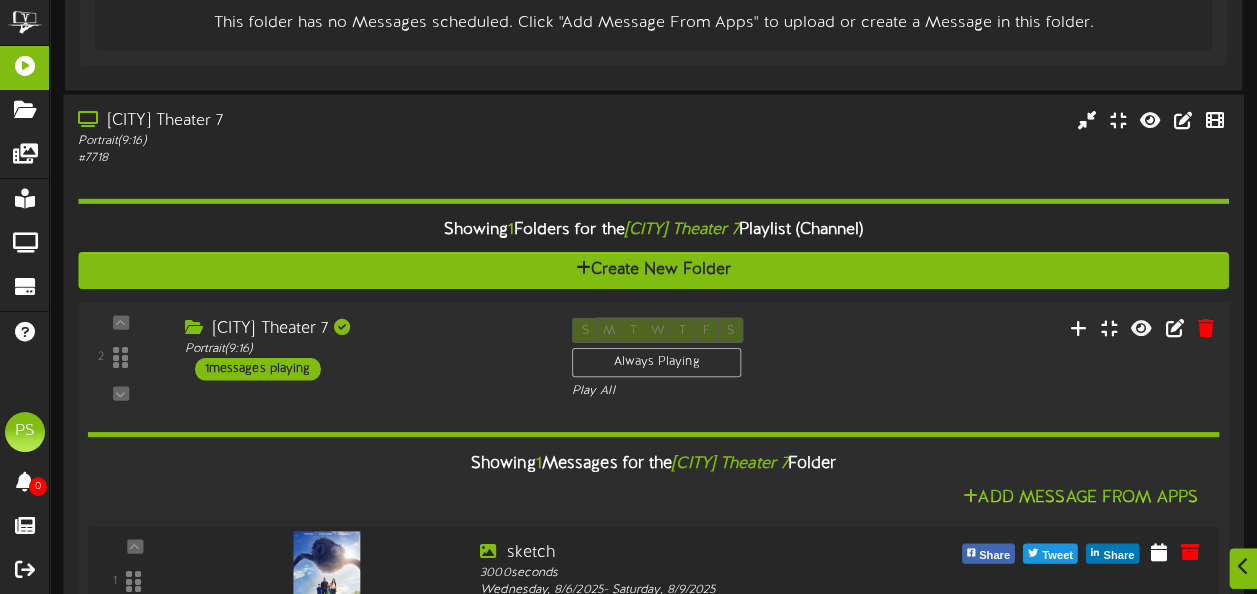 scroll, scrollTop: 5237, scrollLeft: 0, axis: vertical 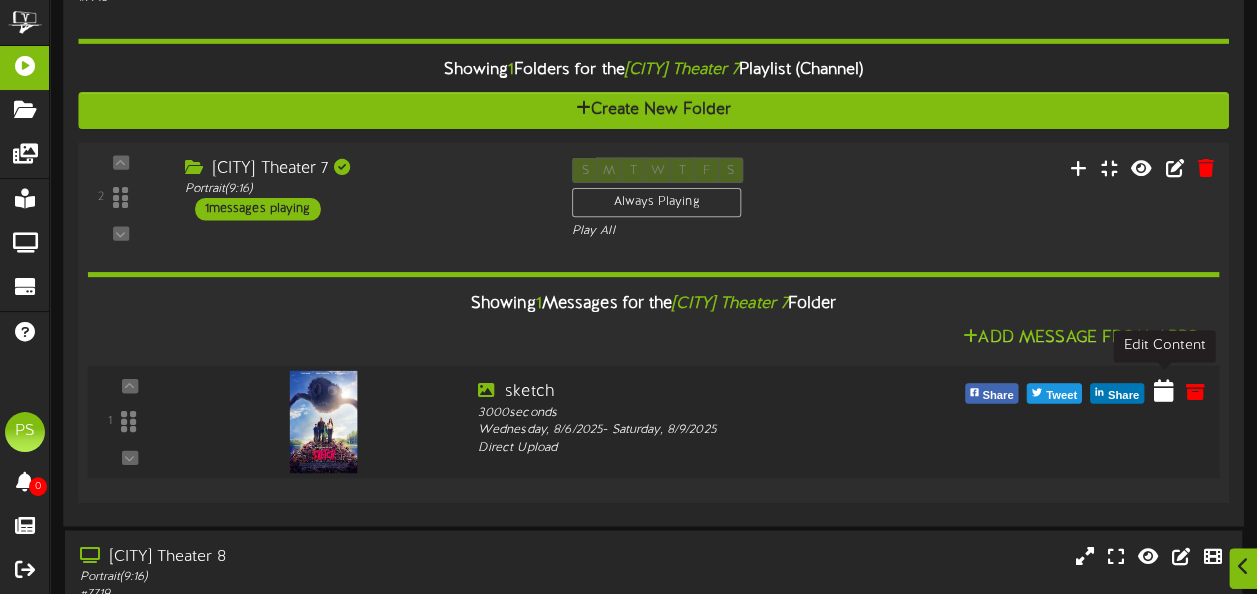 click at bounding box center [1164, 390] 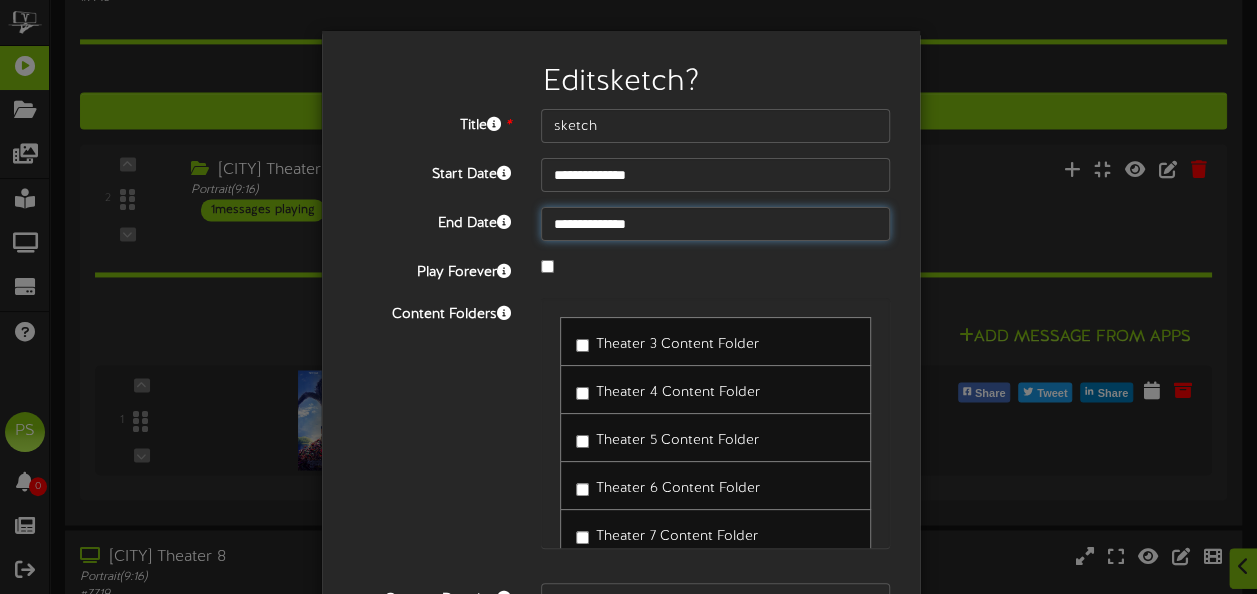 click on "**********" at bounding box center [715, 224] 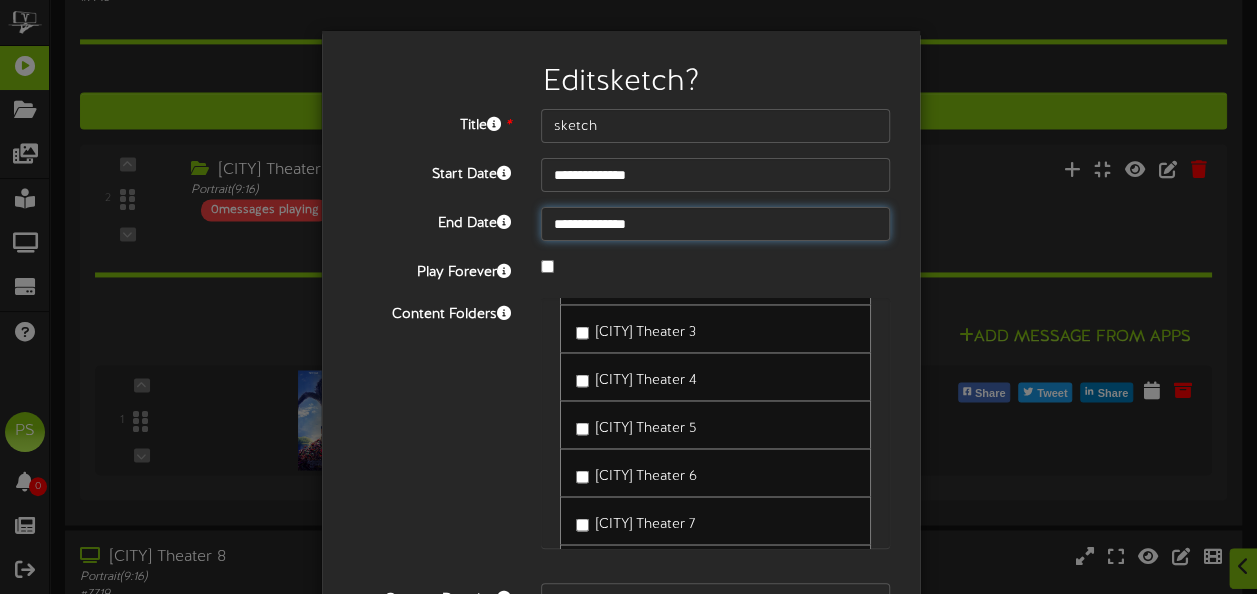 scroll, scrollTop: 1981, scrollLeft: 0, axis: vertical 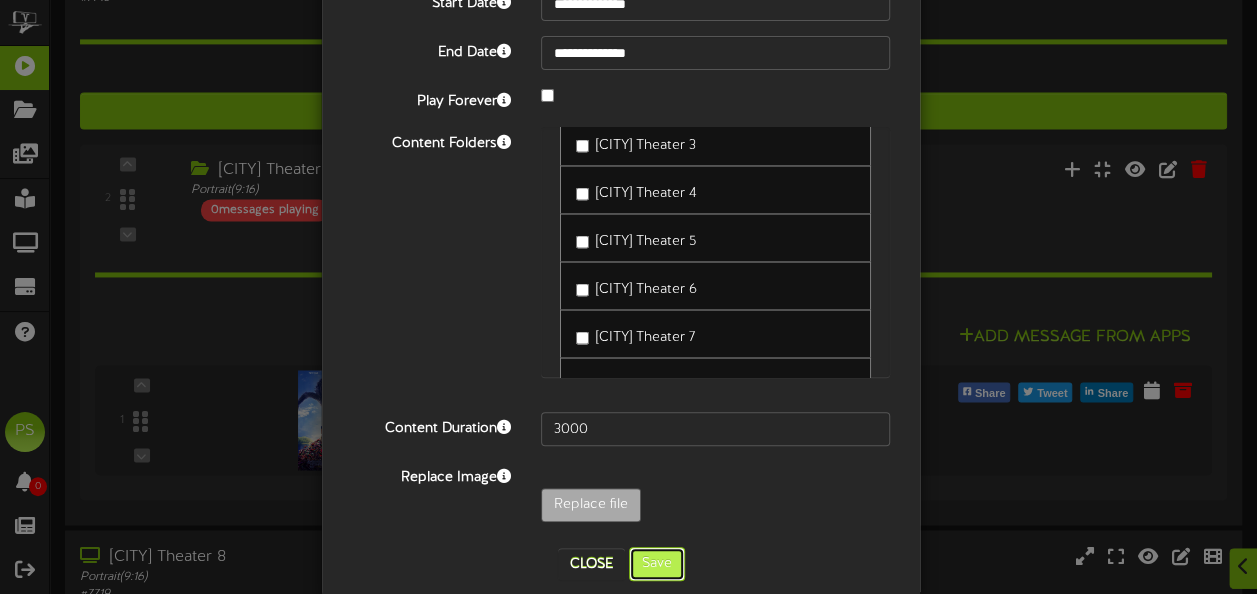 click on "Save" at bounding box center [657, 564] 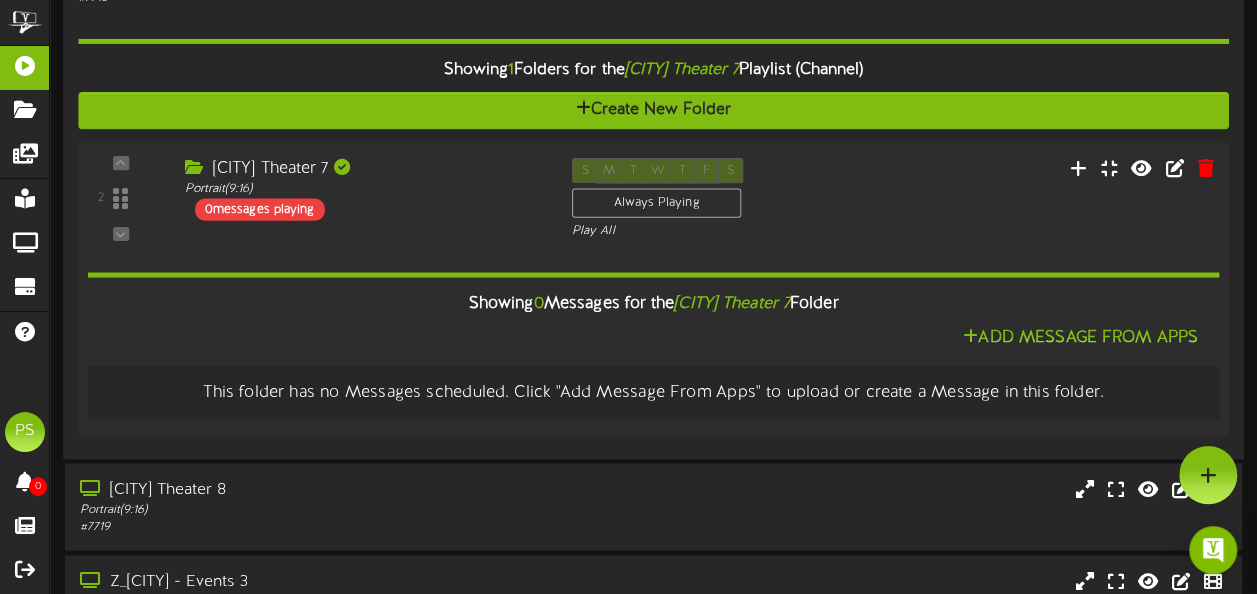 scroll, scrollTop: 5379, scrollLeft: 0, axis: vertical 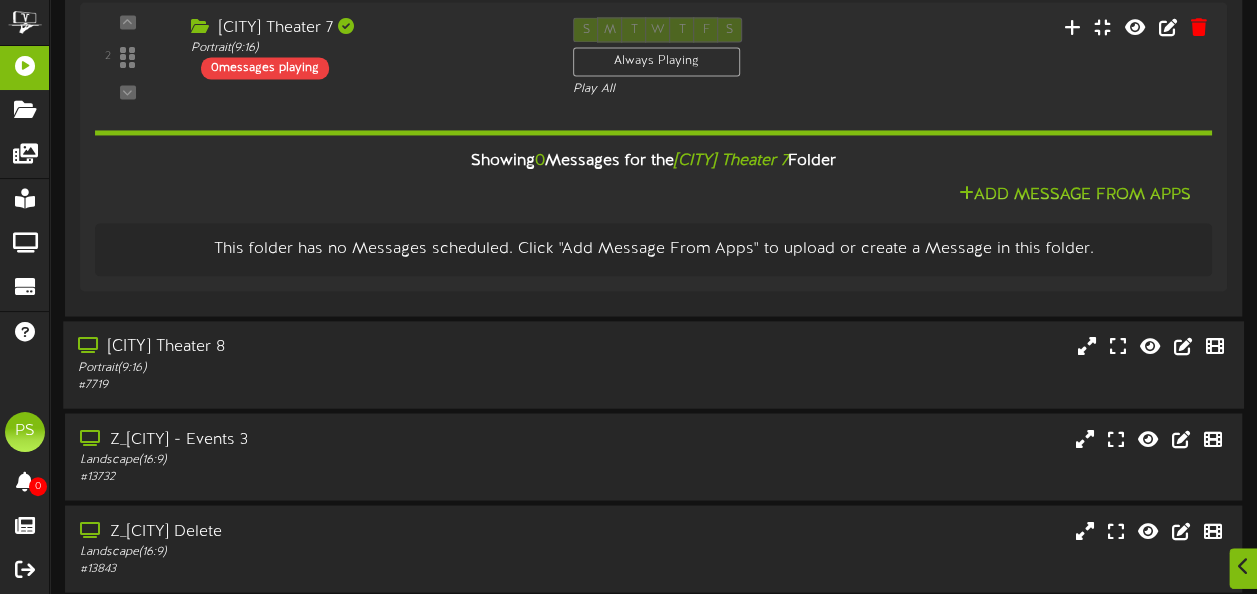 click on "Queen Creek Theater 8
Portrait  ( 9:16 )
# 7719" at bounding box center [653, 364] 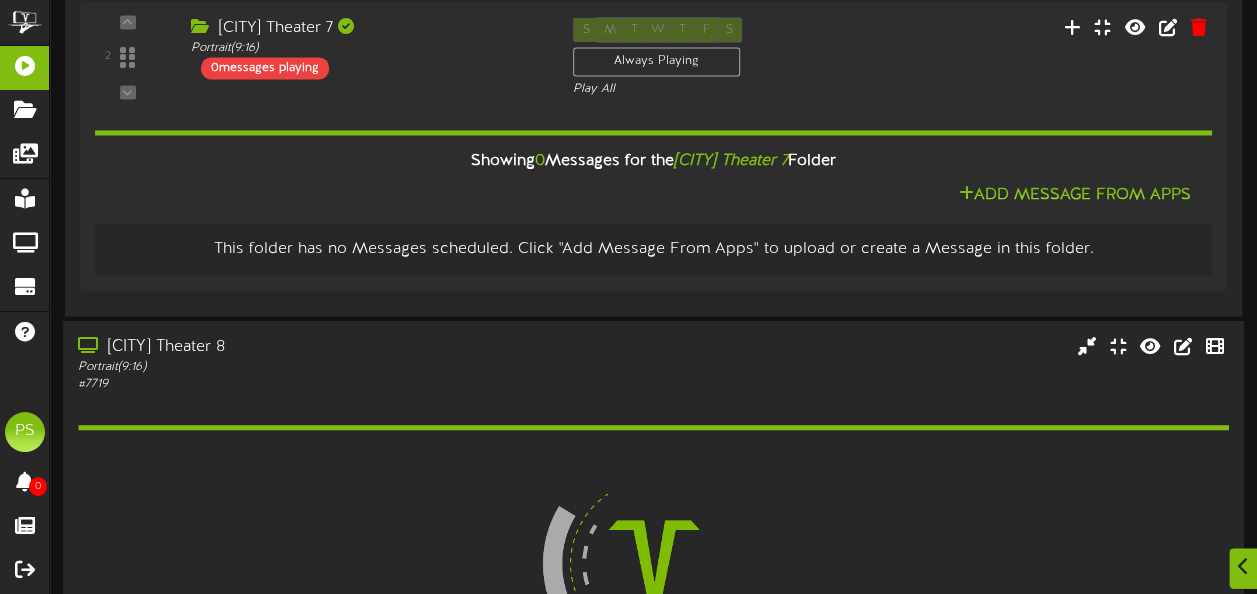 scroll, scrollTop: 5539, scrollLeft: 0, axis: vertical 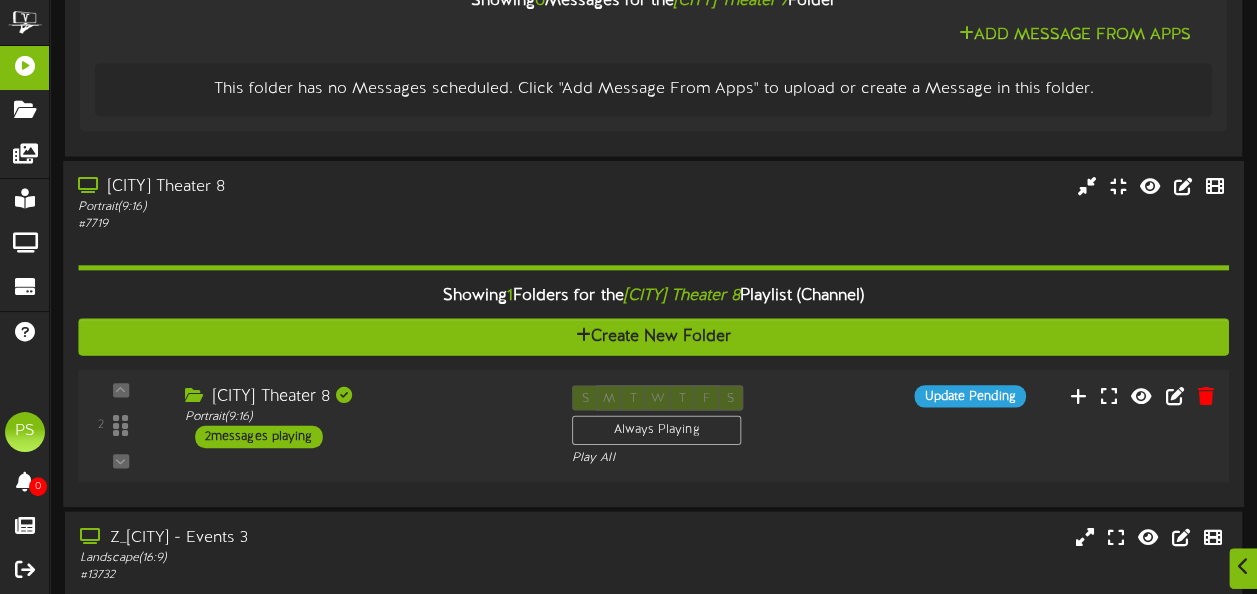 click on "Queen Creek Theater 8
Portrait  ( 9:16 )
2  messages playing" at bounding box center [362, 415] 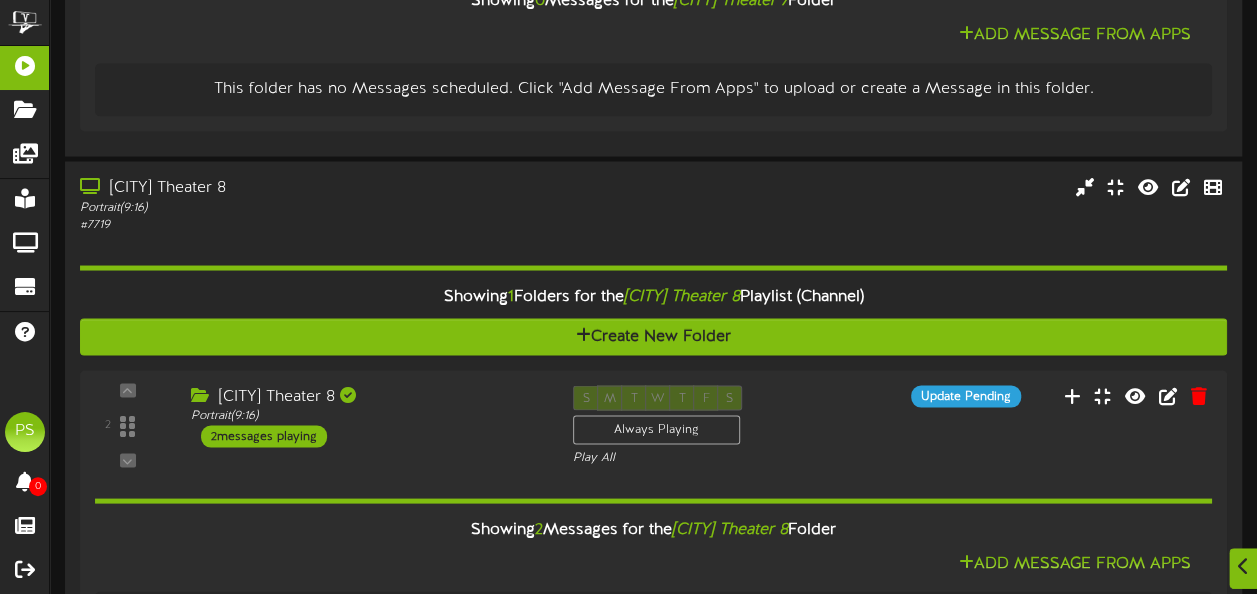 scroll, scrollTop: 5717, scrollLeft: 0, axis: vertical 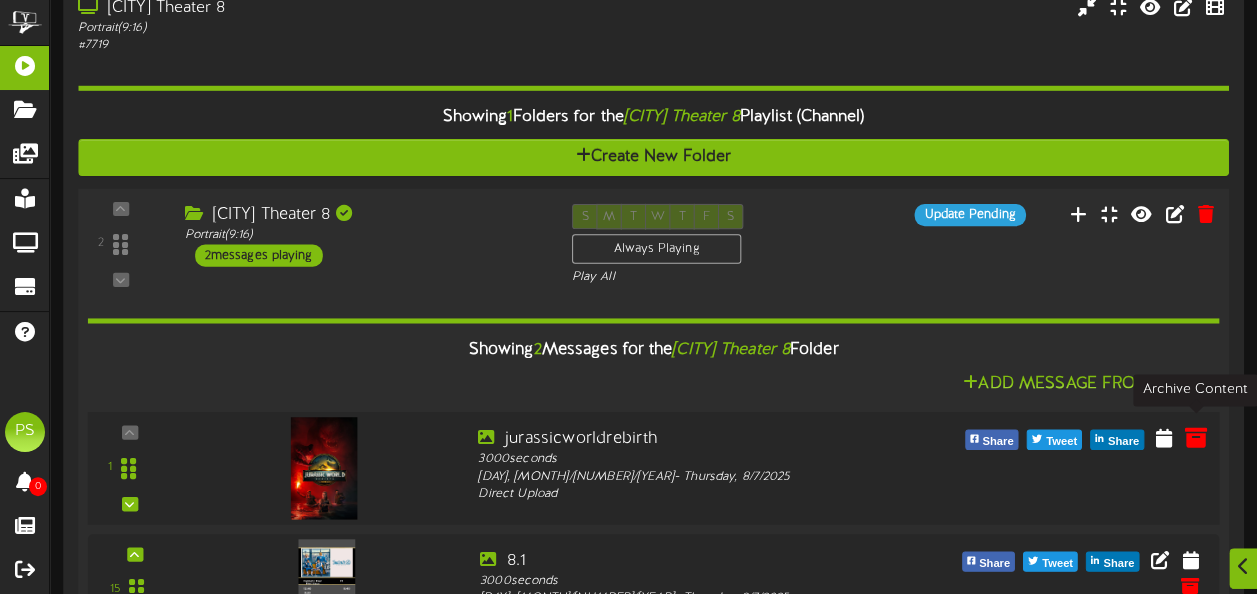 click at bounding box center [1195, 437] 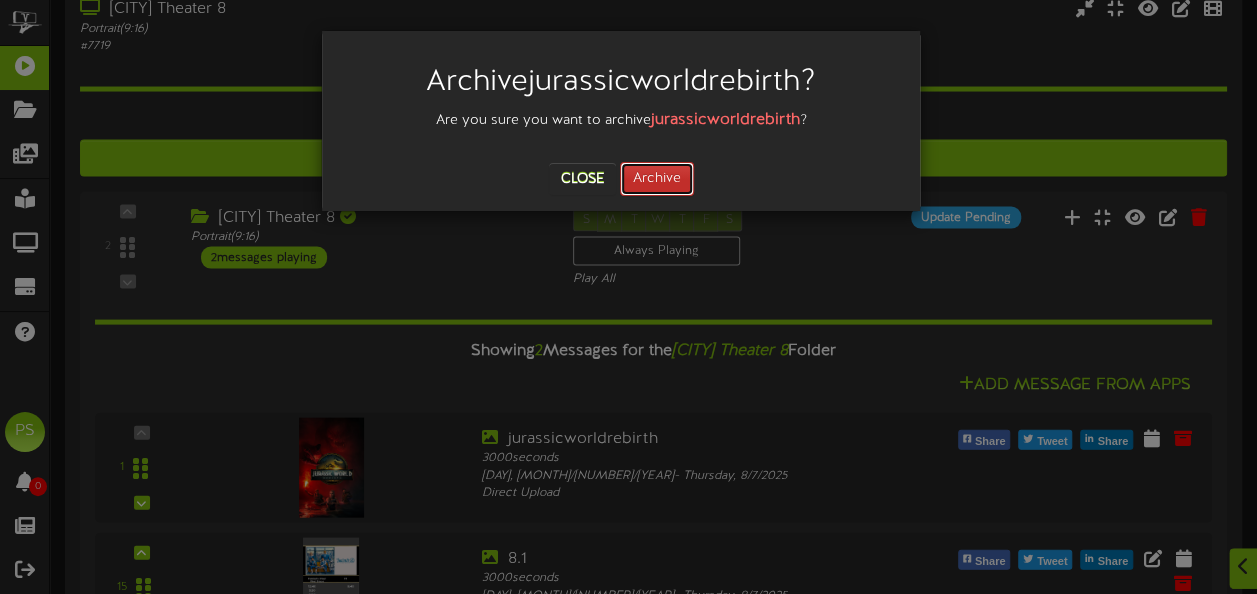 click on "Archive" at bounding box center (657, 179) 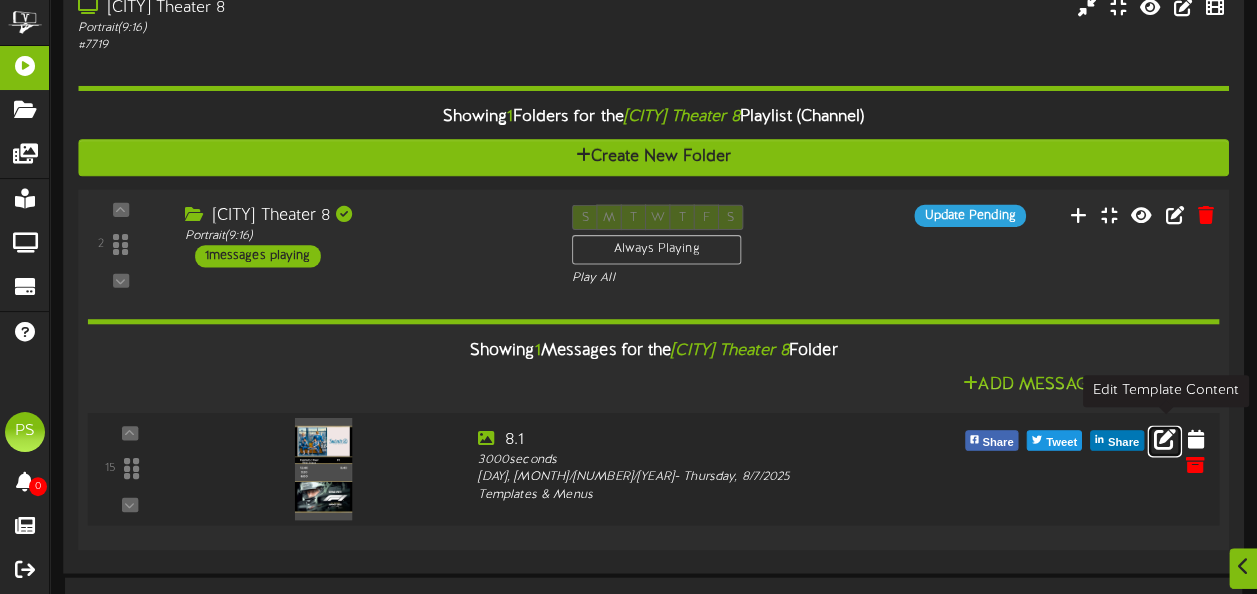 click at bounding box center [1165, 438] 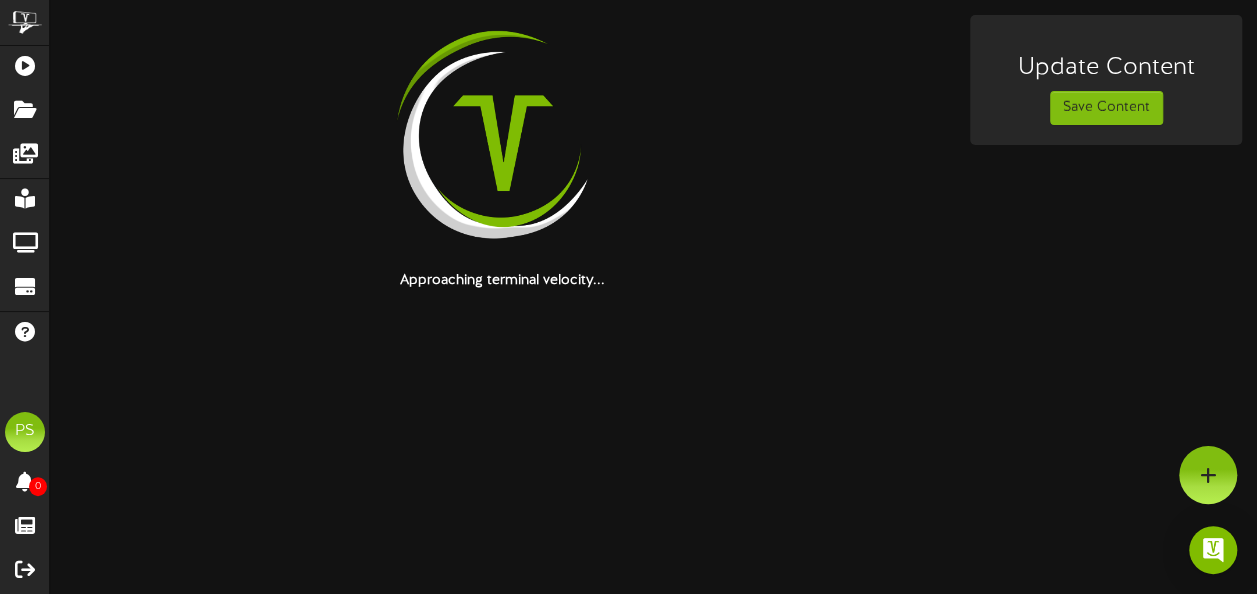scroll, scrollTop: 0, scrollLeft: 0, axis: both 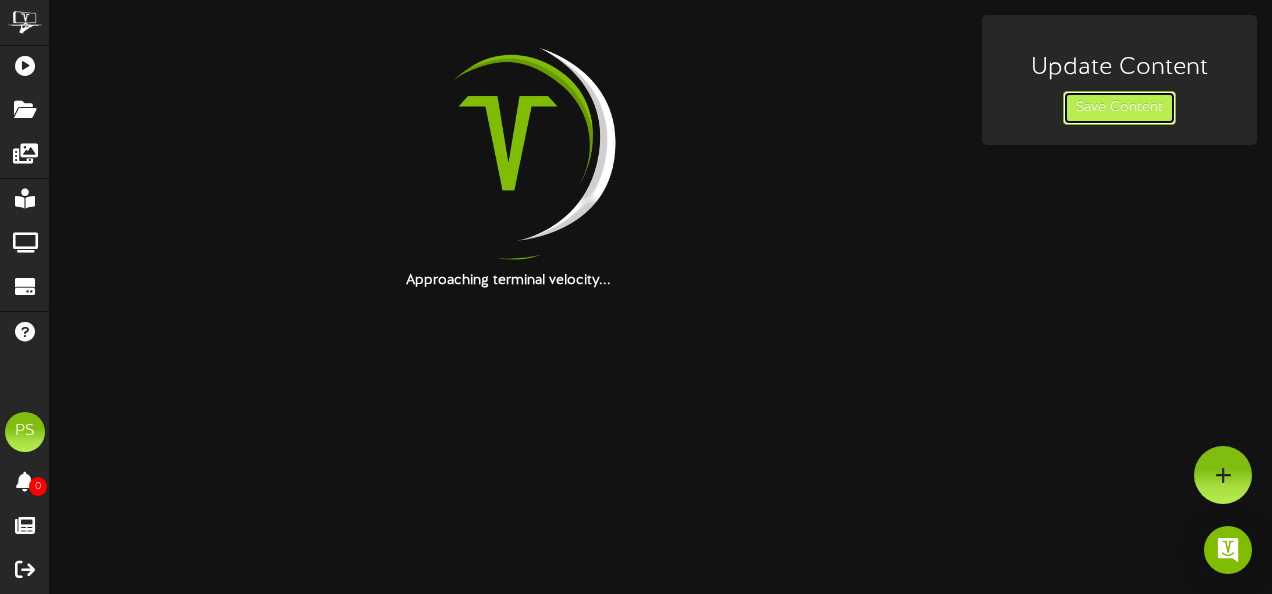 click on "Save Content" at bounding box center (1119, 108) 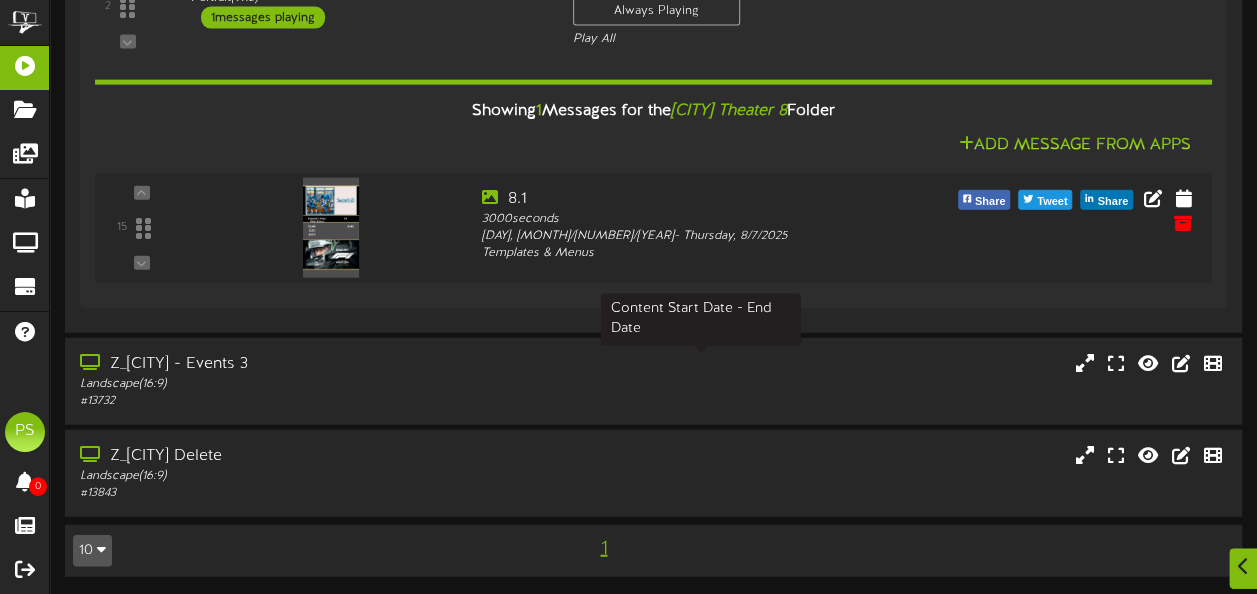 scroll, scrollTop: 5887, scrollLeft: 0, axis: vertical 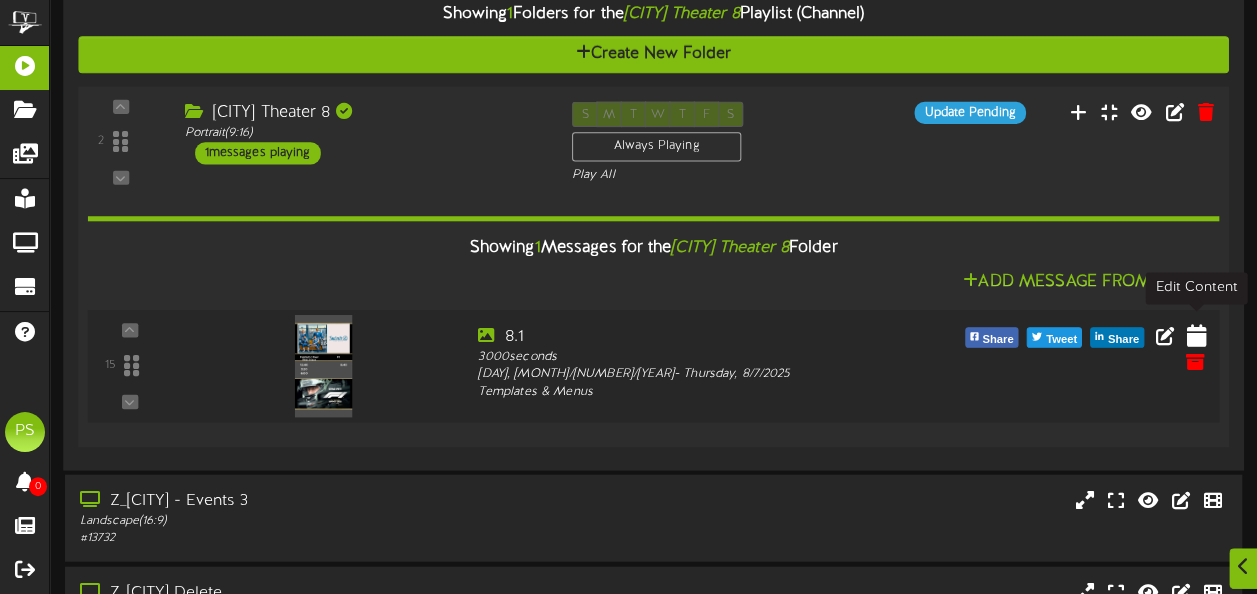 click at bounding box center [1196, 335] 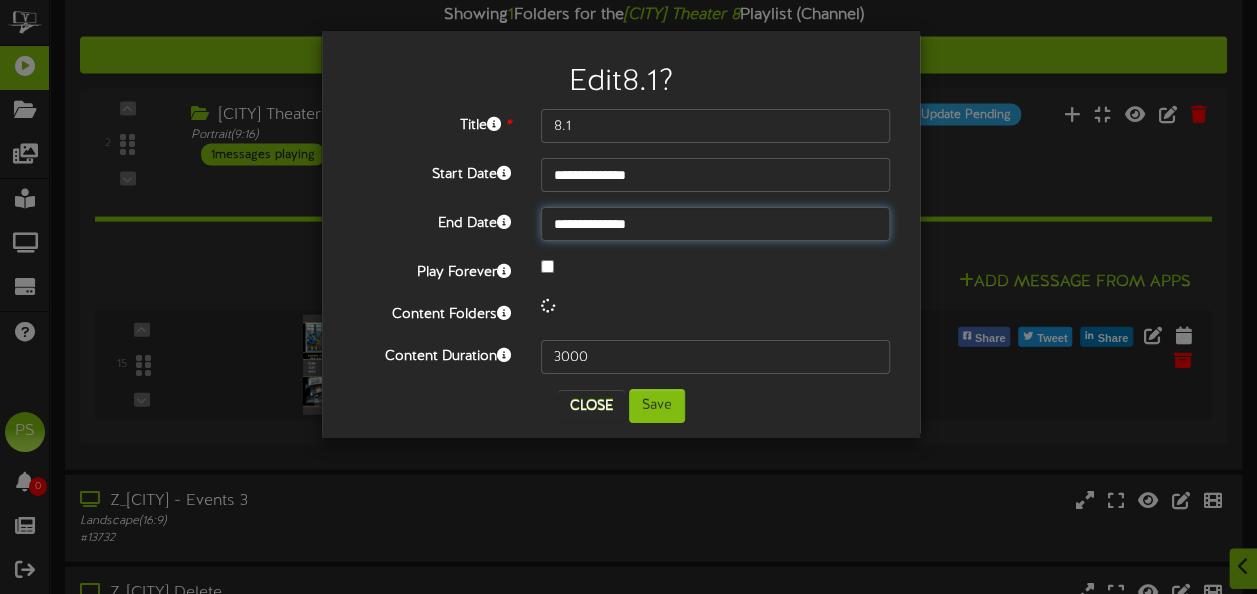 click on "**********" at bounding box center [715, 224] 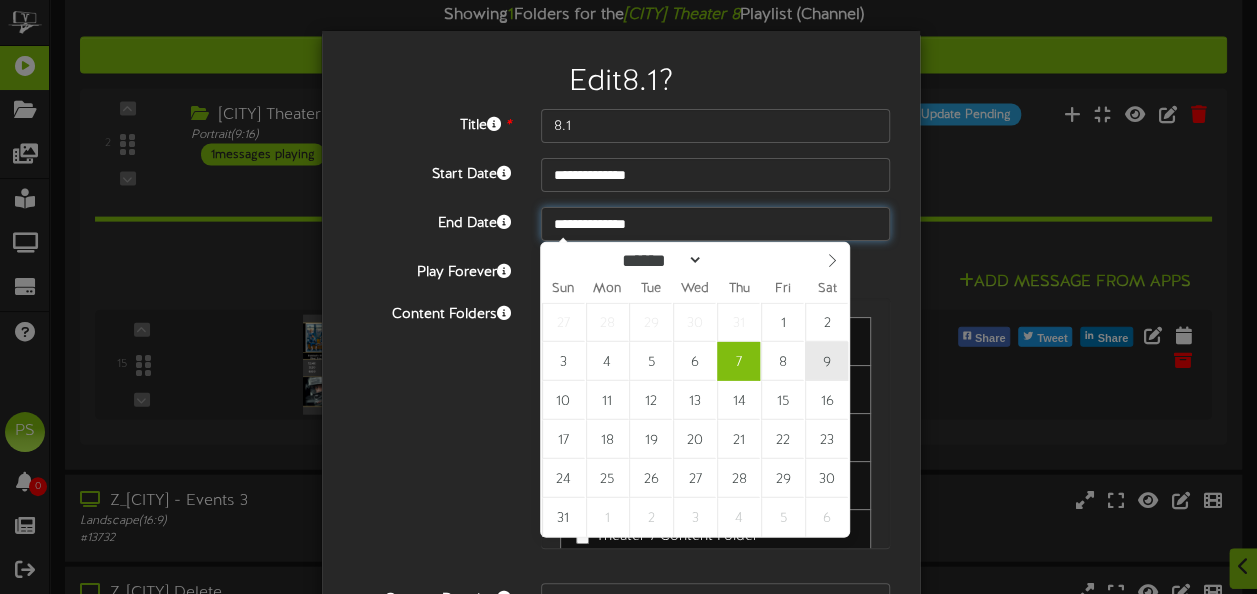 type on "**********" 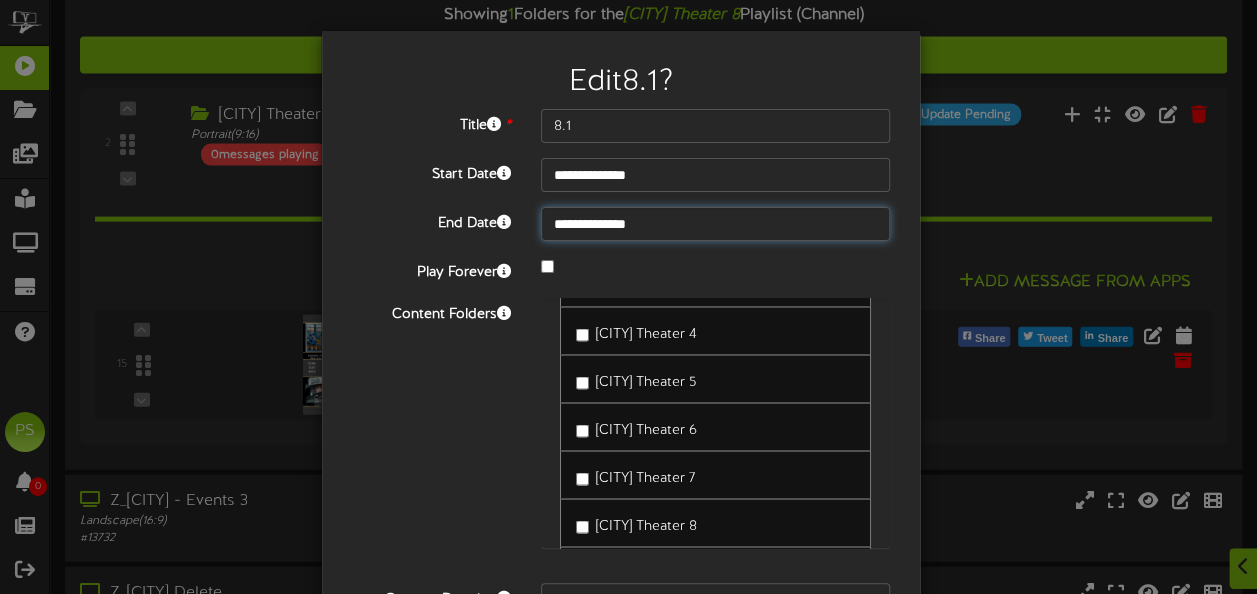 scroll, scrollTop: 2012, scrollLeft: 0, axis: vertical 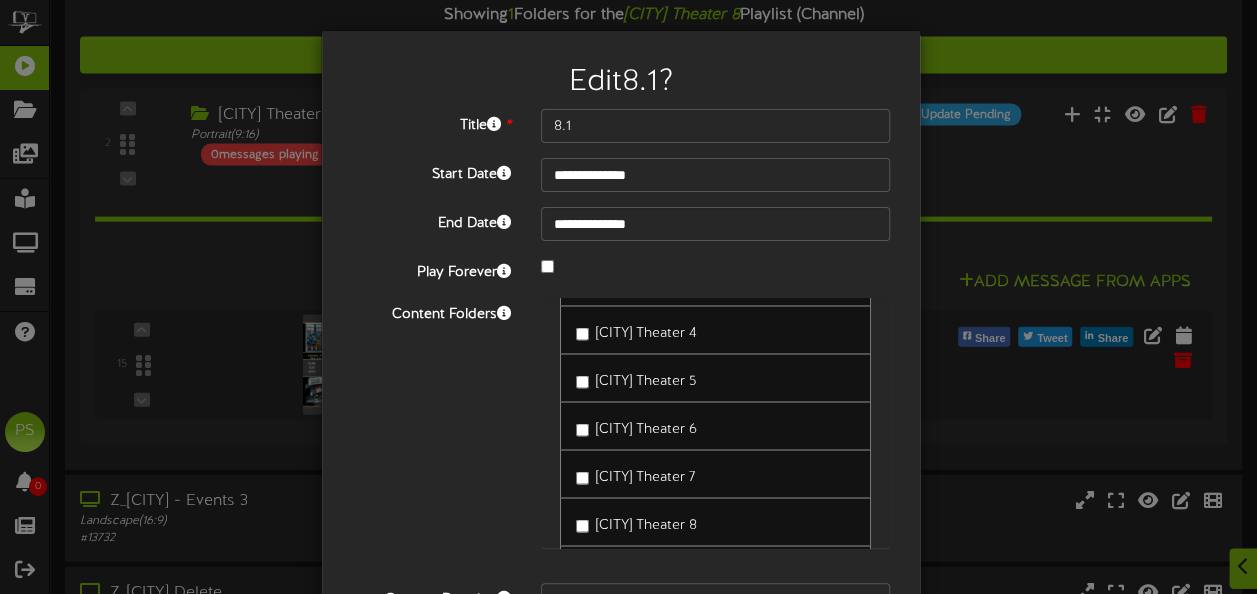 click on "[CITY] Theater 6" at bounding box center (636, 425) 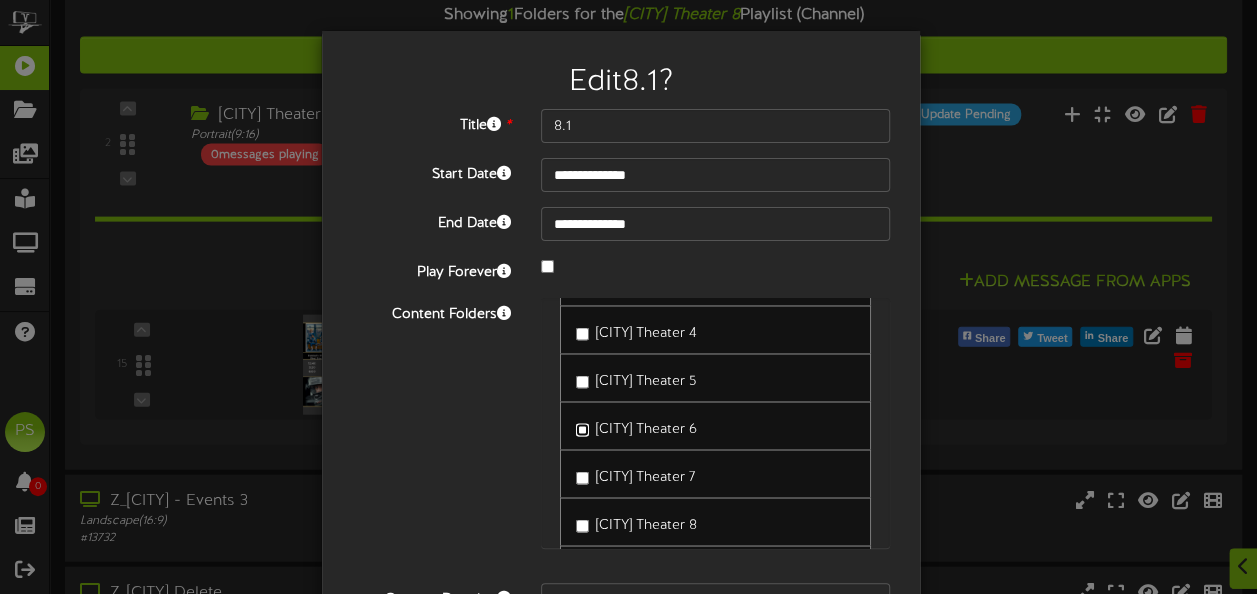scroll, scrollTop: 116, scrollLeft: 0, axis: vertical 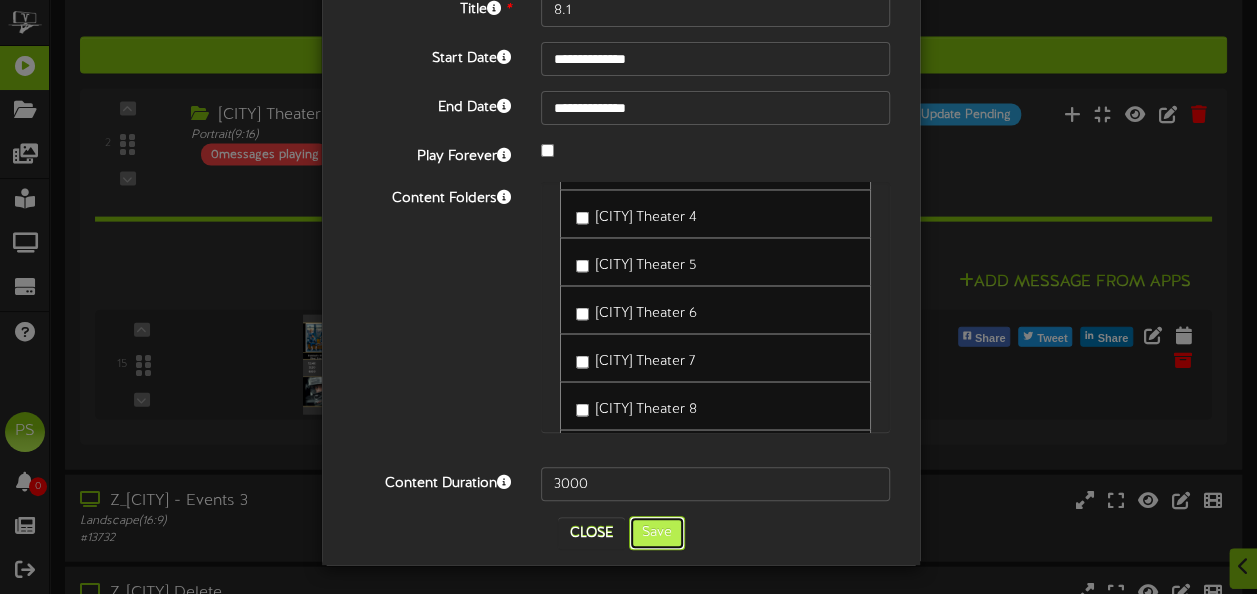 click on "Save" at bounding box center [657, 533] 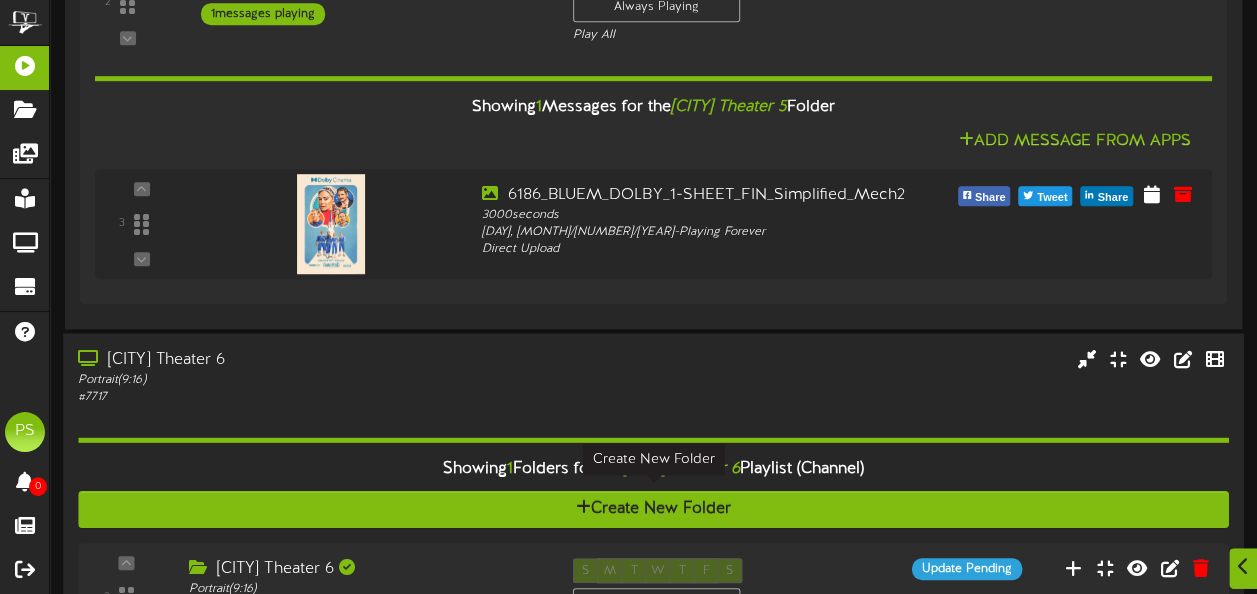 scroll, scrollTop: 4528, scrollLeft: 0, axis: vertical 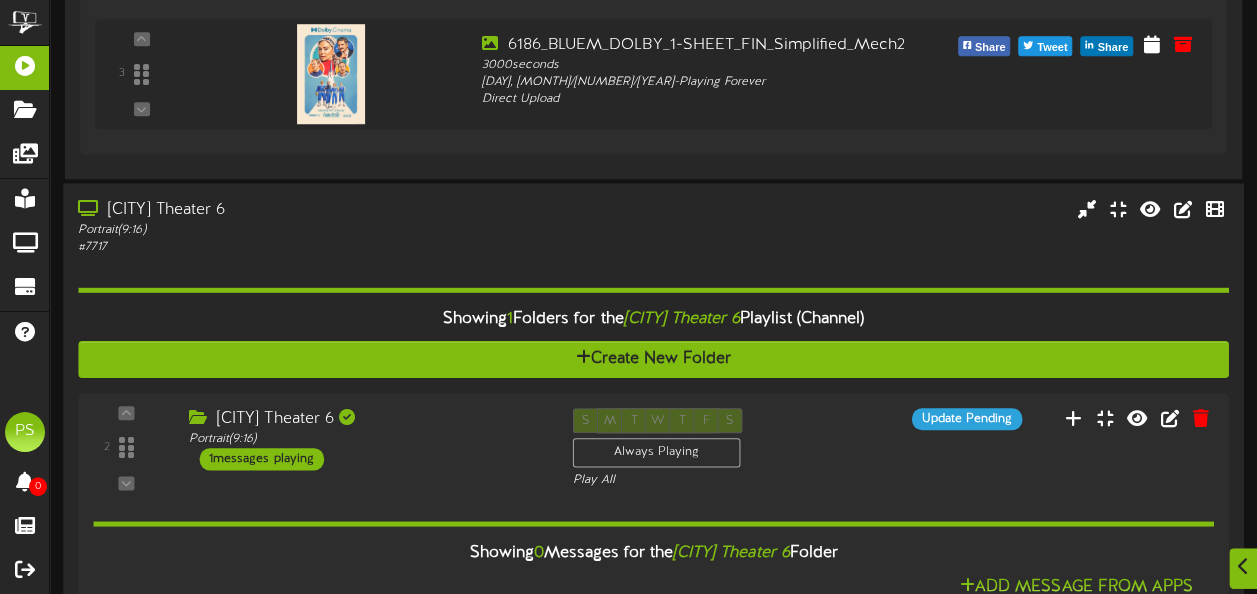 click on "Showing  1  Folders for the  Queen Creek Theater 6  Playlist (Channel)
Create New Folder
2" at bounding box center (653, 473) 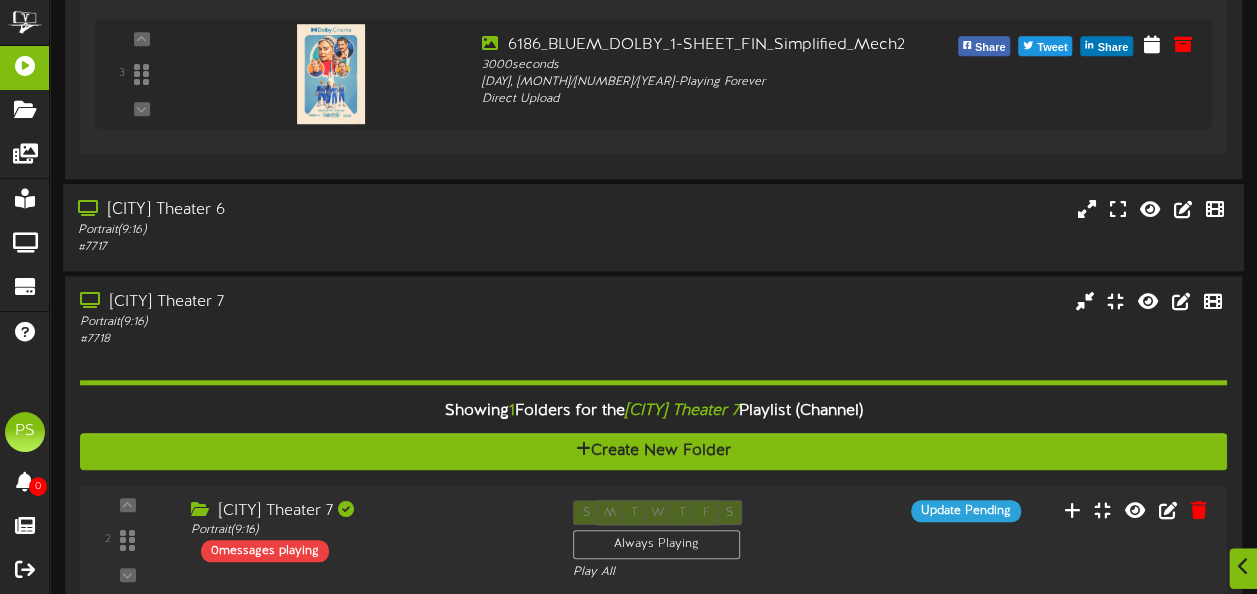 click on "# 7717" at bounding box center [309, 247] 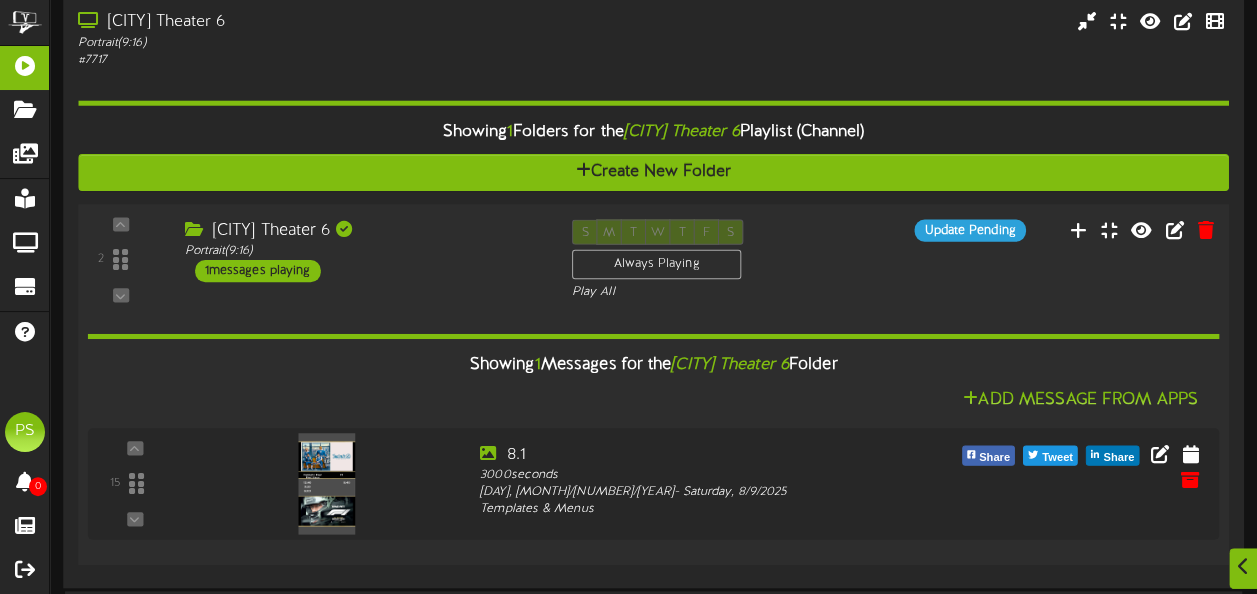 scroll, scrollTop: 4800, scrollLeft: 0, axis: vertical 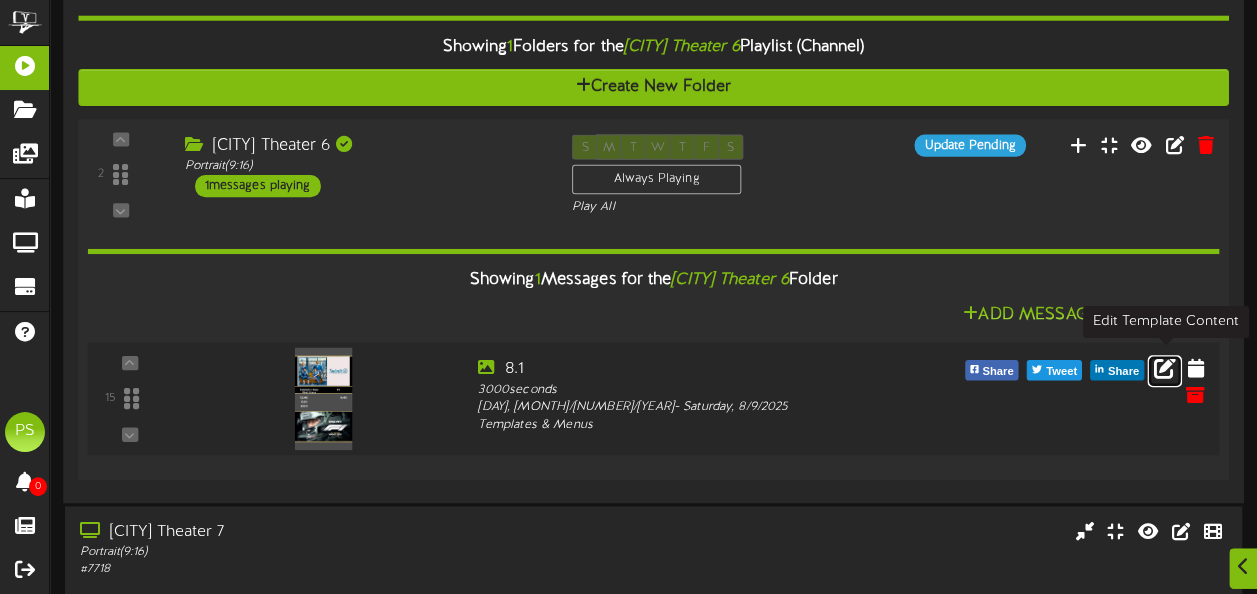 click at bounding box center [1165, 367] 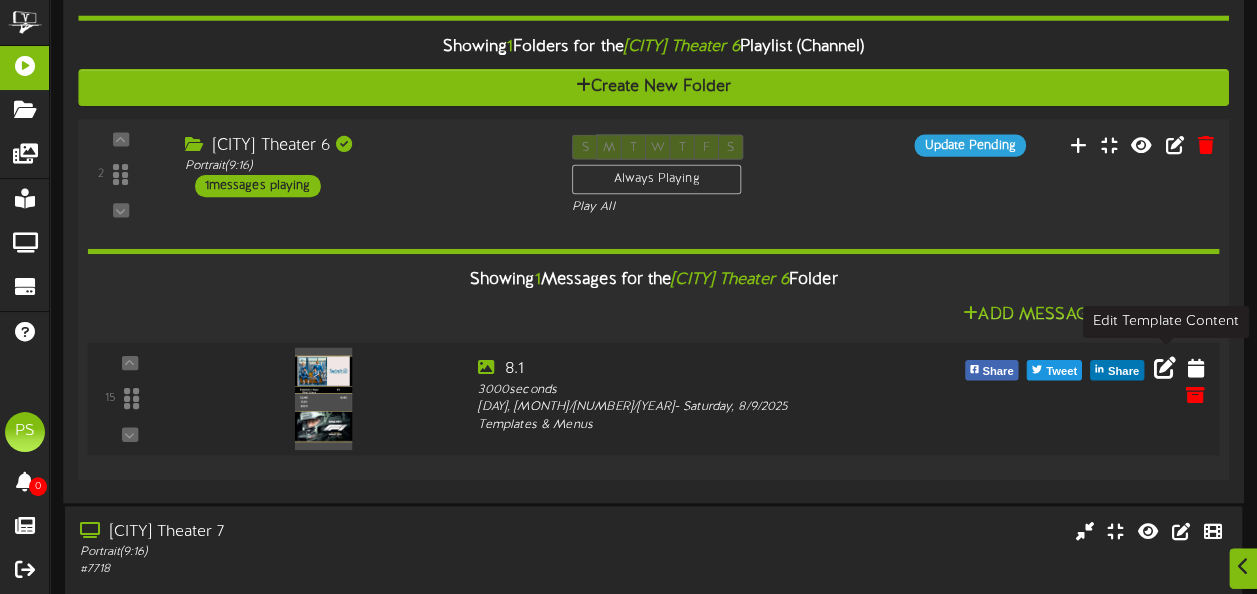 scroll, scrollTop: 0, scrollLeft: 0, axis: both 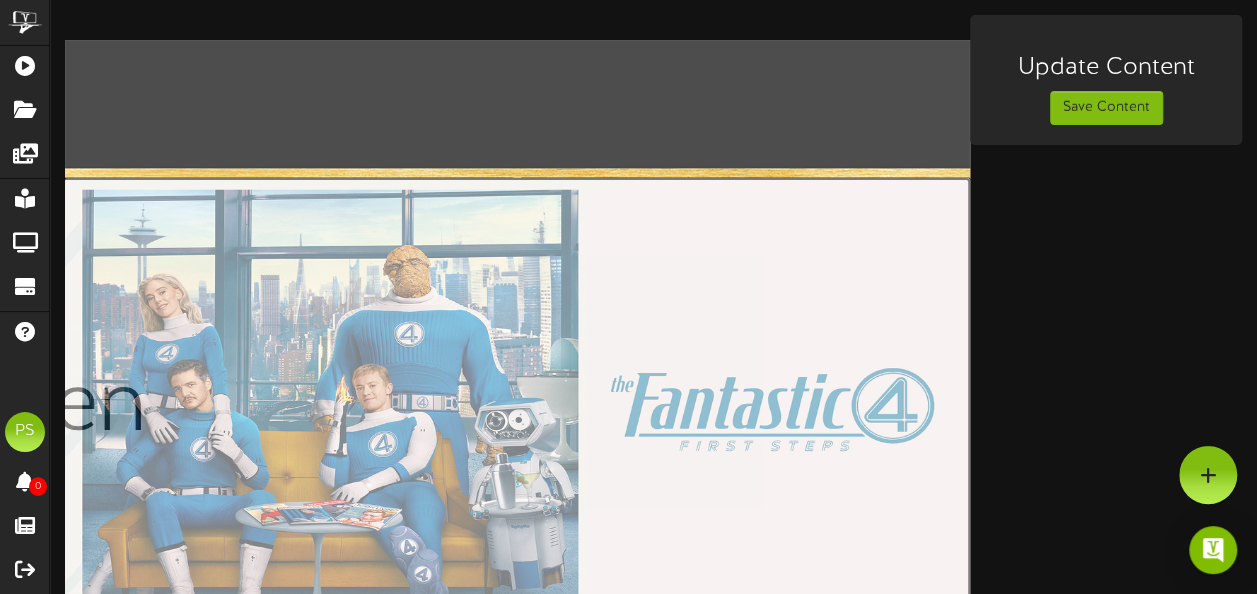click at bounding box center [52, 409] 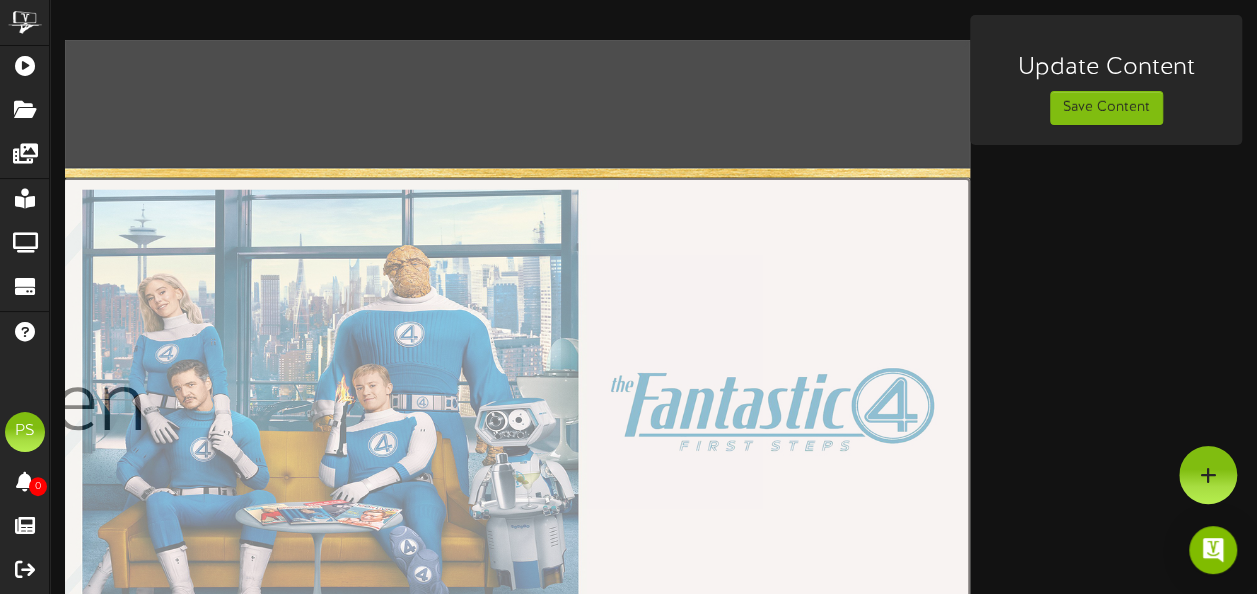 type on "**********" 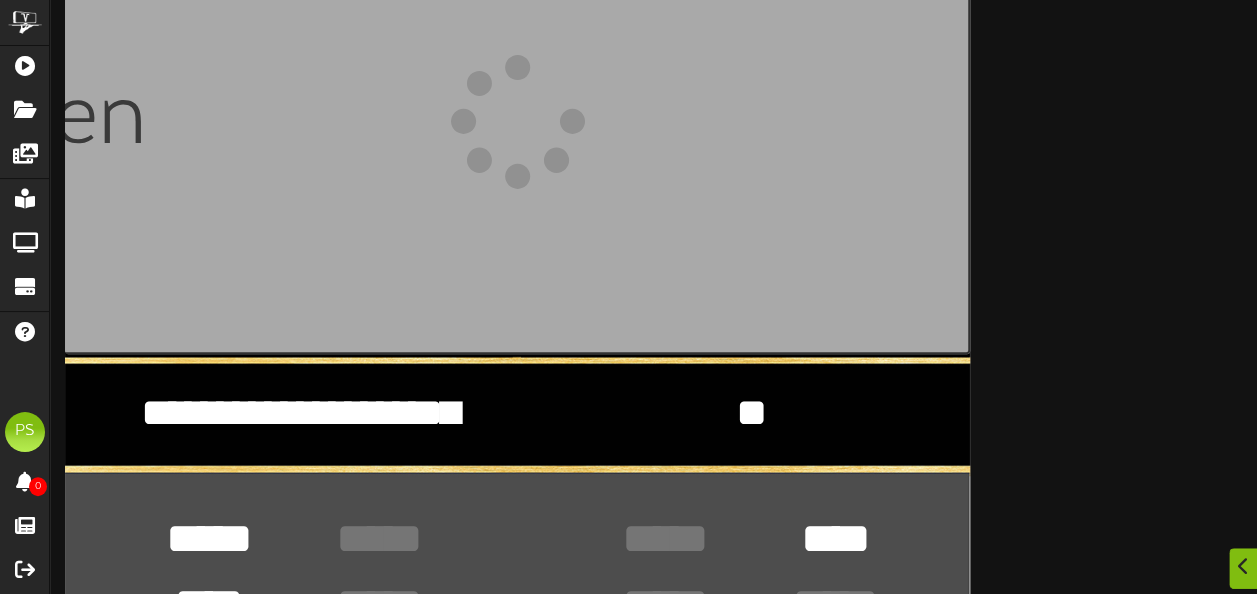 scroll, scrollTop: 289, scrollLeft: 0, axis: vertical 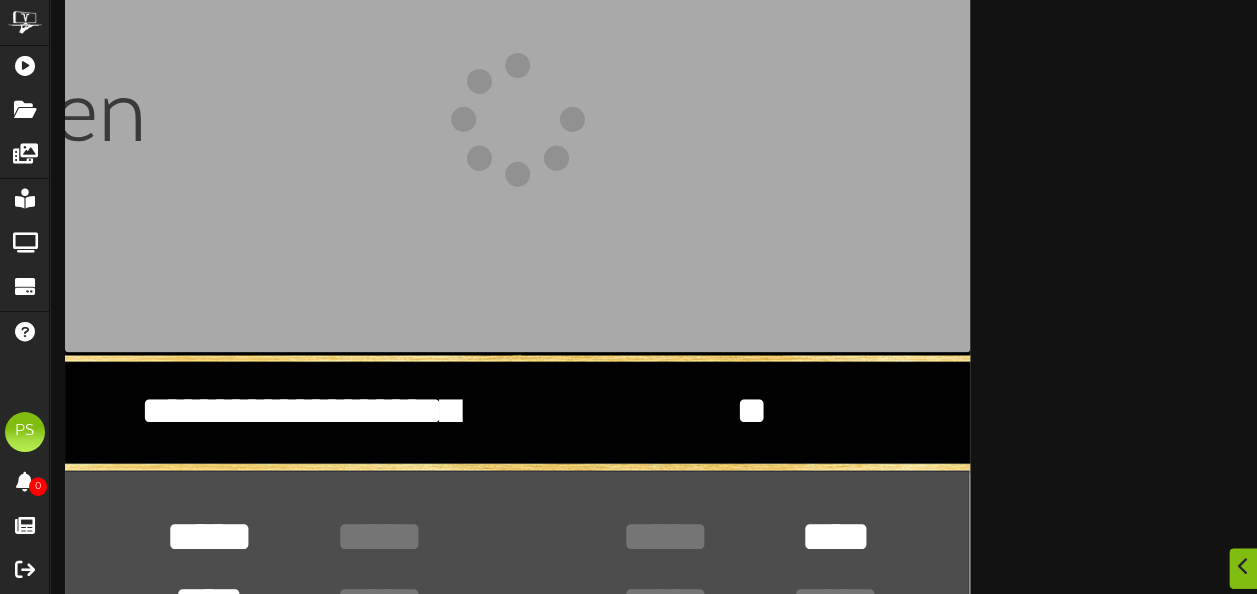 click on "**********" at bounding box center (292, 412) 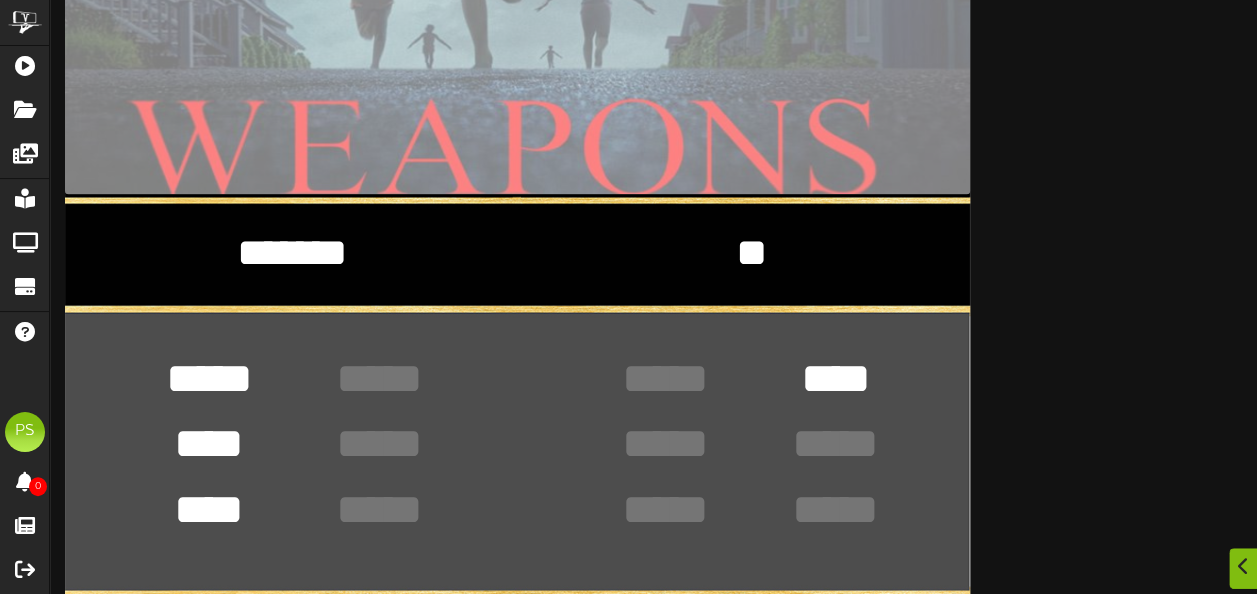 scroll, scrollTop: 461, scrollLeft: 0, axis: vertical 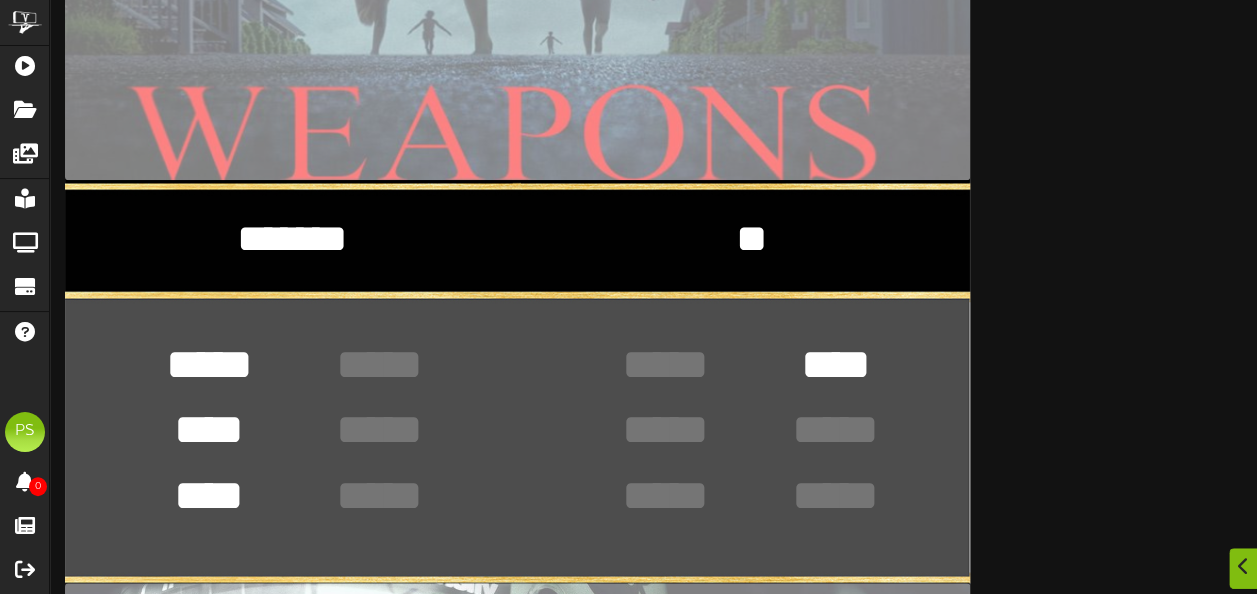type on "*******" 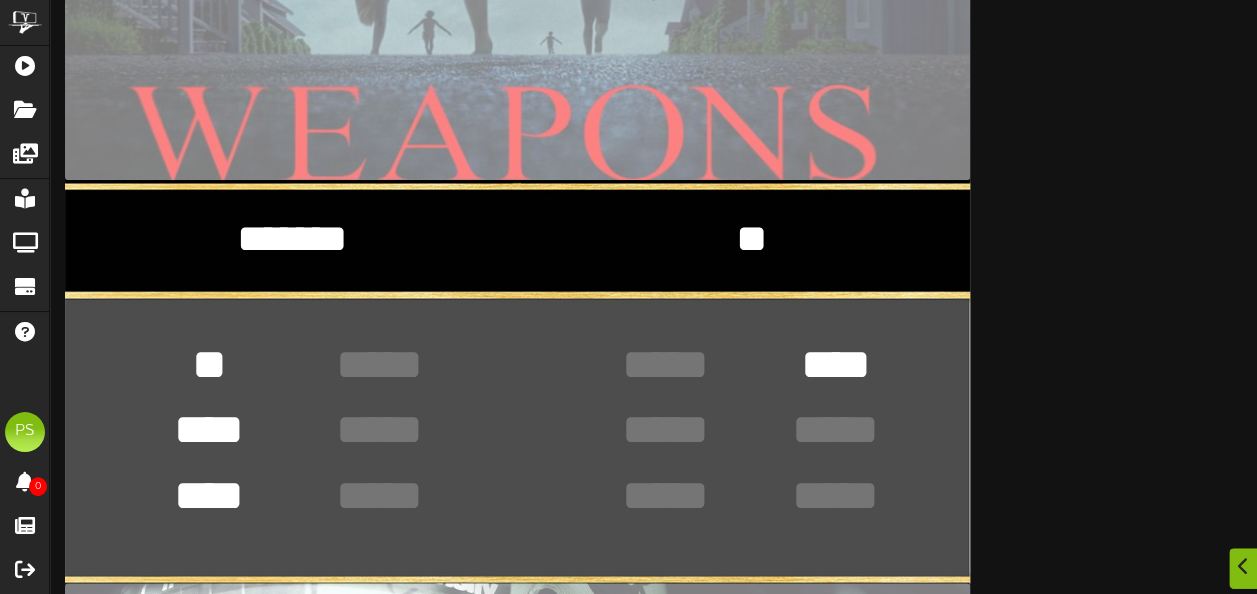 type on "*" 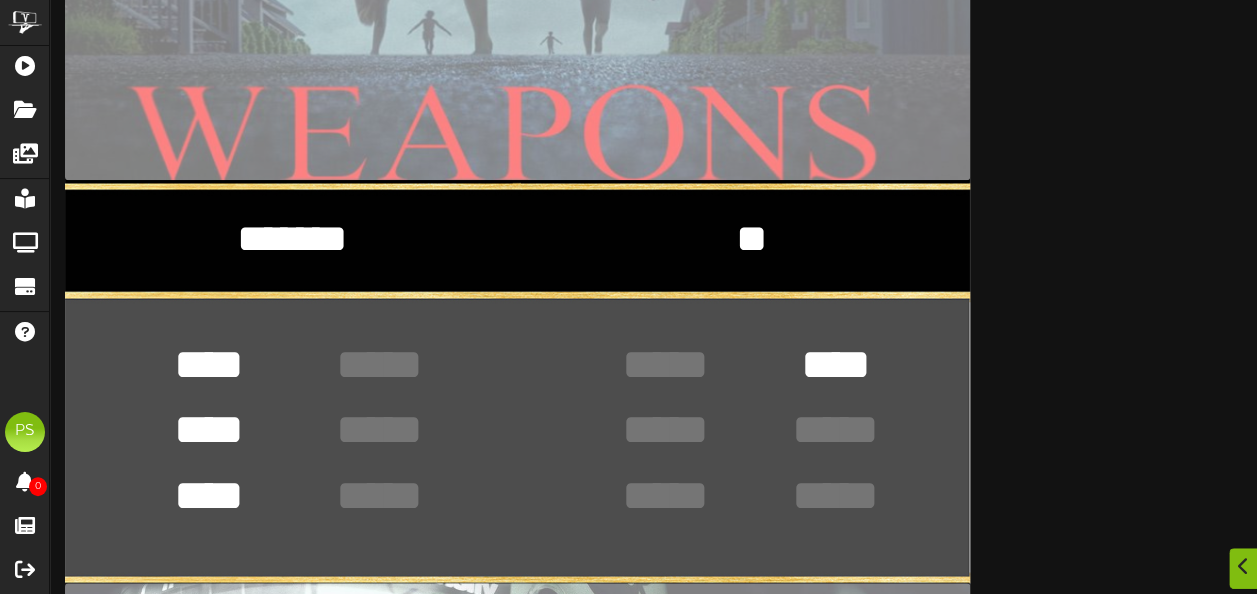type on "****" 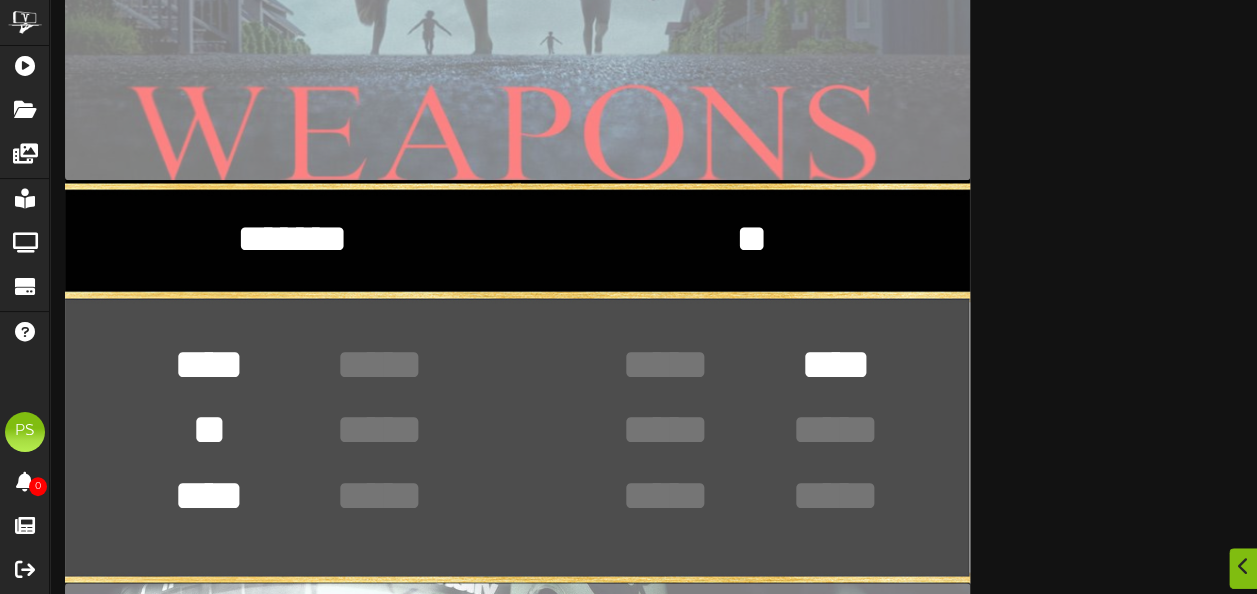 type on "*" 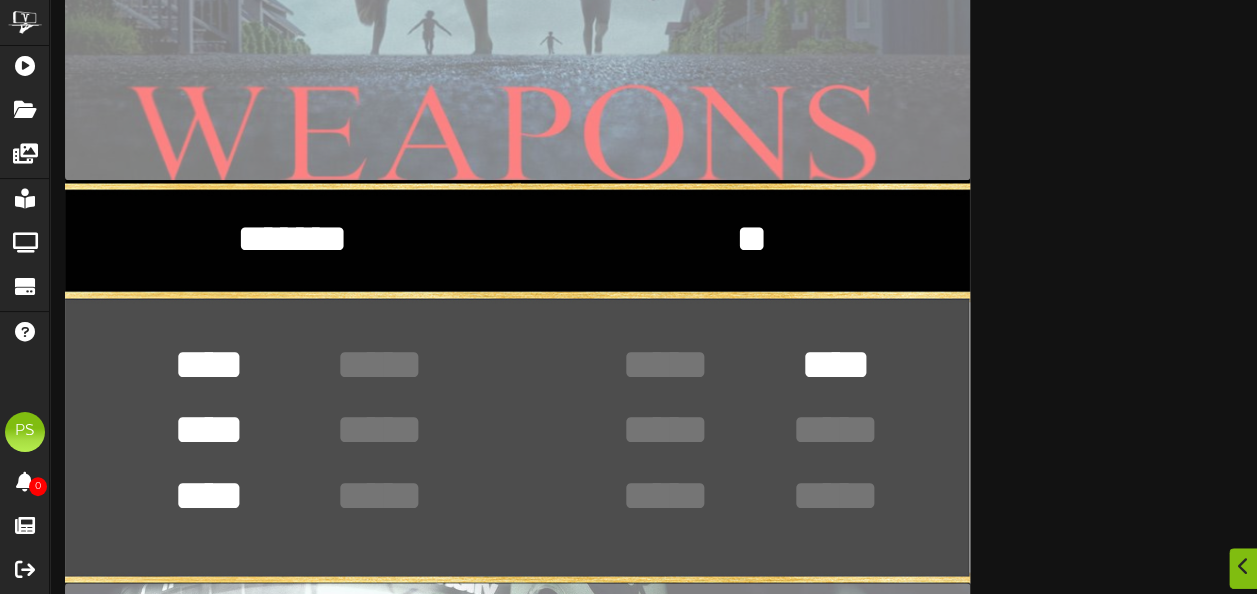 type on "****" 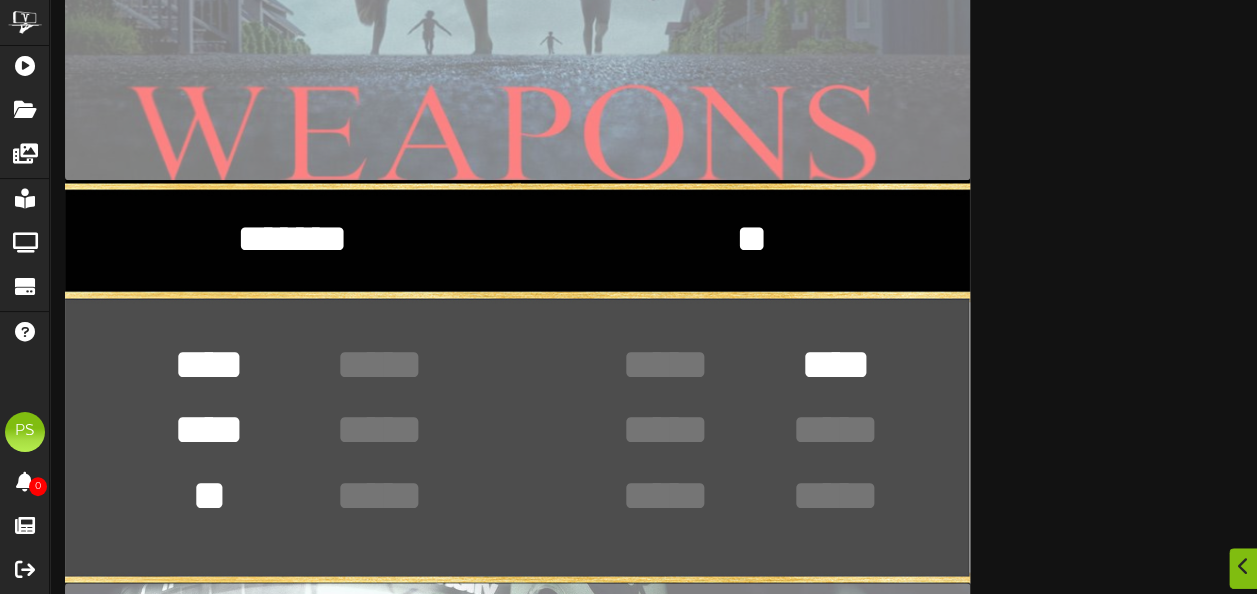 type on "*" 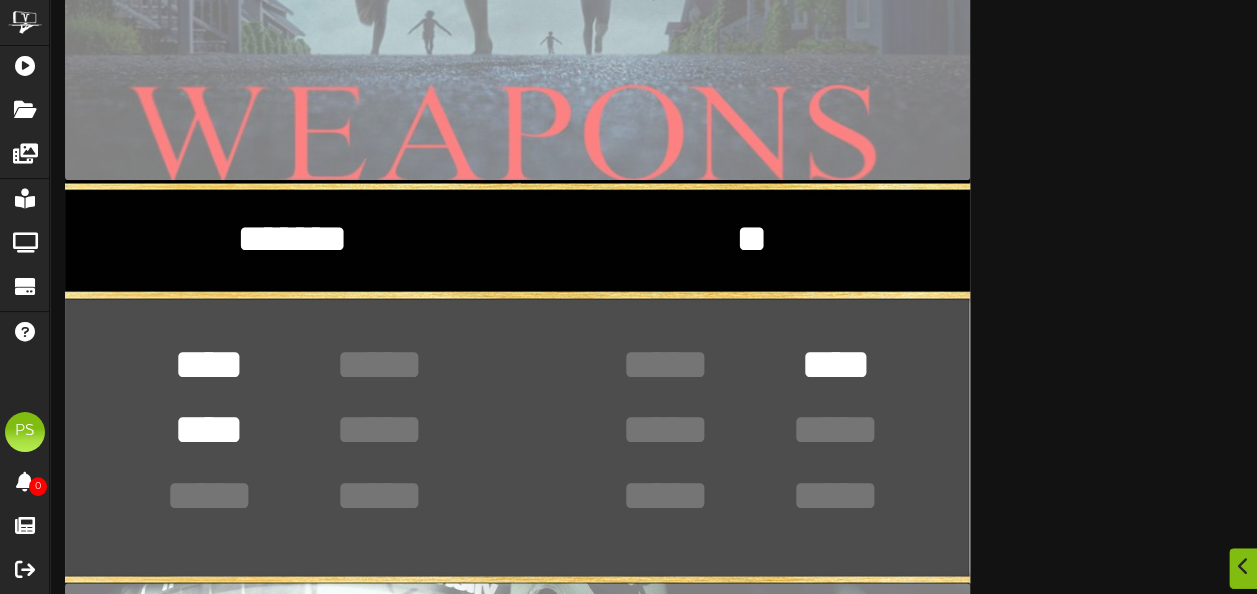 type 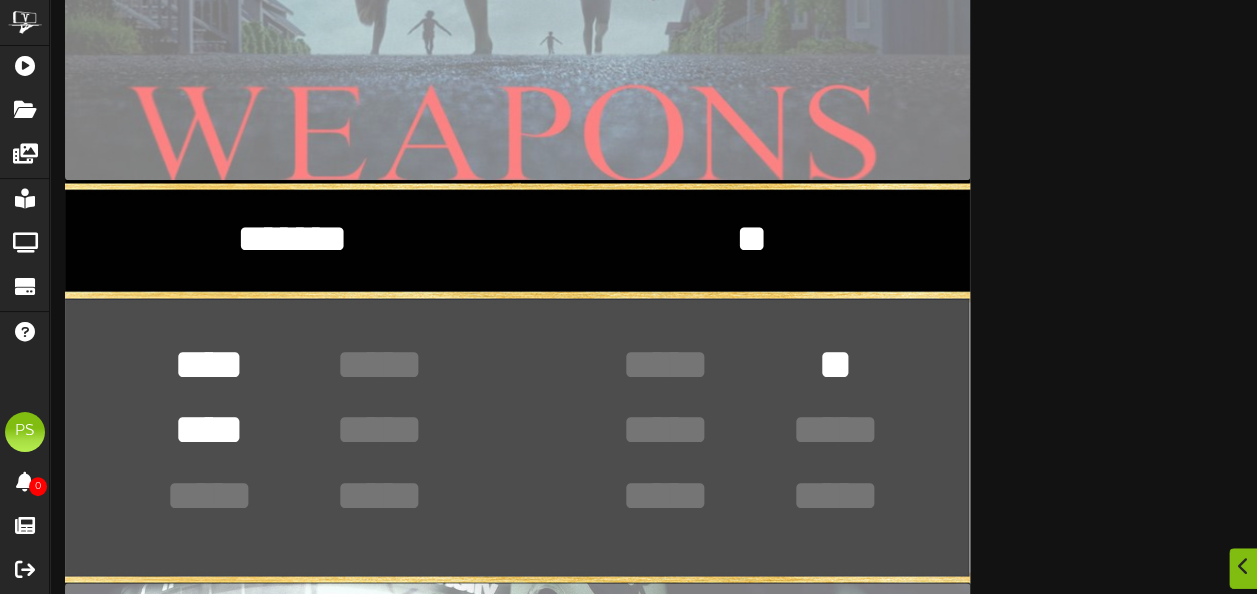 type on "*" 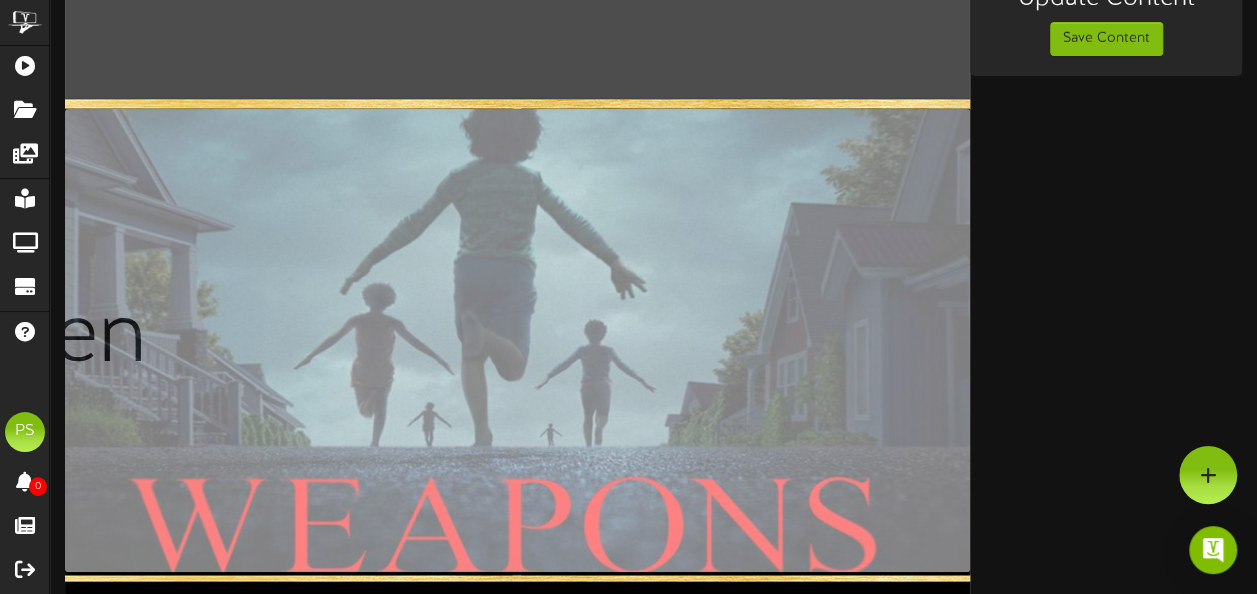 scroll, scrollTop: 0, scrollLeft: 0, axis: both 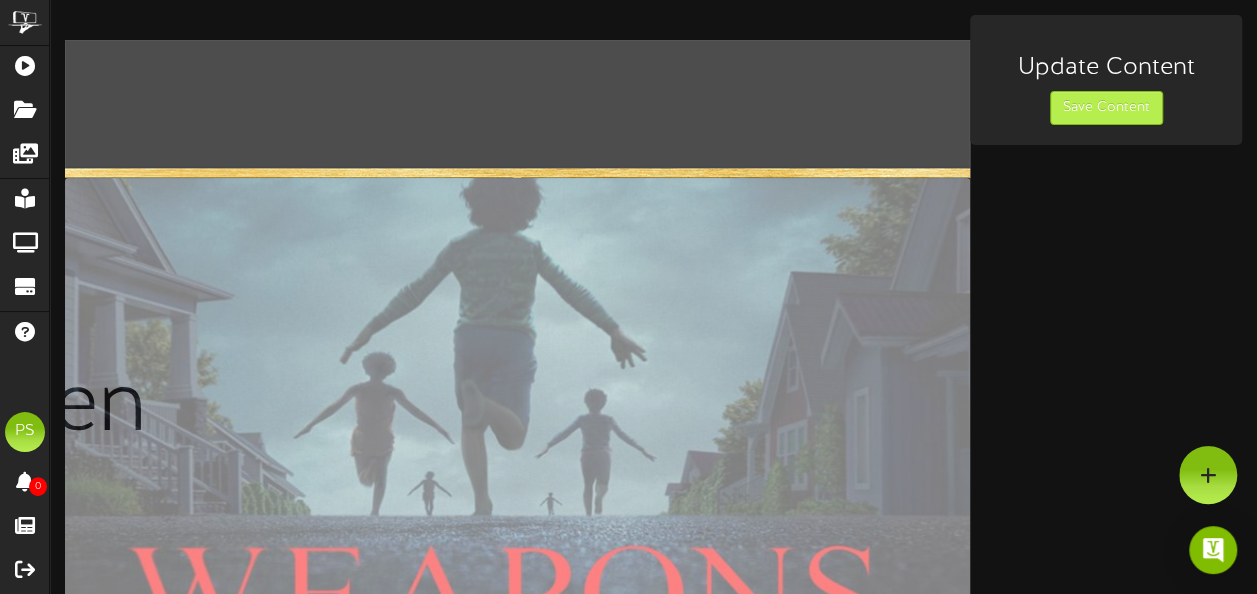 type on "****" 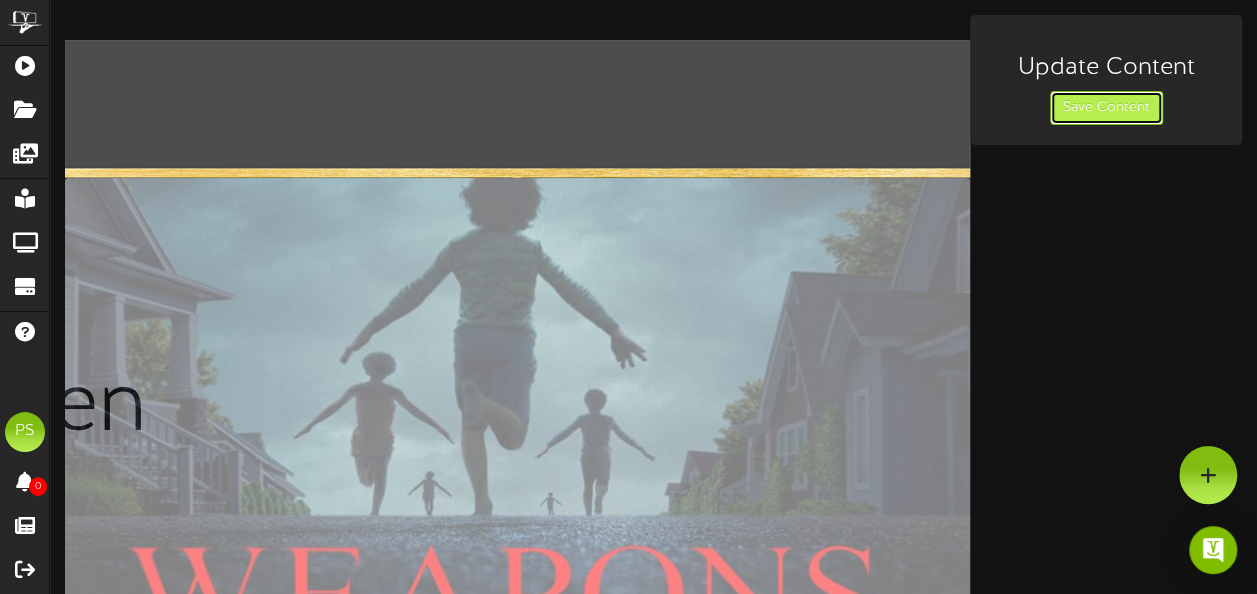 click on "Save Content" at bounding box center [1106, 108] 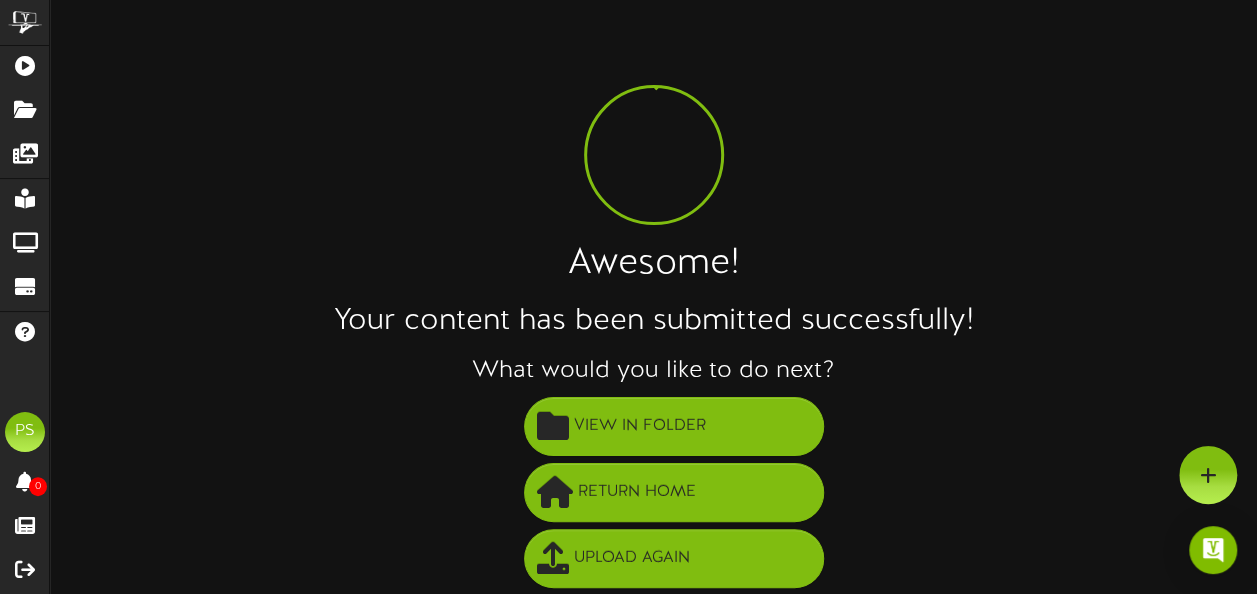 scroll, scrollTop: 136, scrollLeft: 0, axis: vertical 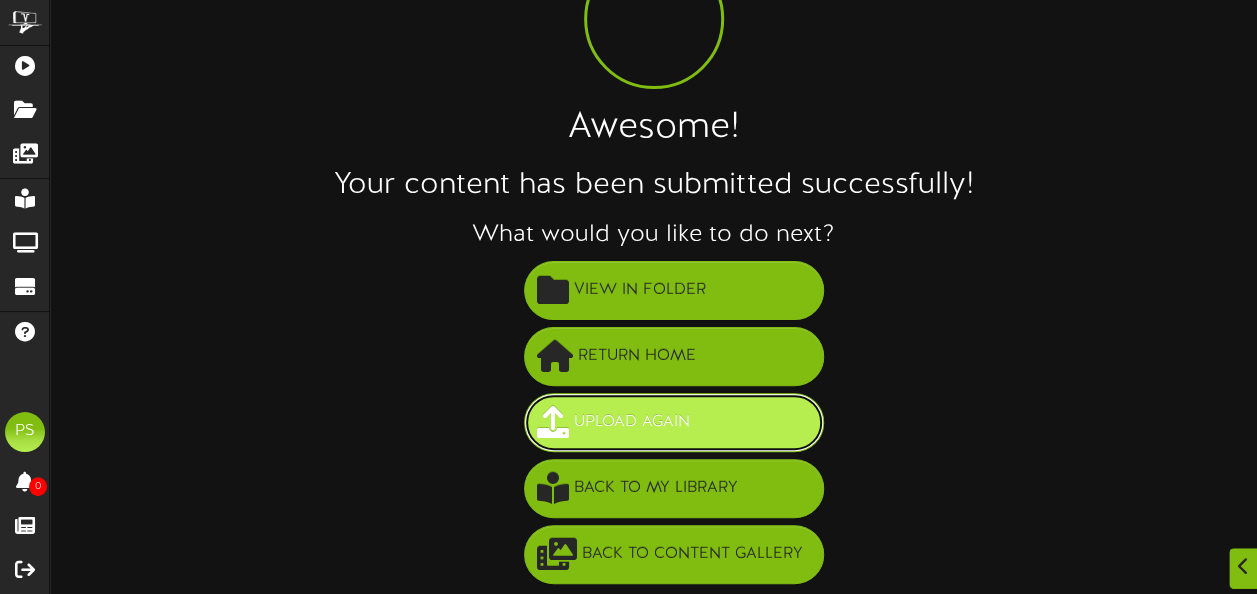 click on "Upload Again" at bounding box center (674, 422) 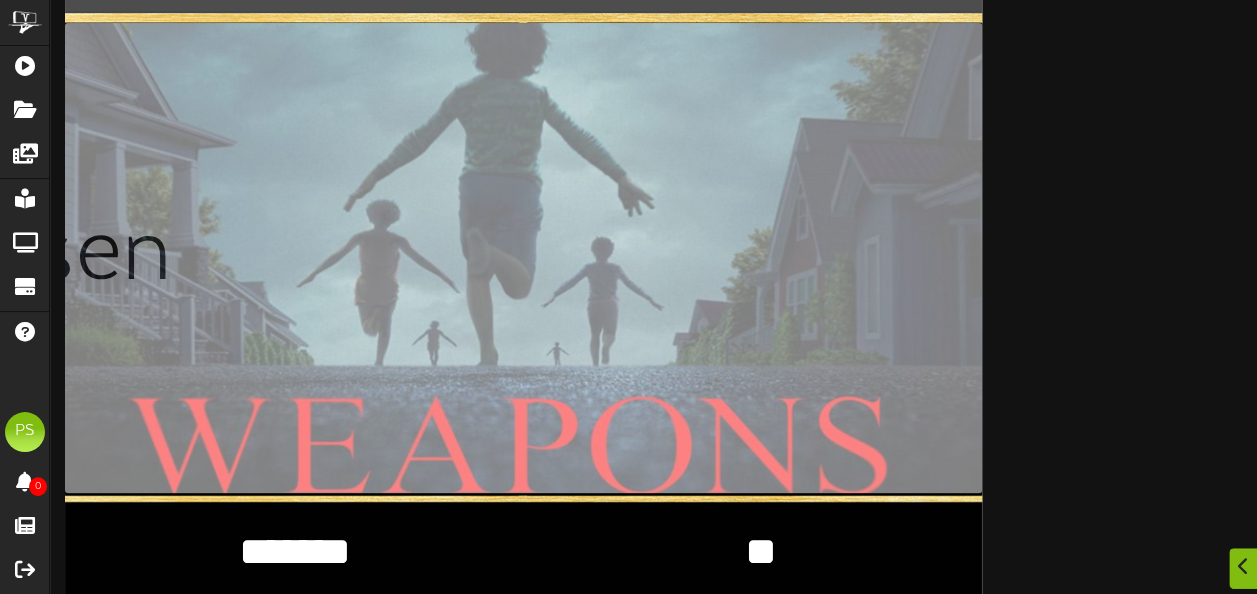 scroll, scrollTop: 167, scrollLeft: 0, axis: vertical 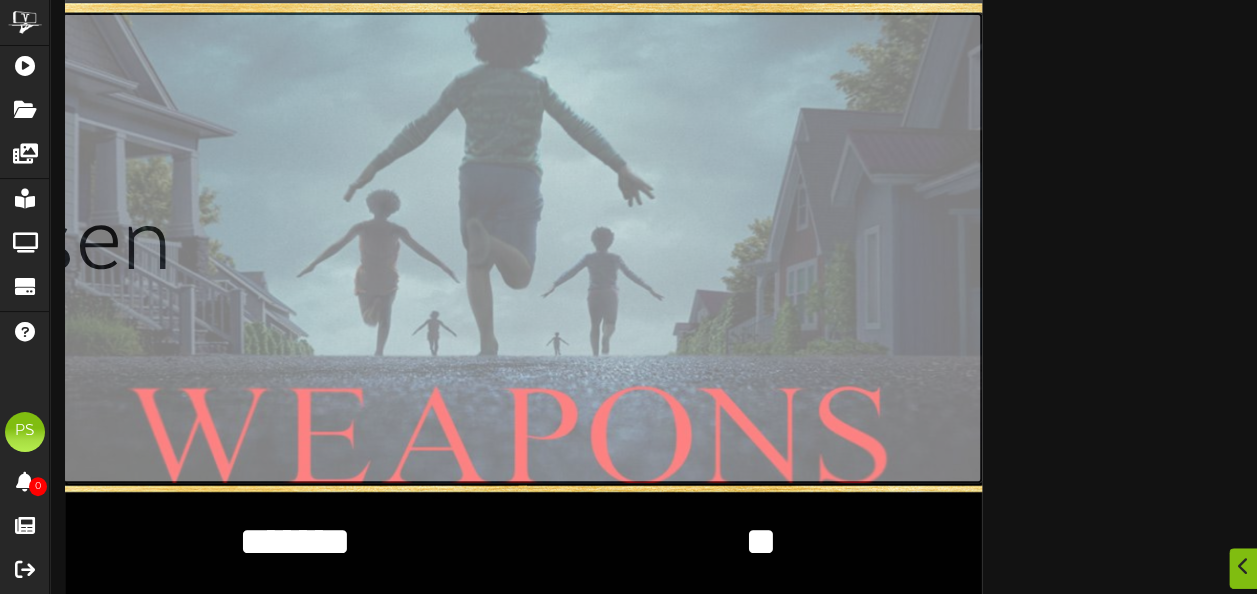 click at bounding box center [64, 247] 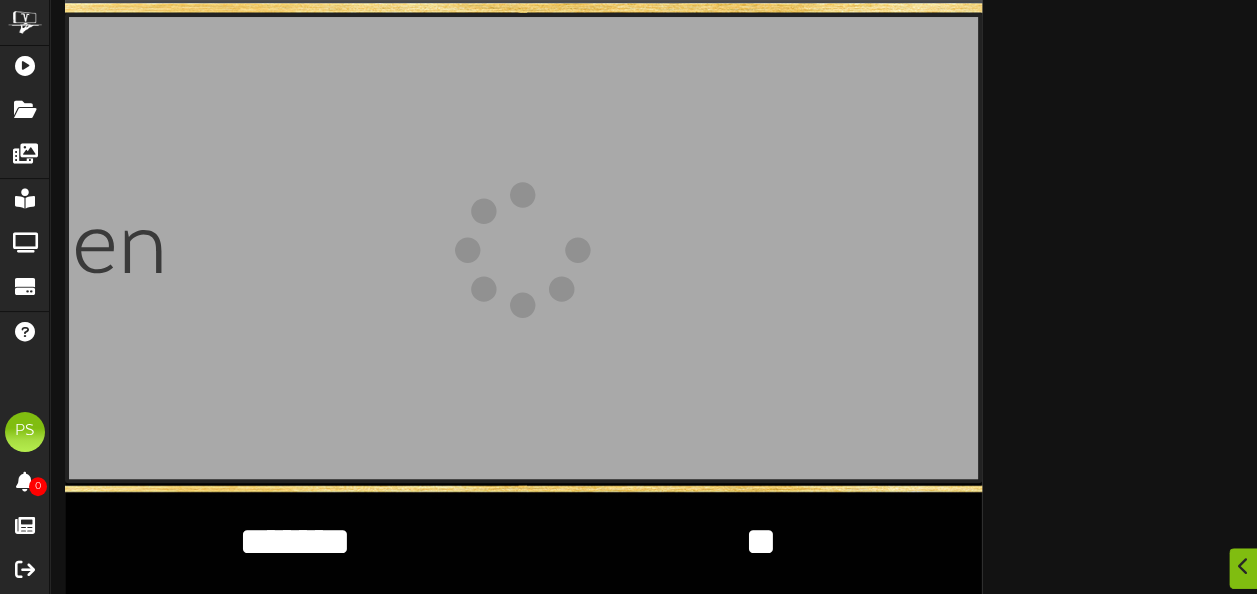 click on "*******" at bounding box center [295, 542] 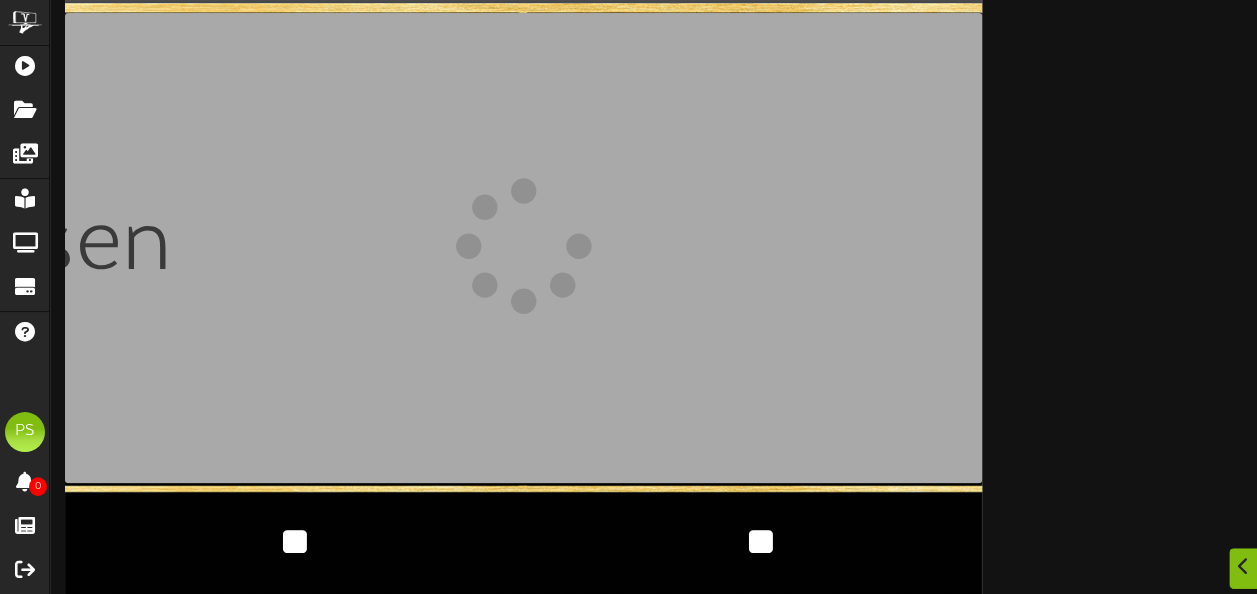 type on "*" 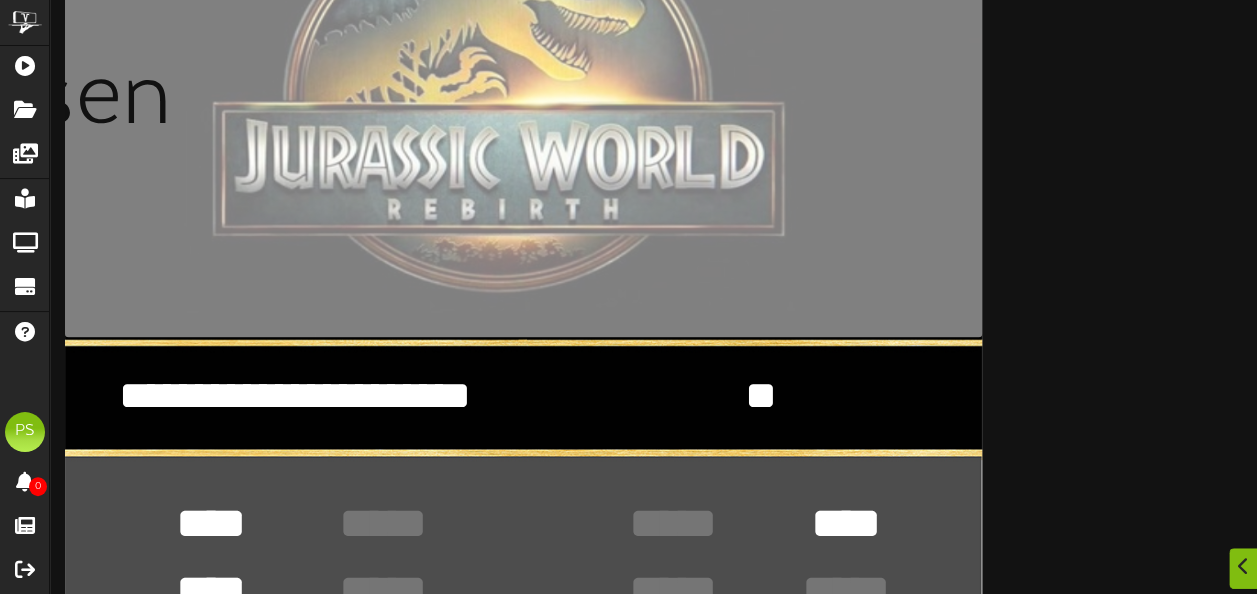 scroll, scrollTop: 315, scrollLeft: 0, axis: vertical 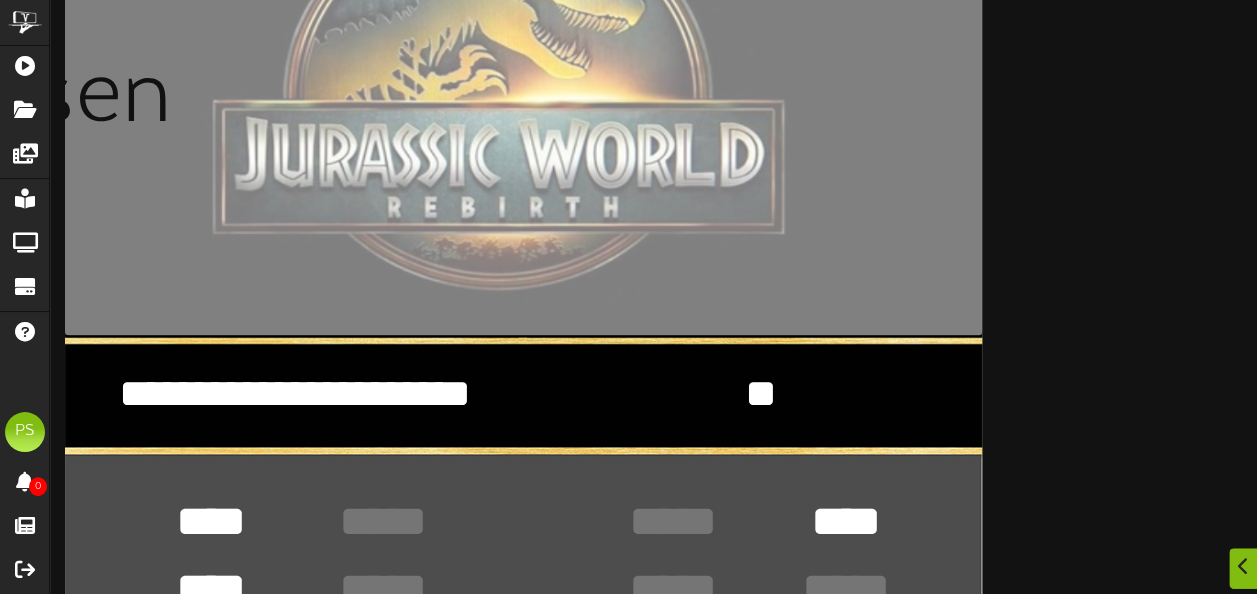 type on "**********" 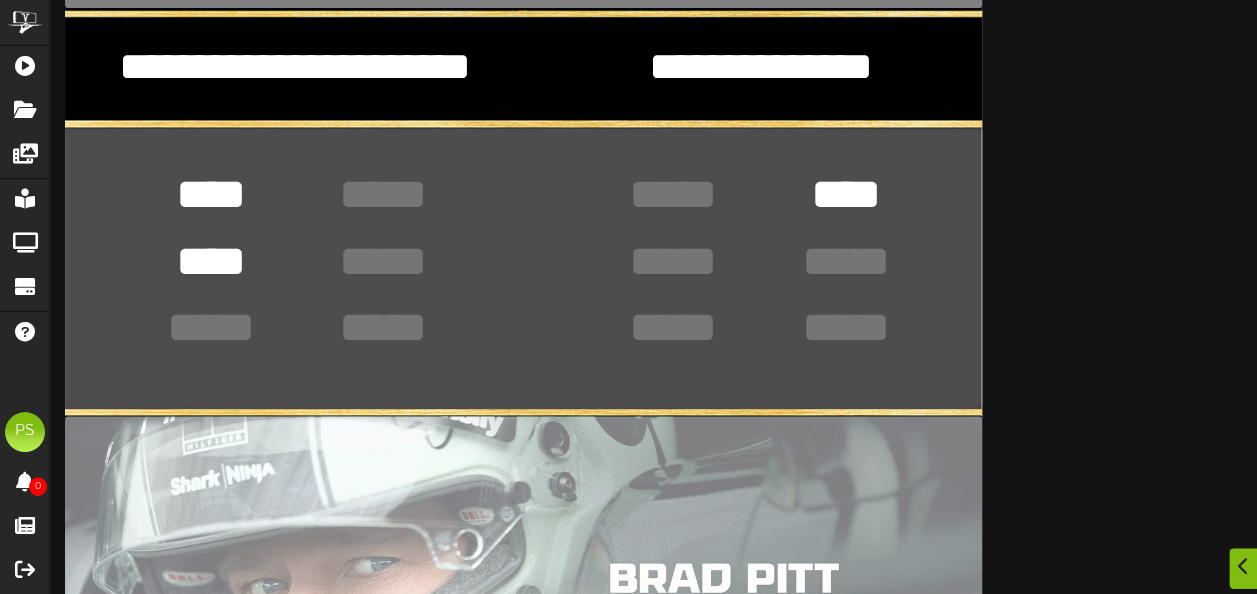 scroll, scrollTop: 643, scrollLeft: 0, axis: vertical 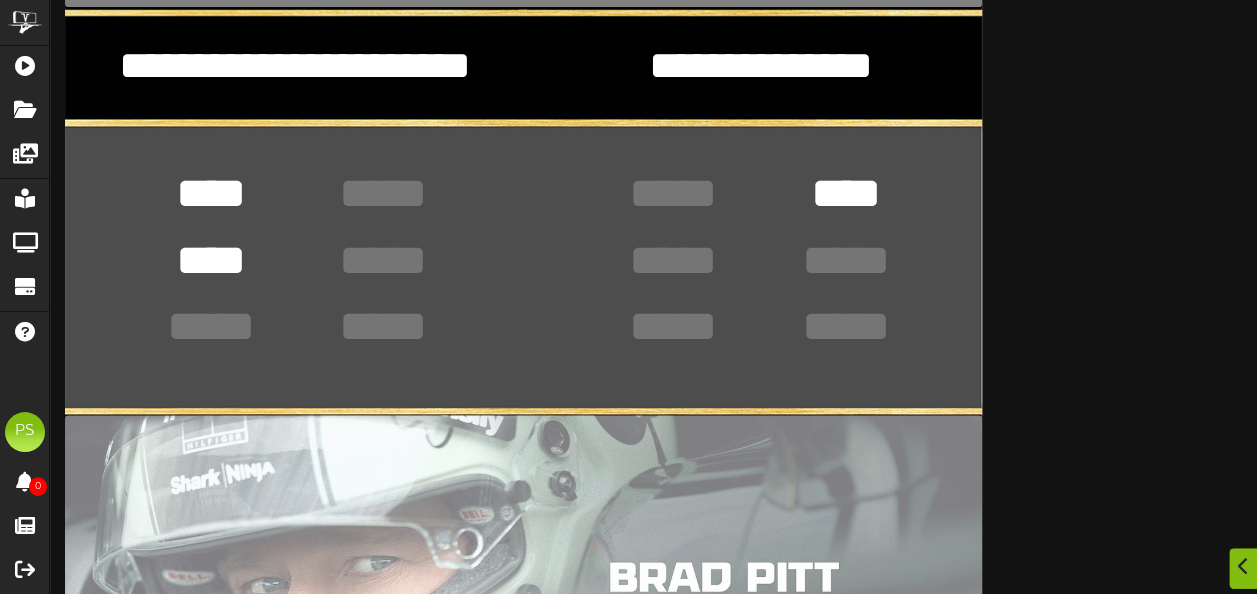type on "**********" 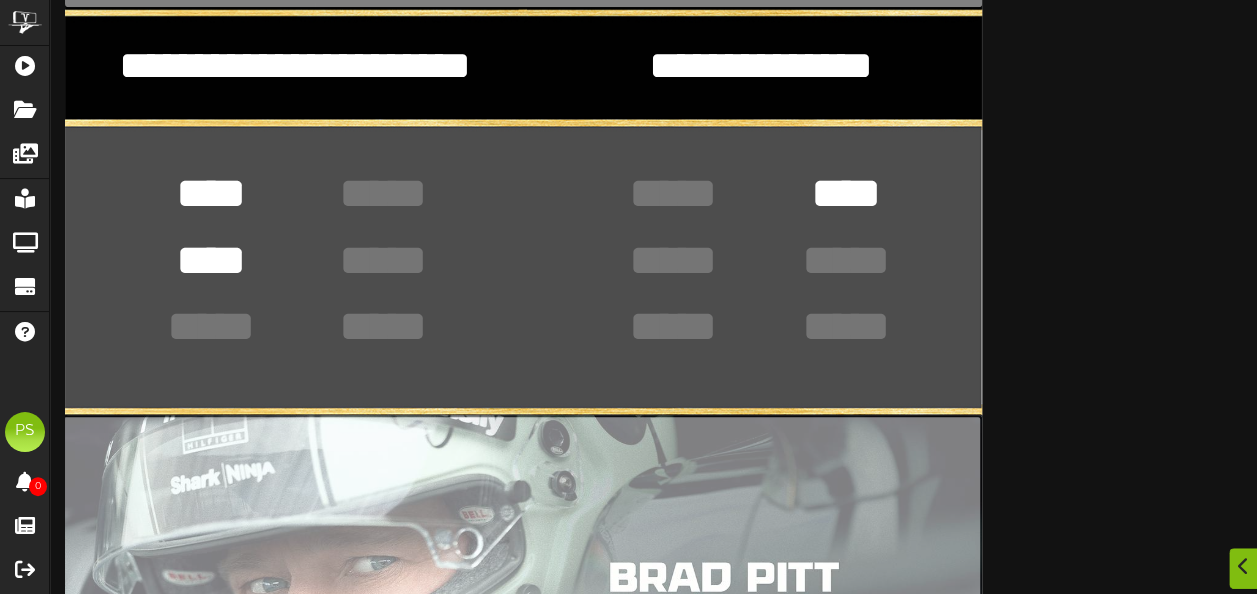 click at bounding box center (64, 651) 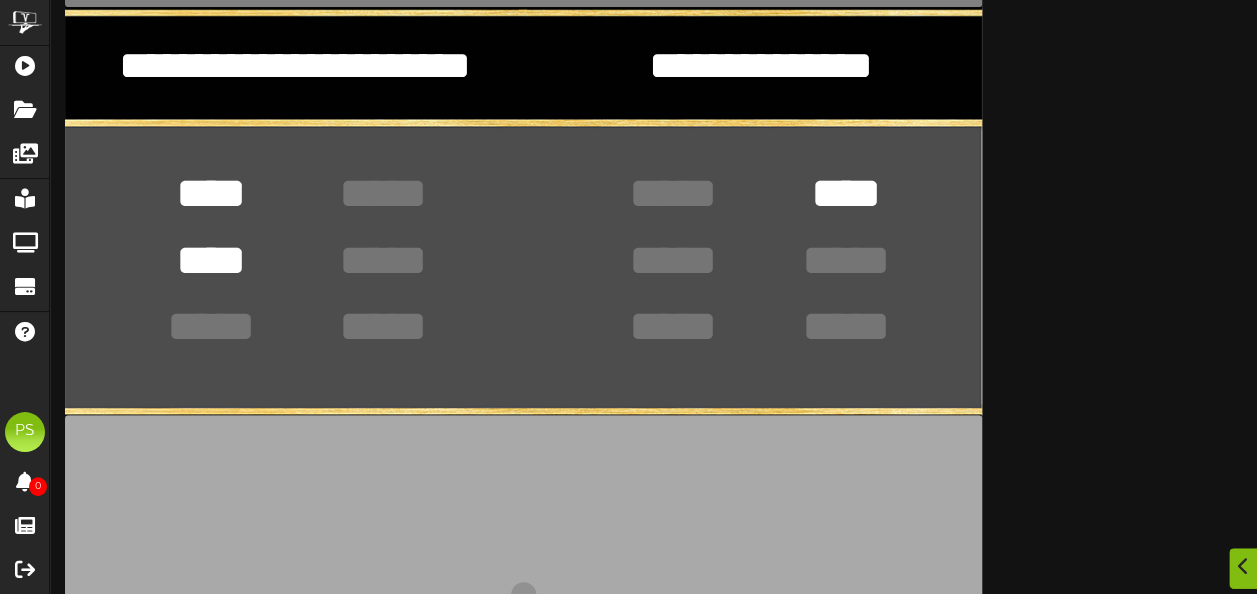 click on "****" at bounding box center (845, 192) 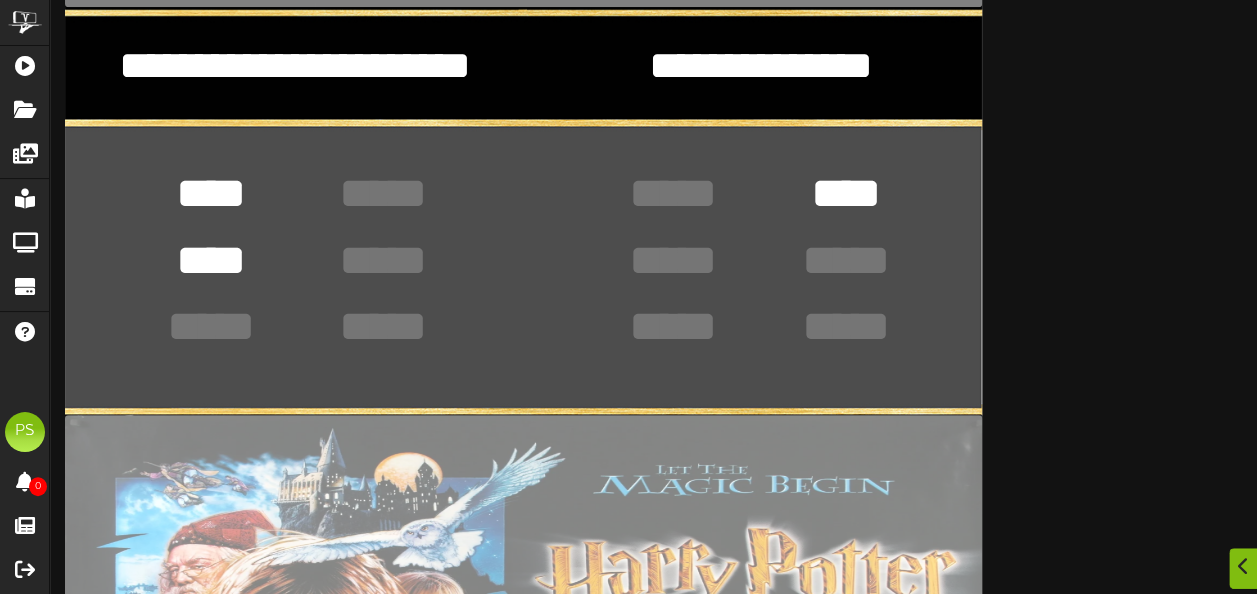 type on "****" 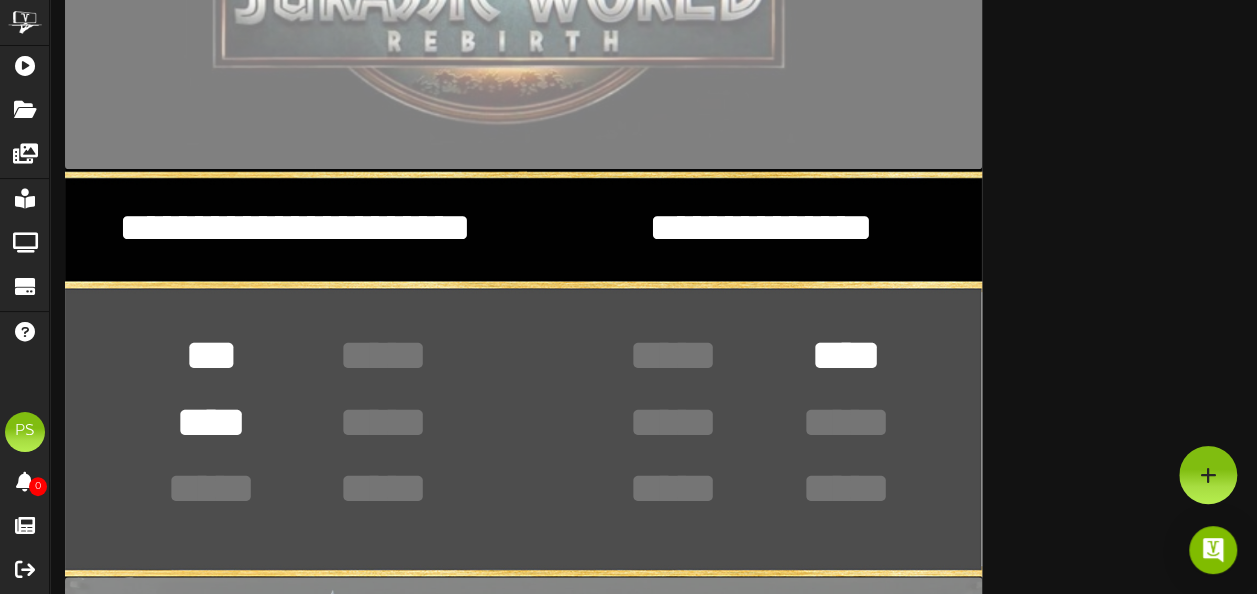 scroll, scrollTop: 480, scrollLeft: 0, axis: vertical 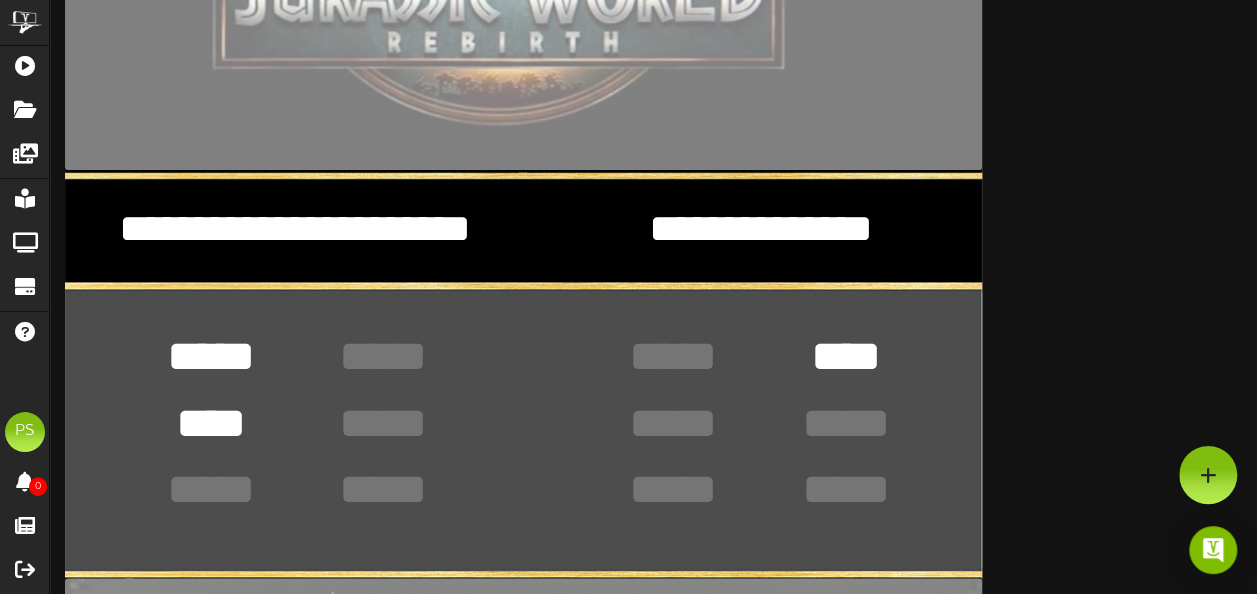 type on "*****" 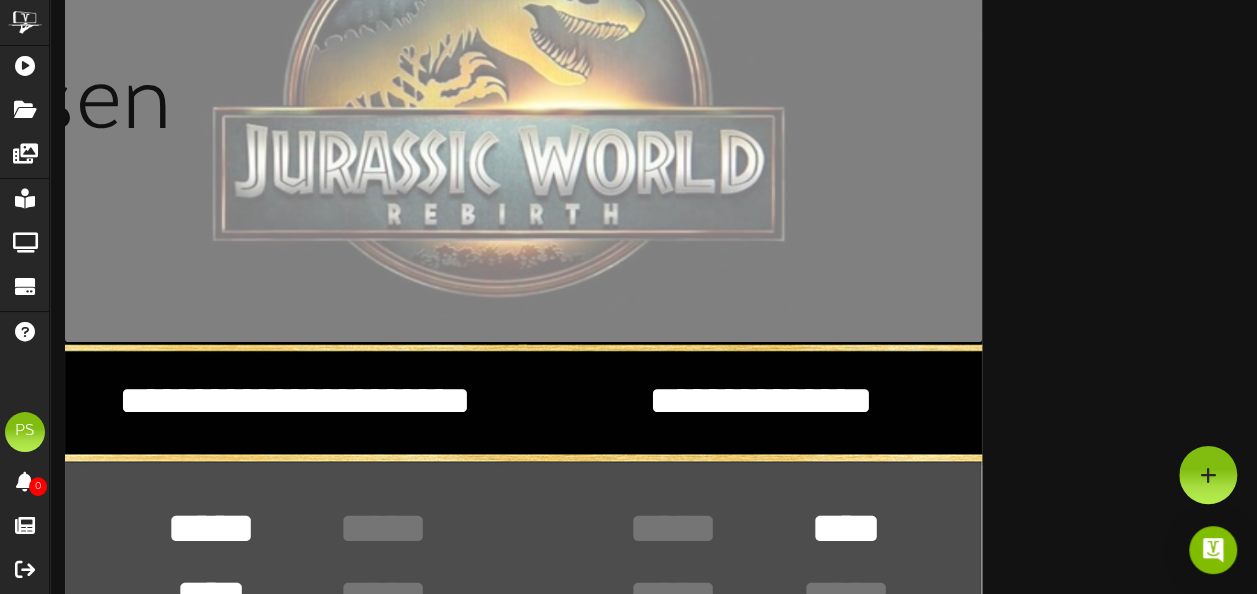 scroll, scrollTop: 0, scrollLeft: 0, axis: both 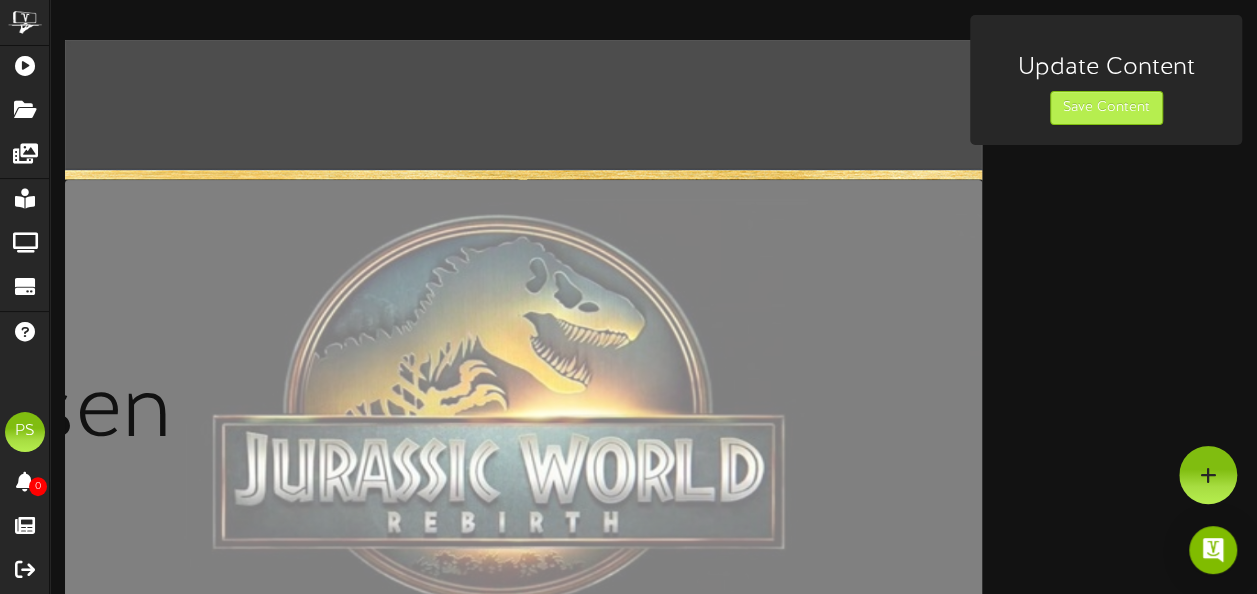 type on "****" 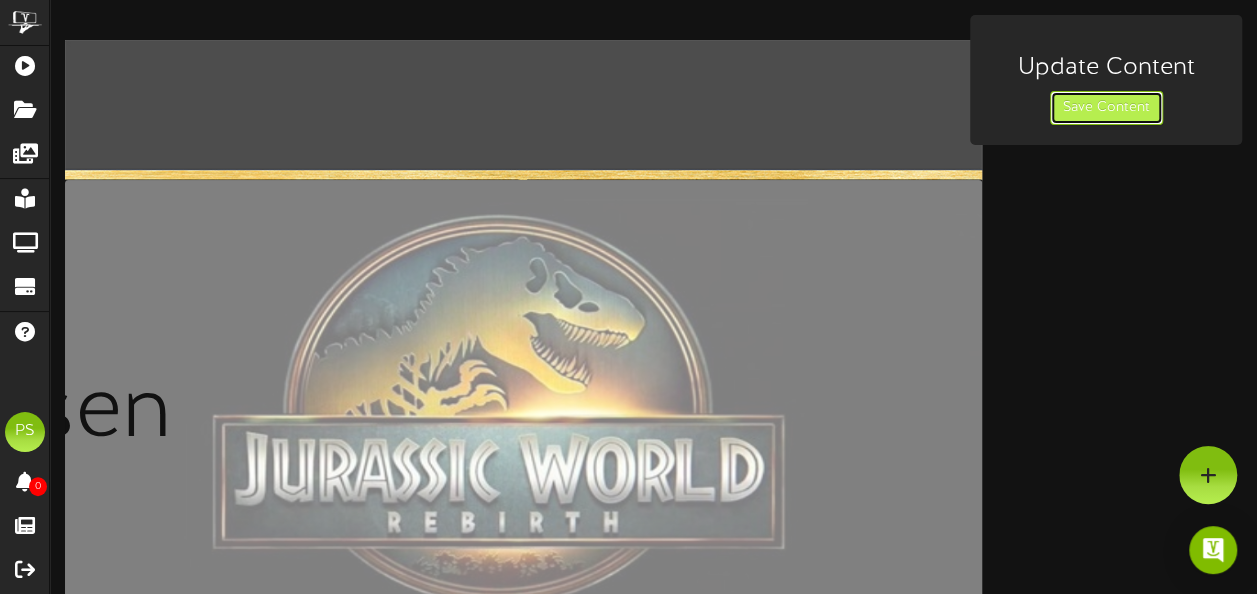 click on "Save Content" at bounding box center [1106, 108] 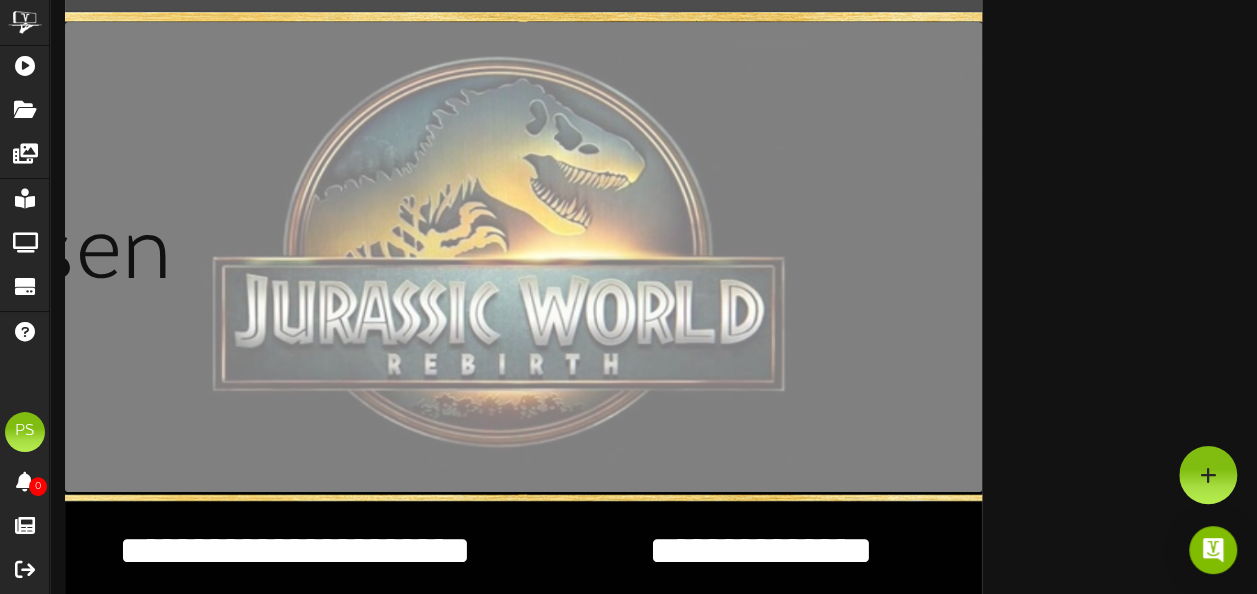 scroll, scrollTop: 0, scrollLeft: 0, axis: both 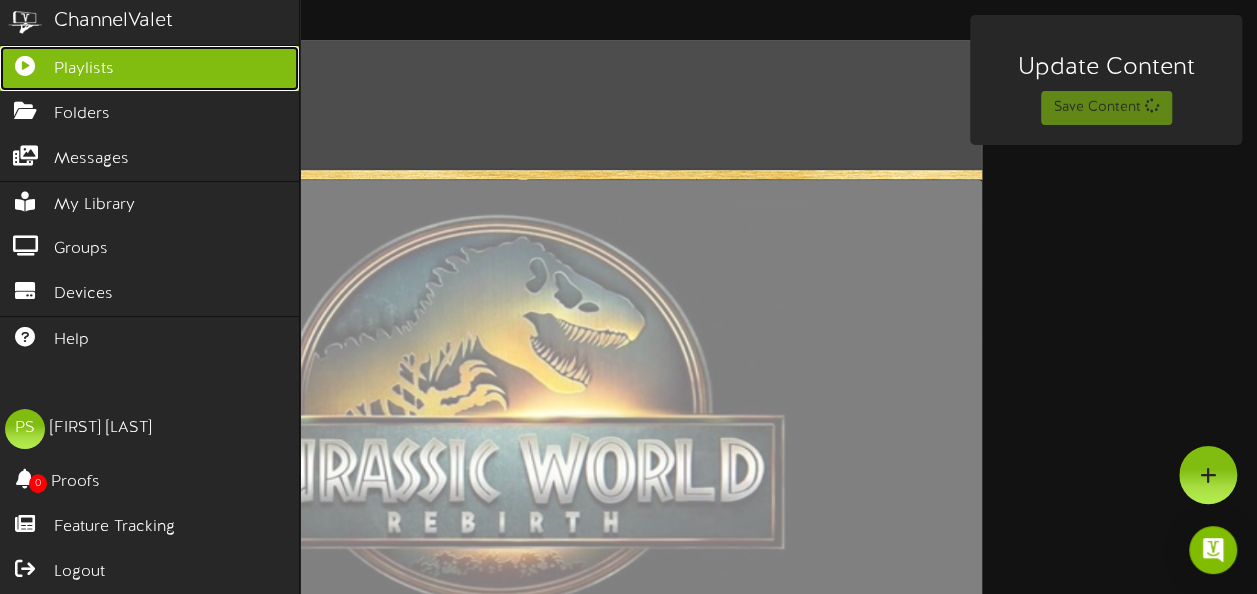 click on "Playlists" at bounding box center (149, 68) 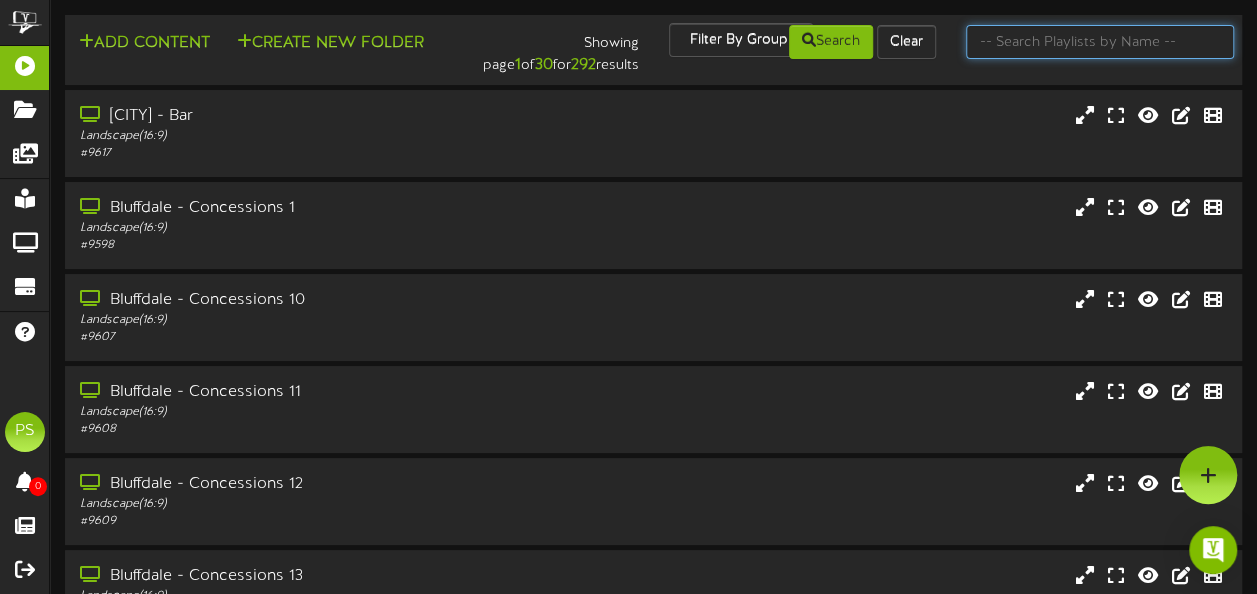 click at bounding box center [1100, 42] 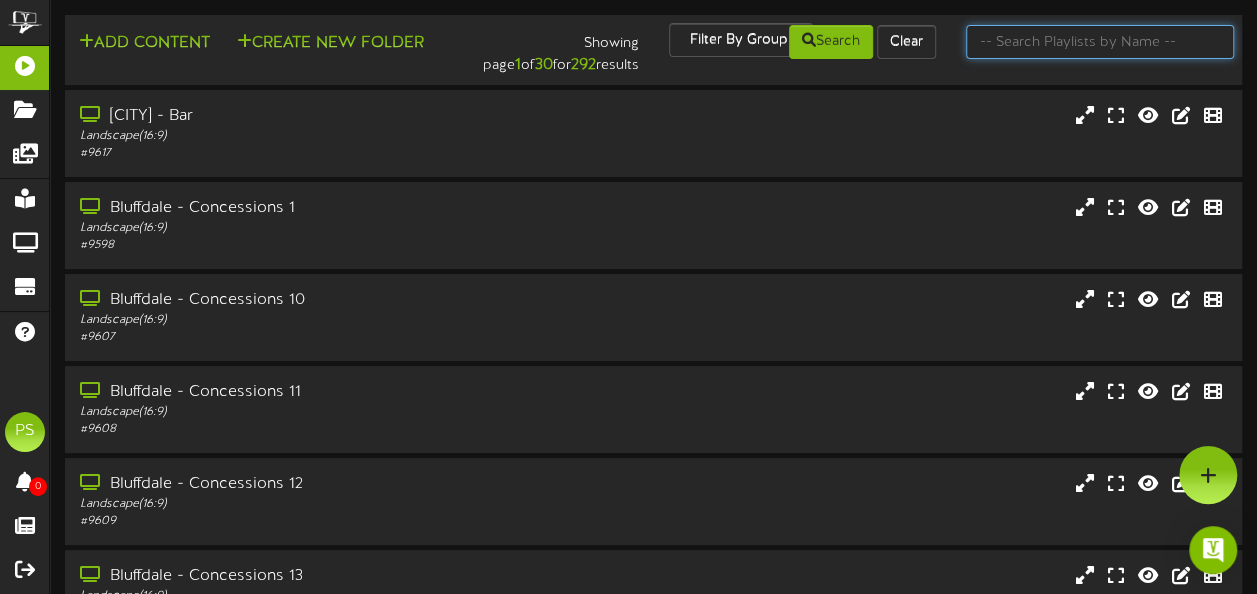 type on "[CITY]" 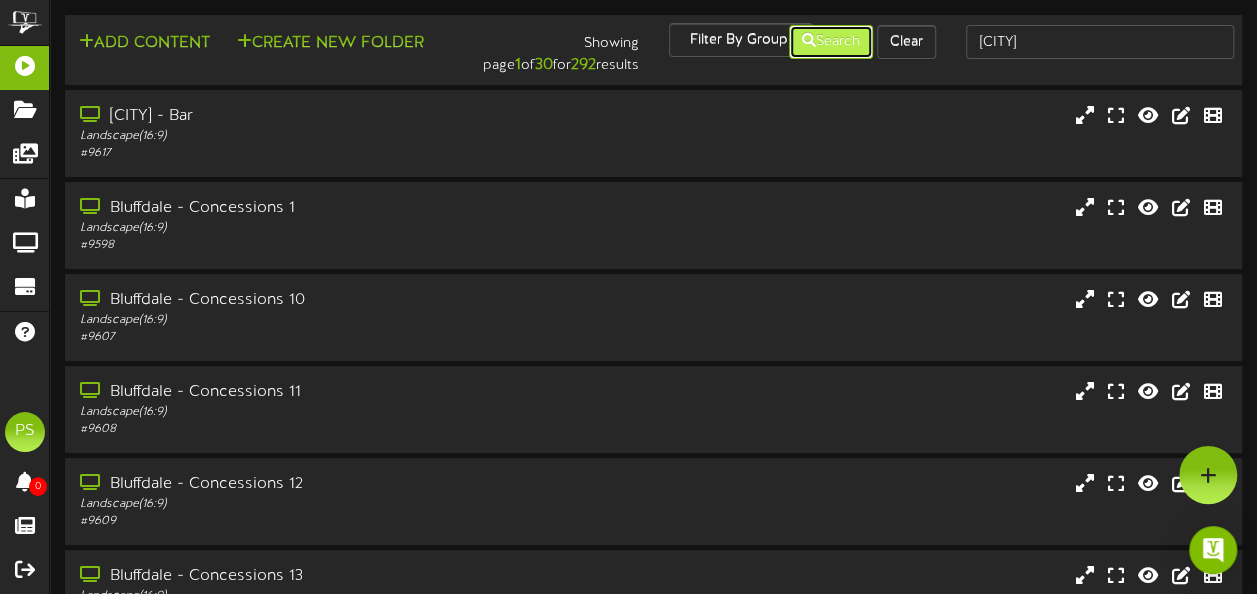 click on "Search" at bounding box center (831, 42) 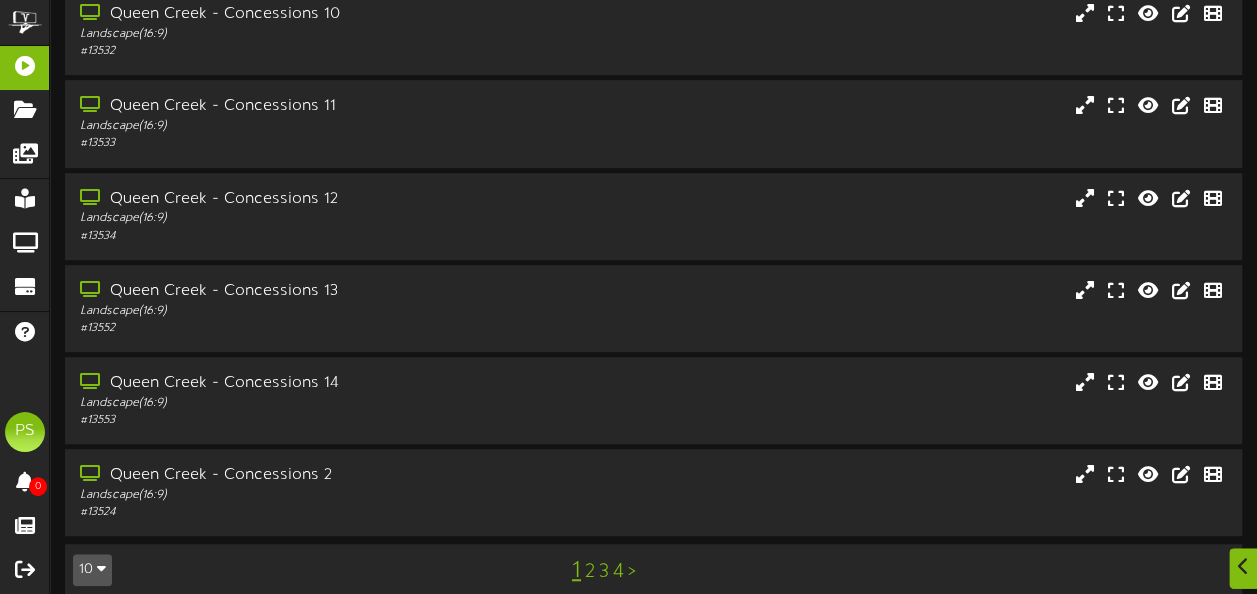 scroll, scrollTop: 497, scrollLeft: 0, axis: vertical 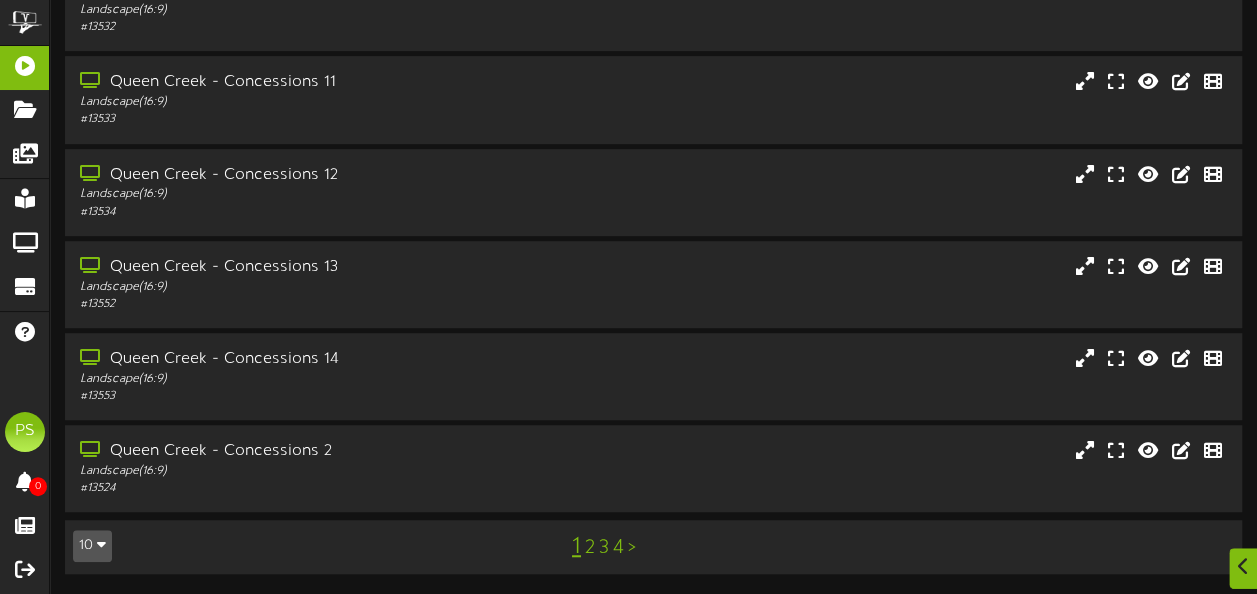 click on "10" at bounding box center [92, 546] 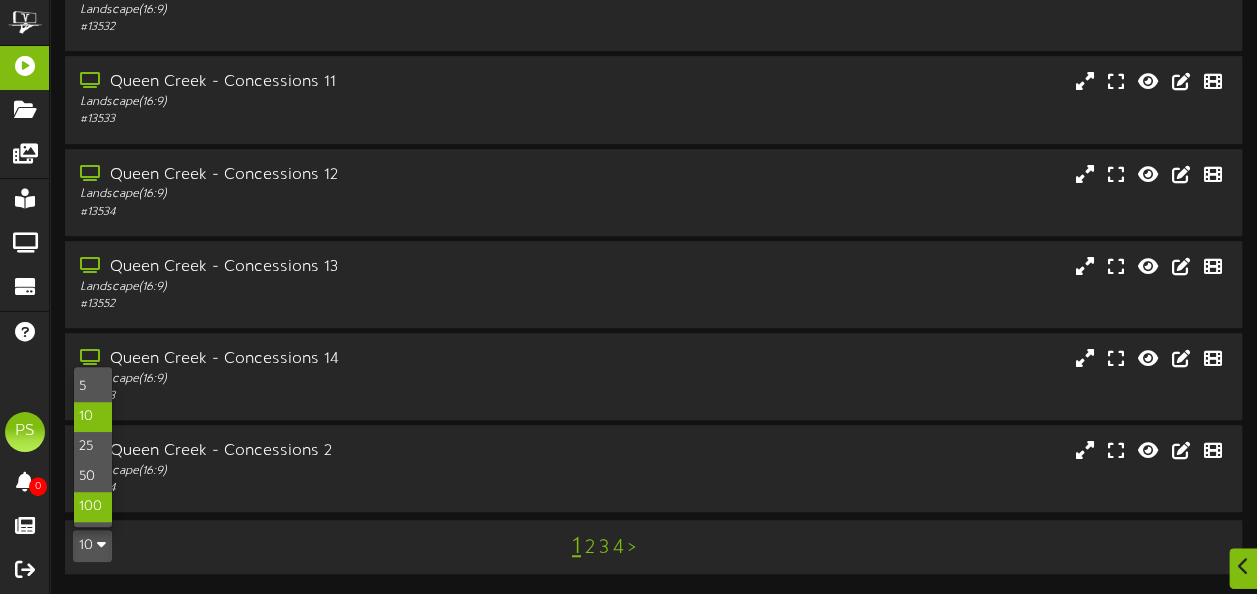 click on "100" at bounding box center (93, 507) 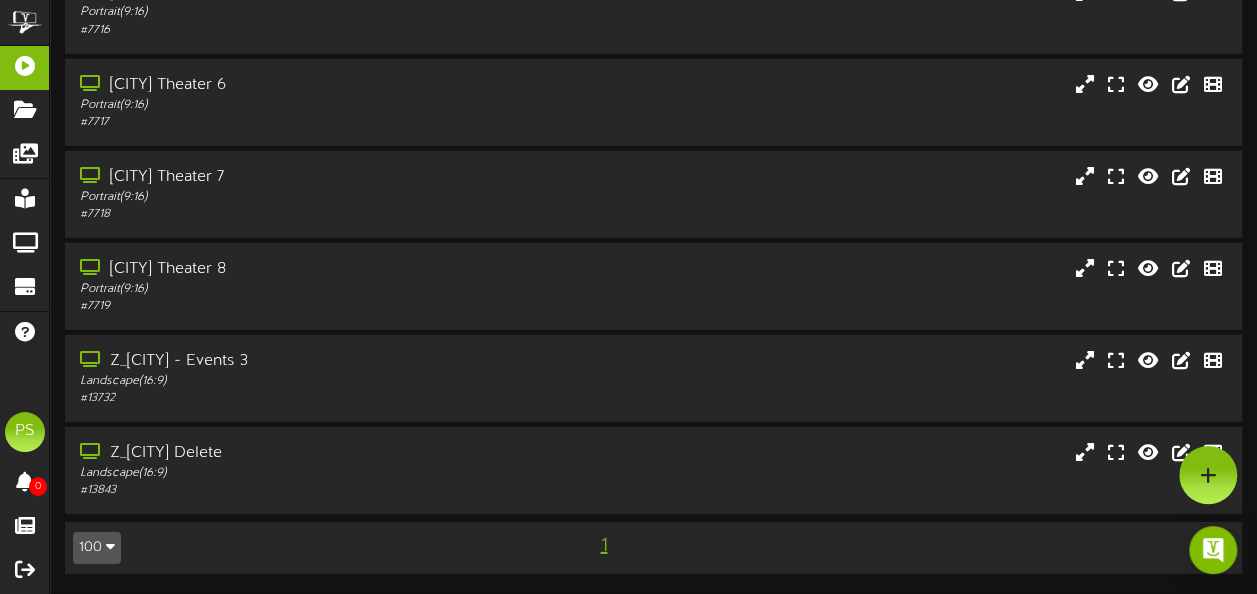 scroll, scrollTop: 2862, scrollLeft: 0, axis: vertical 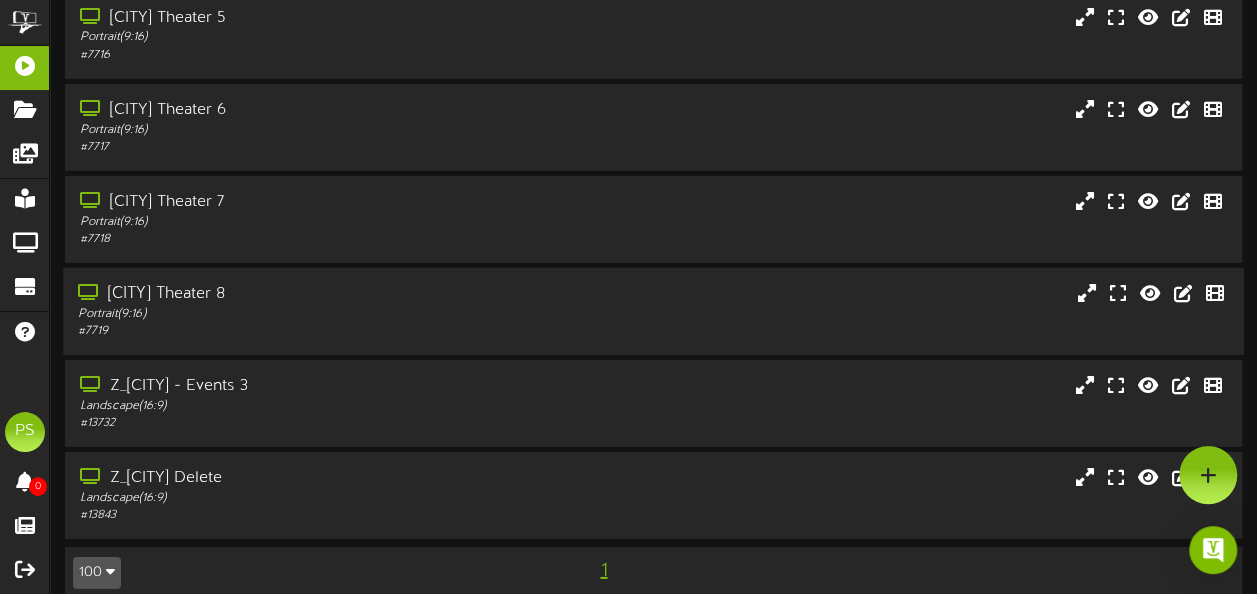 click on "[CITY] Theater 8" at bounding box center [309, 294] 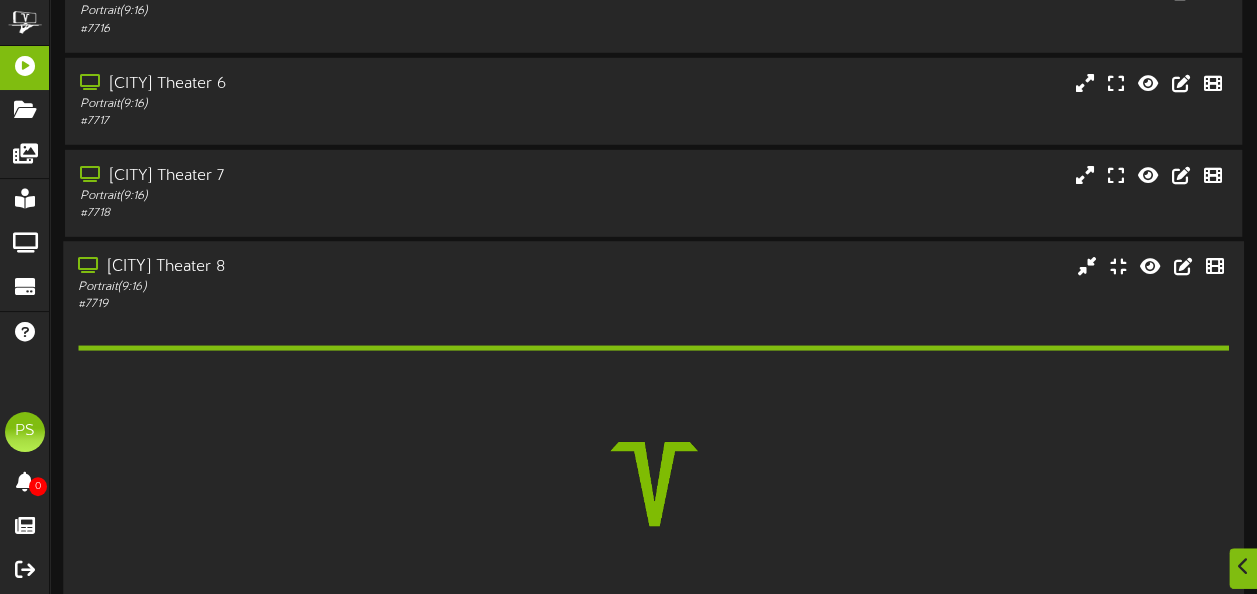scroll, scrollTop: 3062, scrollLeft: 0, axis: vertical 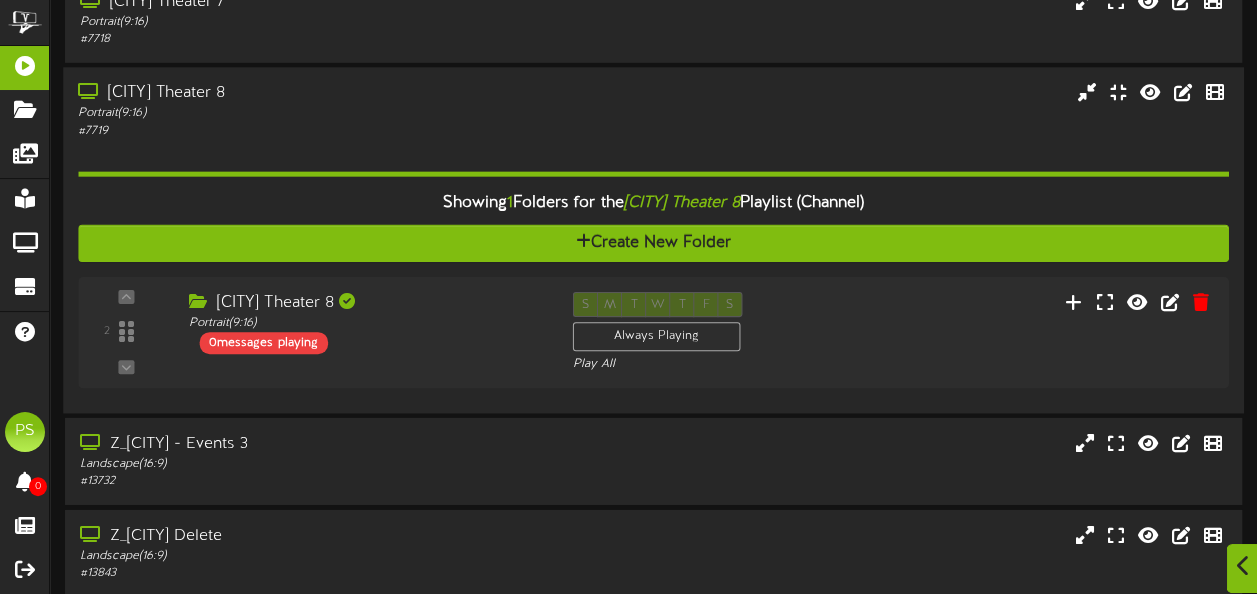 click at bounding box center (1243, 566) 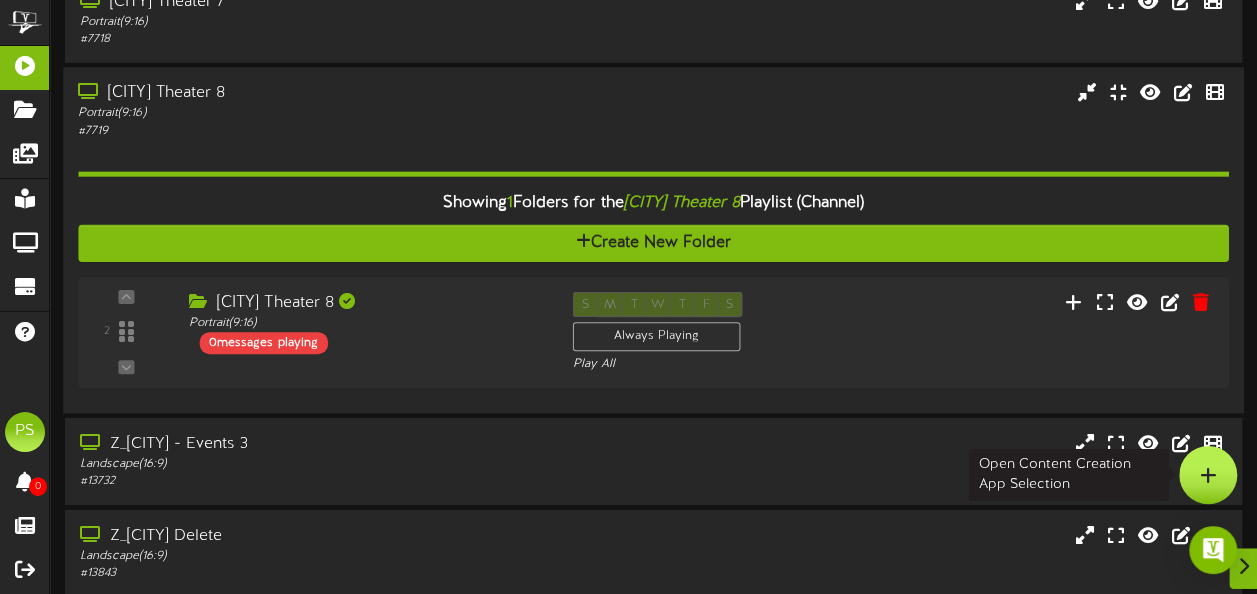 click at bounding box center (1208, 475) 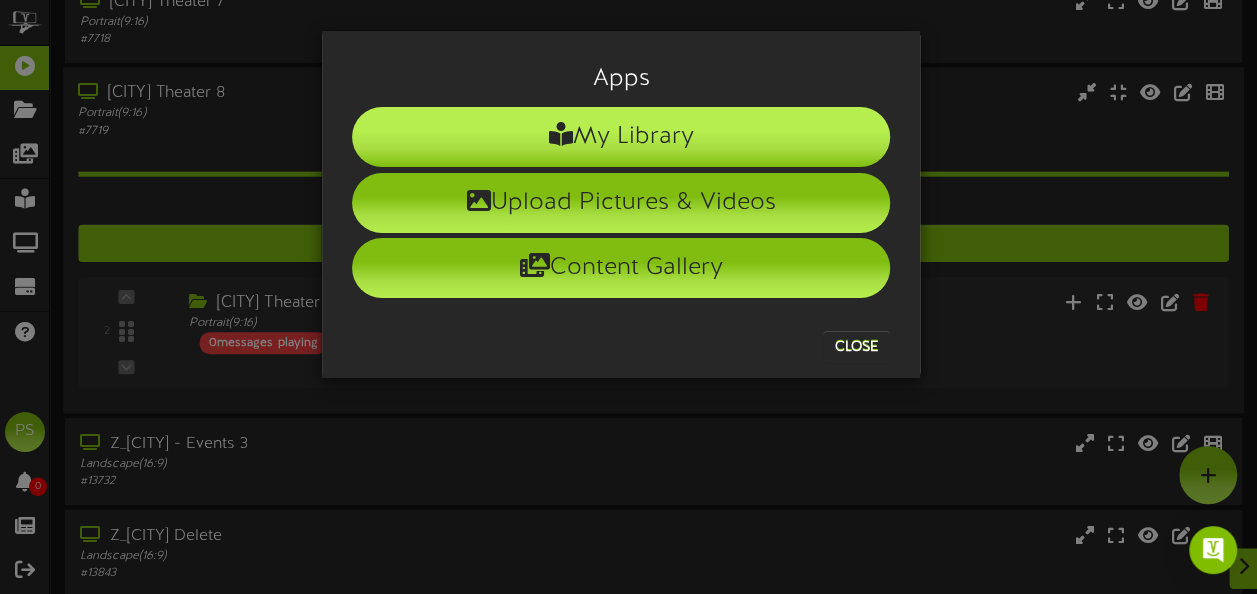 click on "My Library" at bounding box center (621, 137) 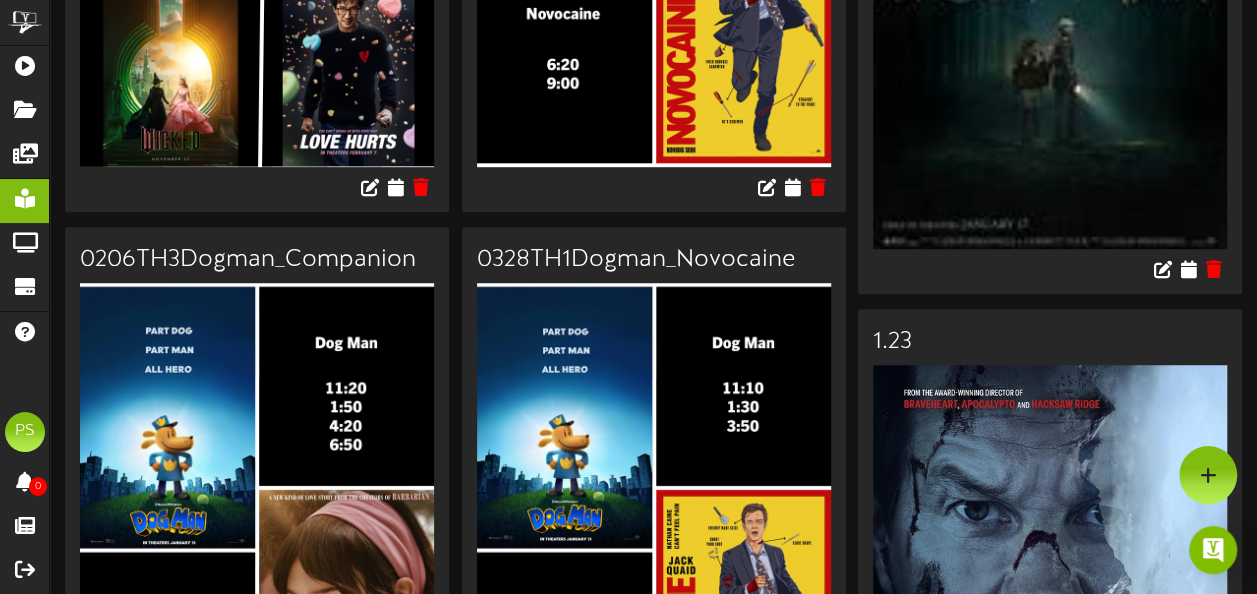 scroll, scrollTop: 0, scrollLeft: 0, axis: both 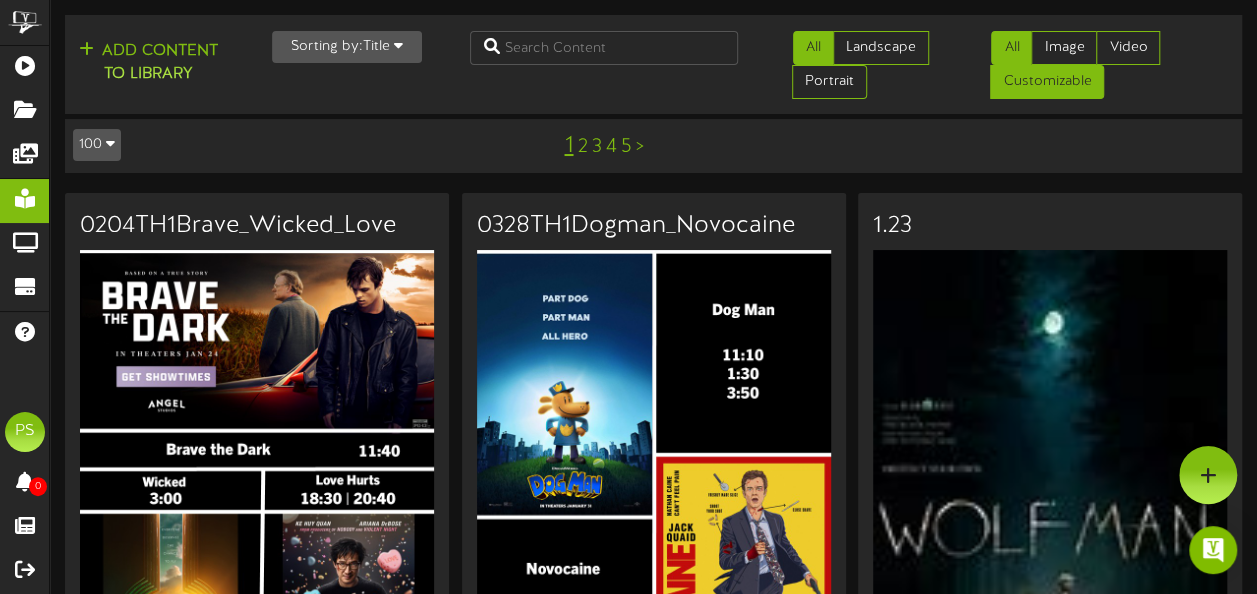 click on "Customizable" at bounding box center [1047, 82] 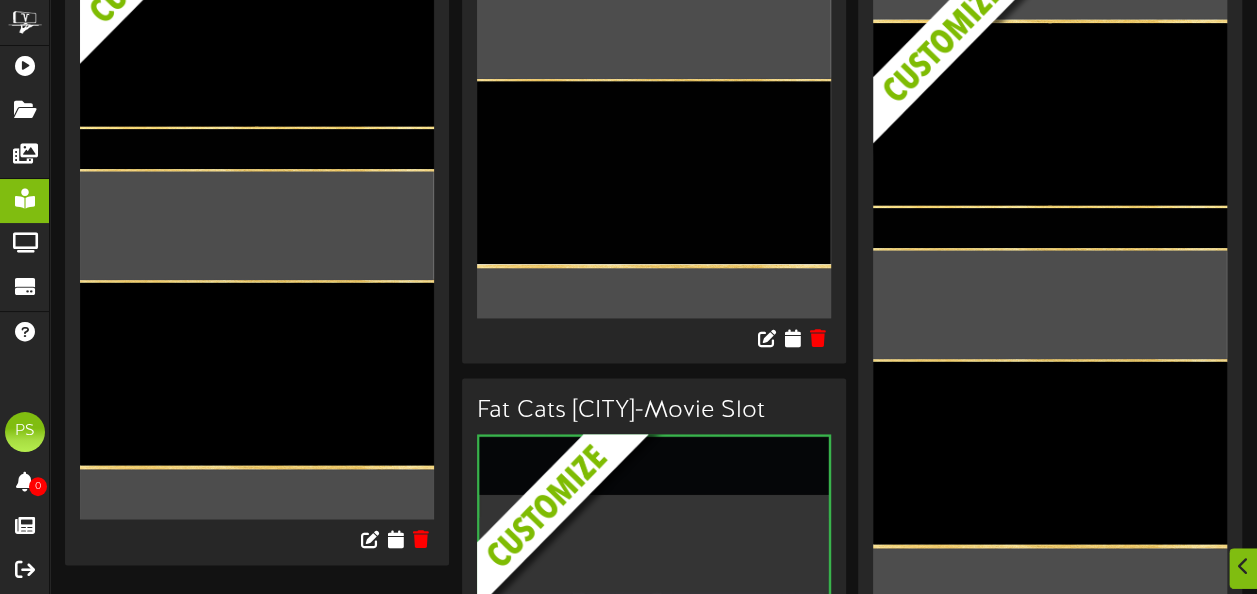 scroll, scrollTop: 1238, scrollLeft: 0, axis: vertical 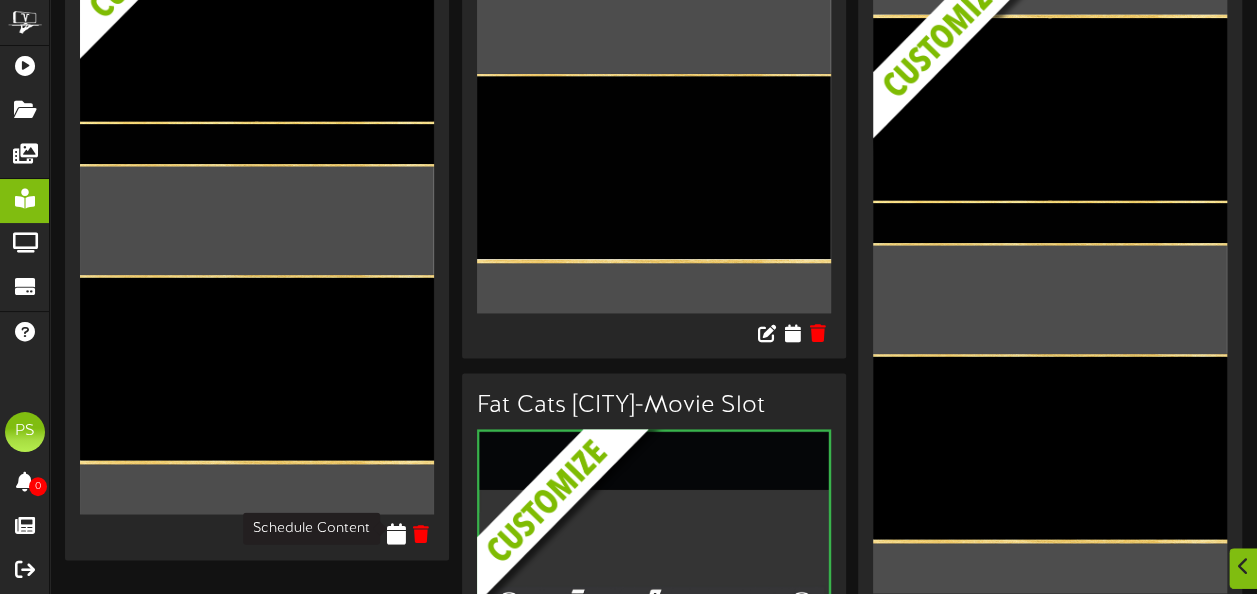 click at bounding box center [395, 534] 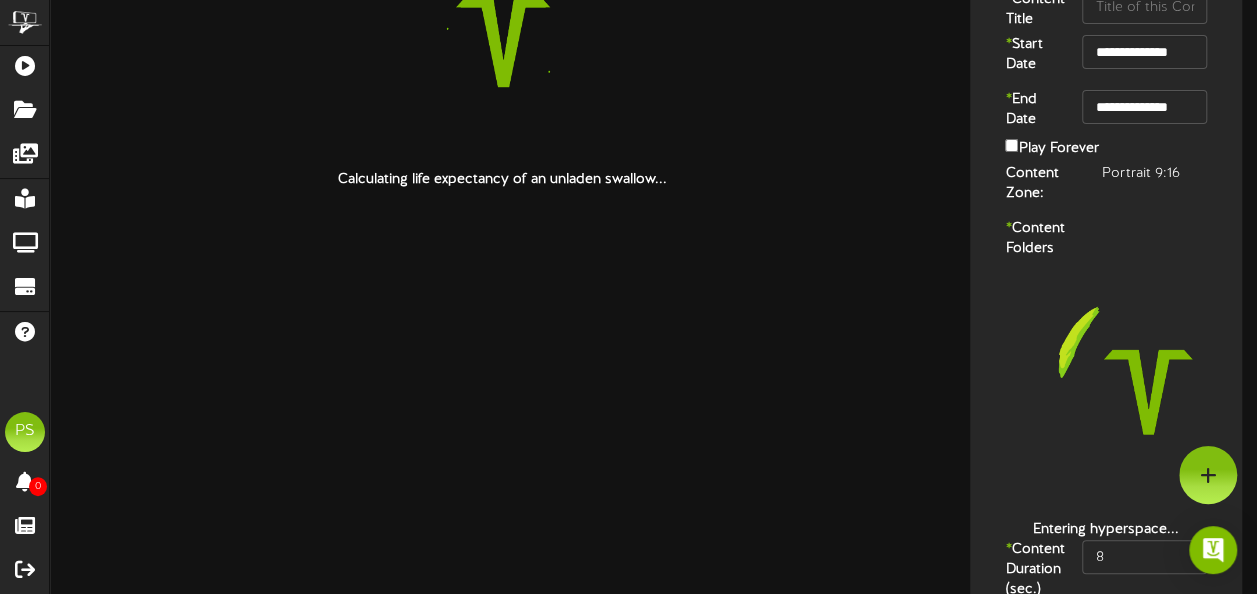 scroll, scrollTop: 0, scrollLeft: 0, axis: both 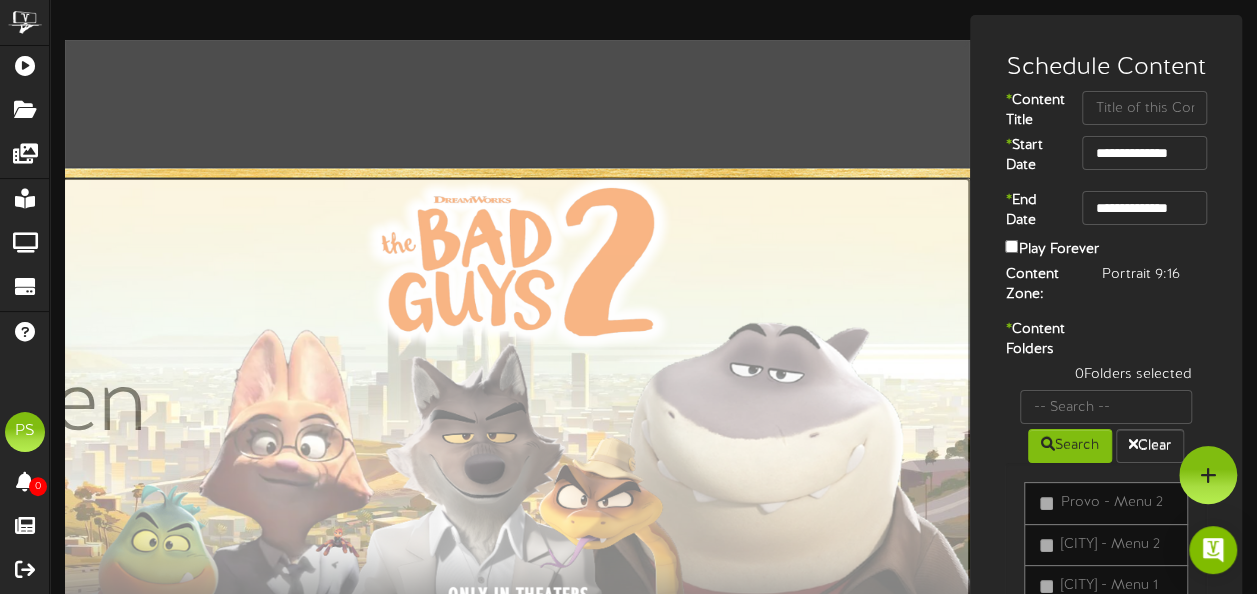 click at bounding box center [52, 409] 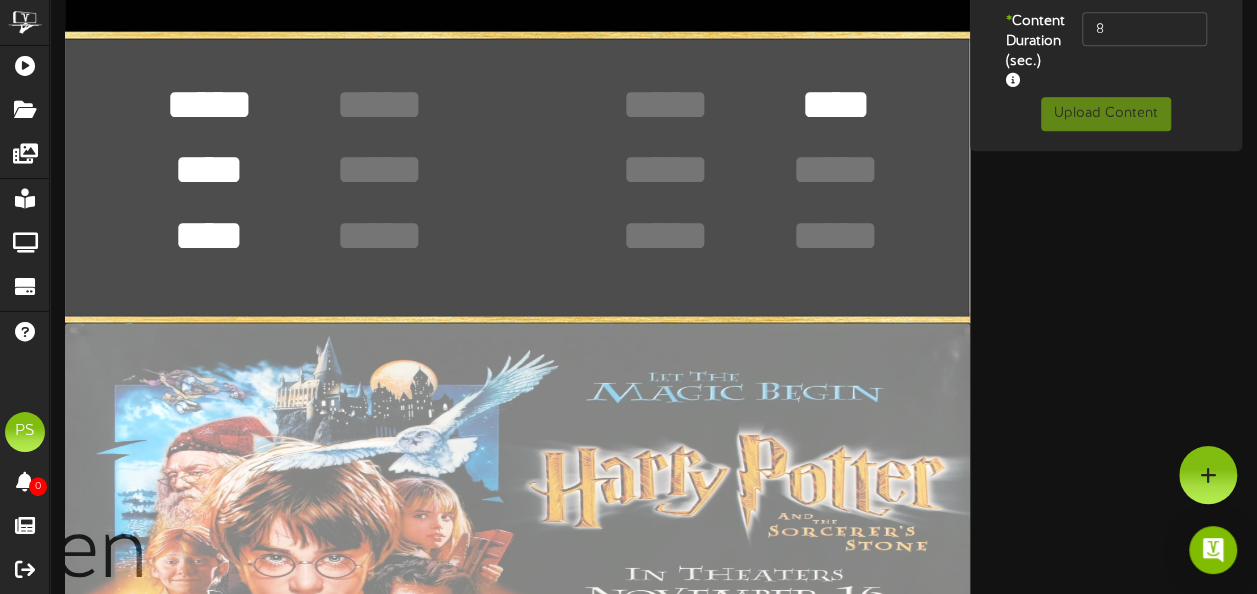 scroll, scrollTop: 566, scrollLeft: 0, axis: vertical 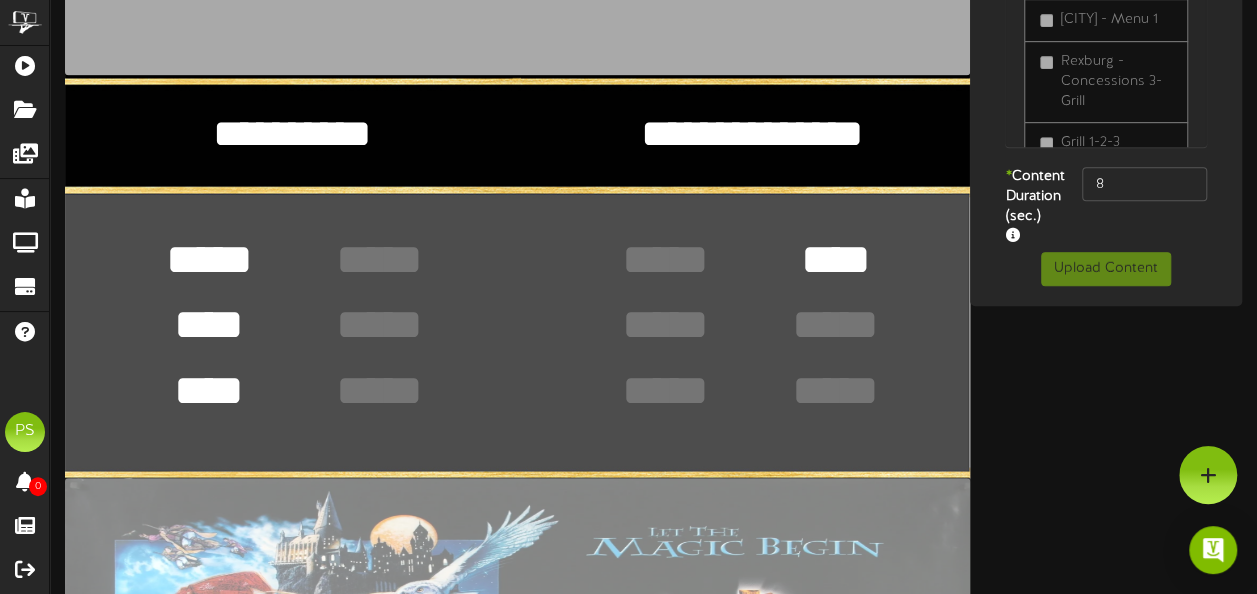 drag, startPoint x: 393, startPoint y: 147, endPoint x: 210, endPoint y: 156, distance: 183.22118 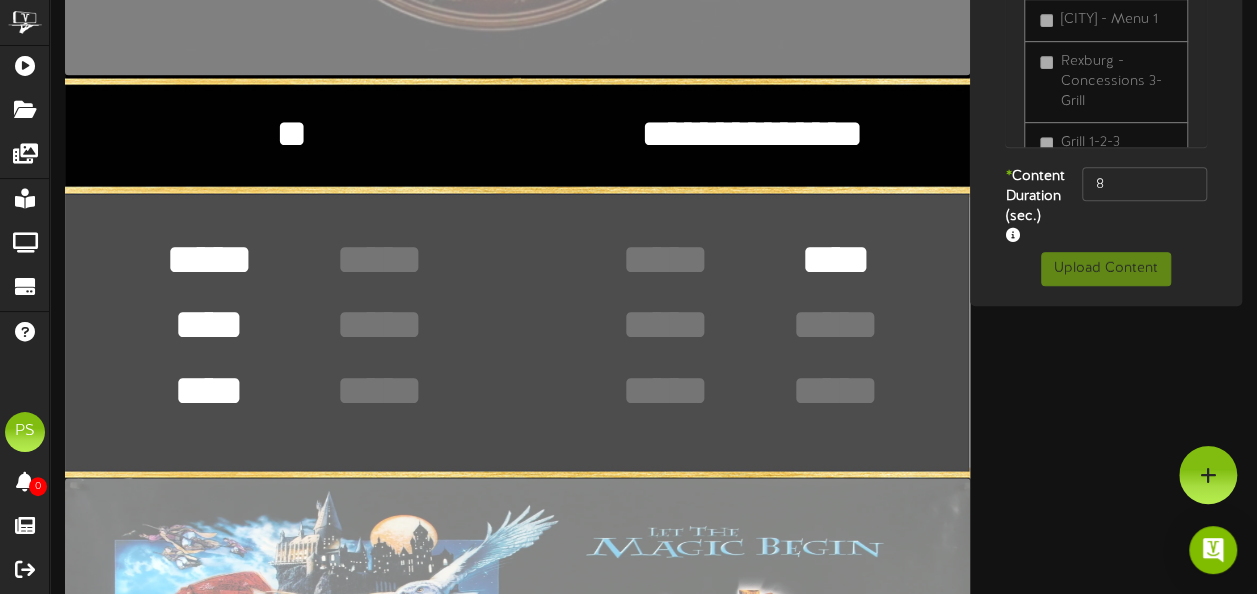 type on "*" 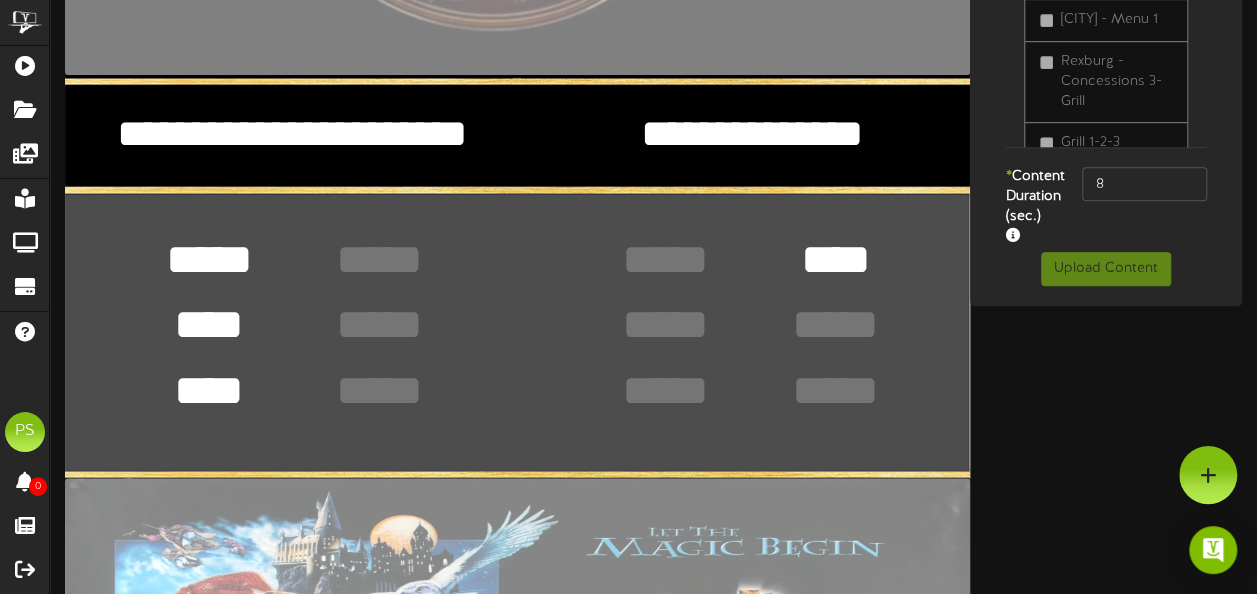 type on "**********" 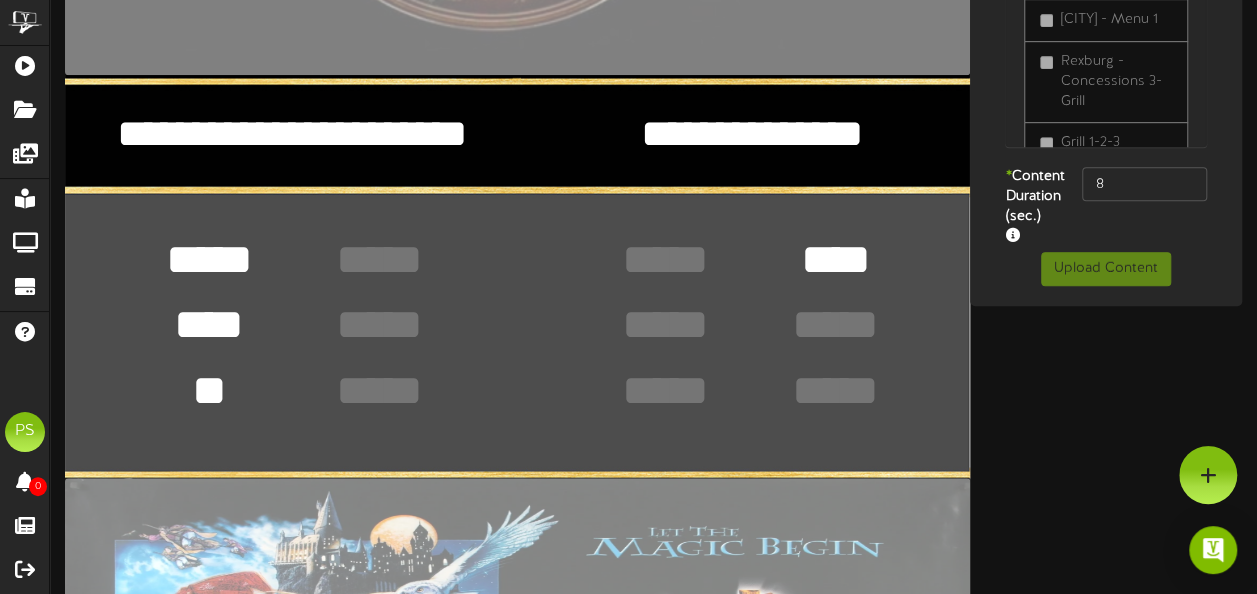 type on "*" 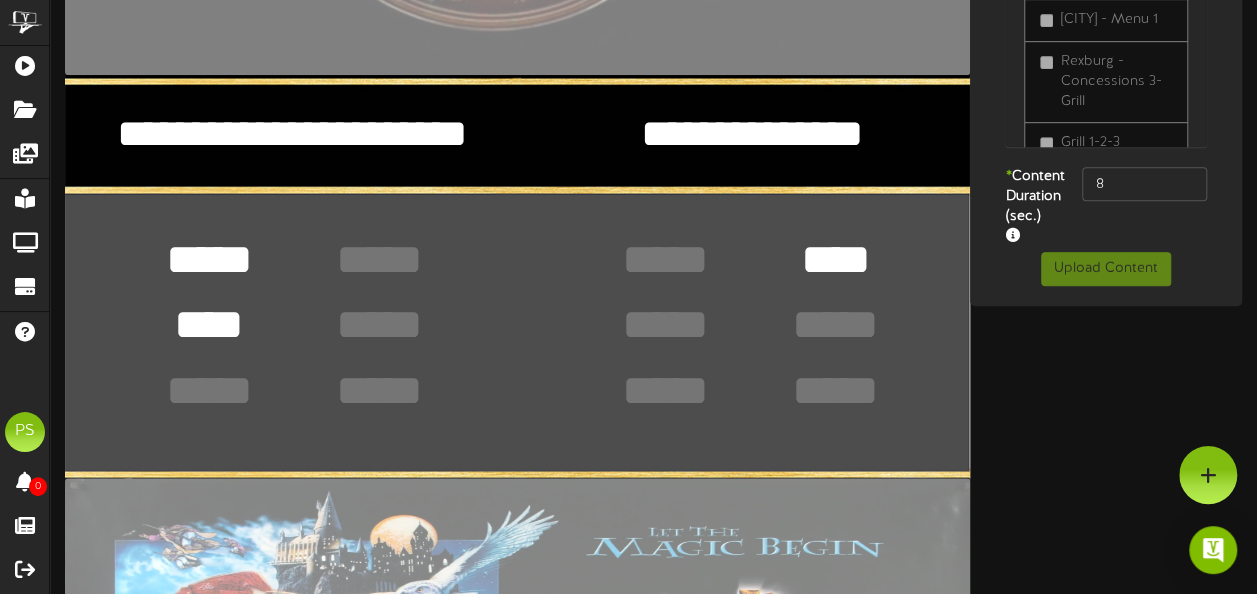 type 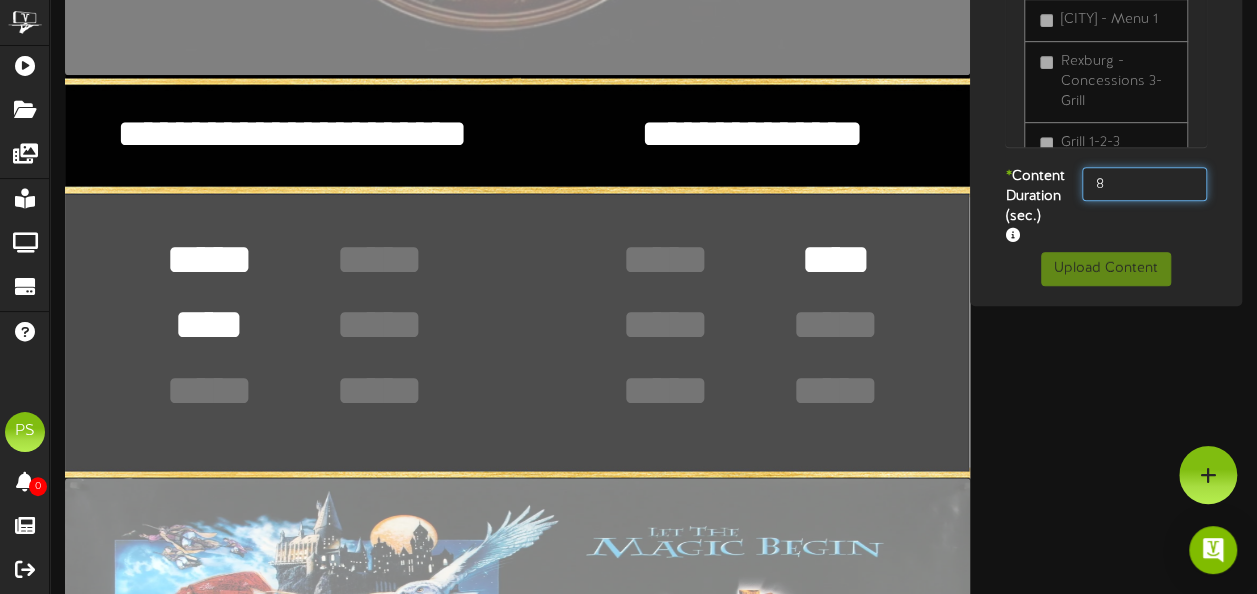 click on "8" at bounding box center [1144, 184] 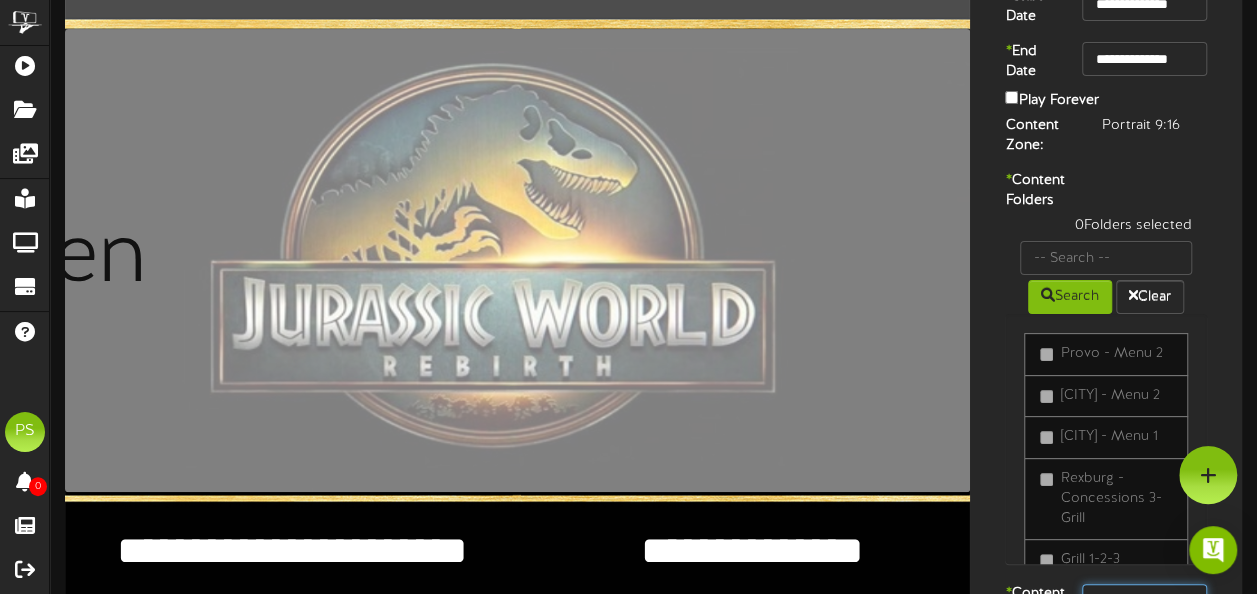 scroll, scrollTop: 142, scrollLeft: 0, axis: vertical 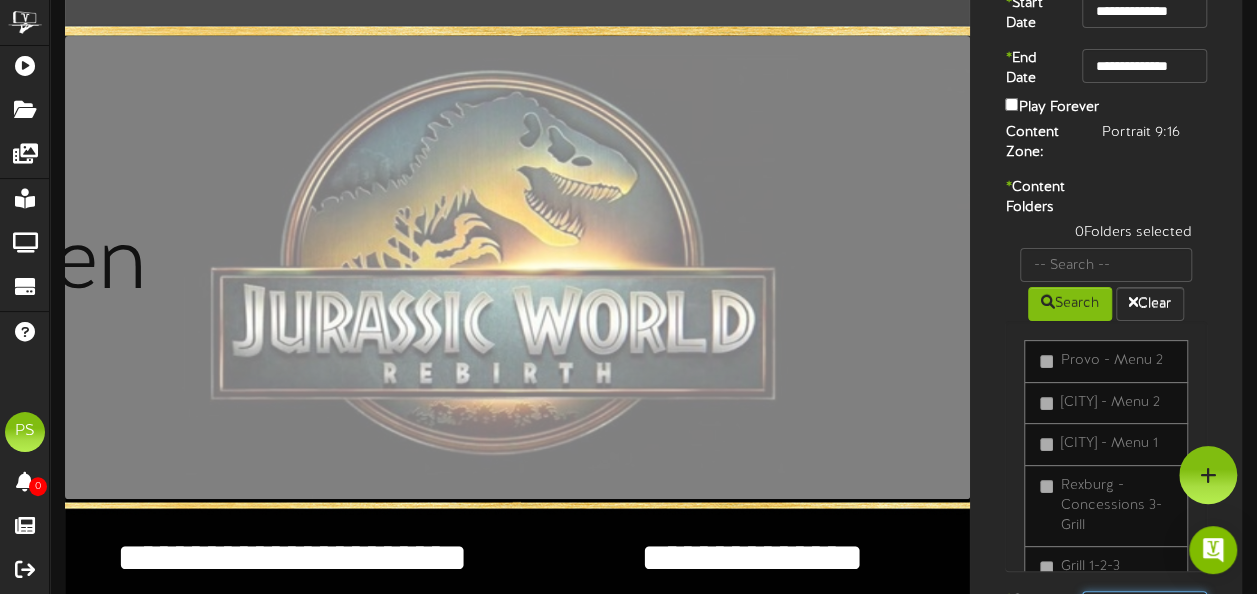 type on "3000" 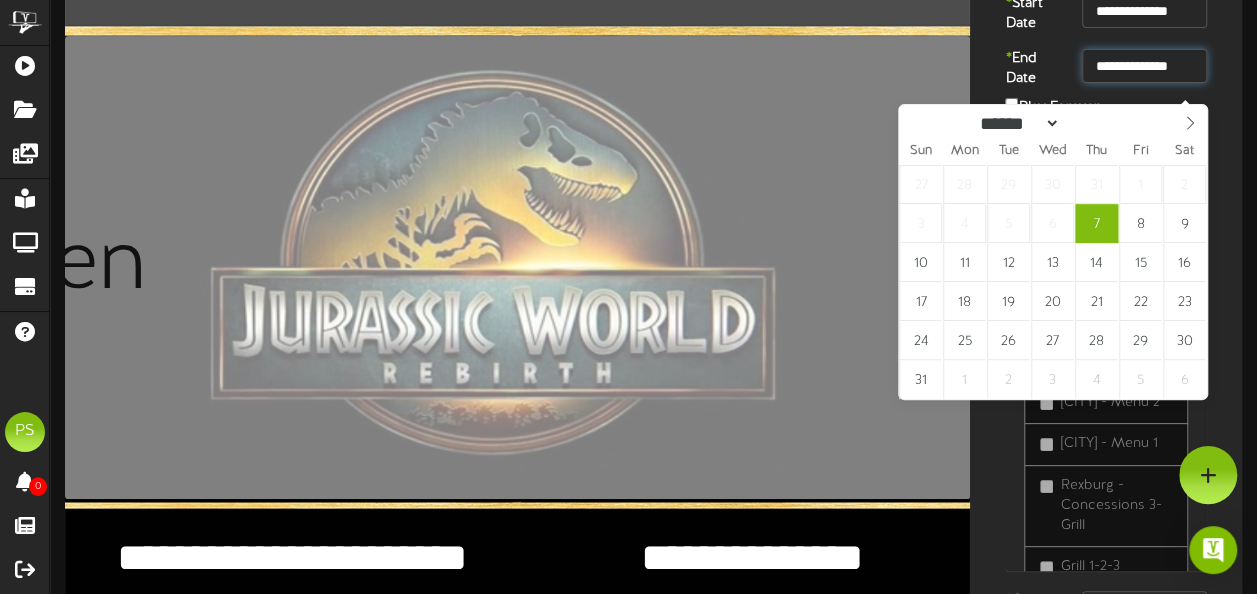 click on "**********" at bounding box center (1144, 66) 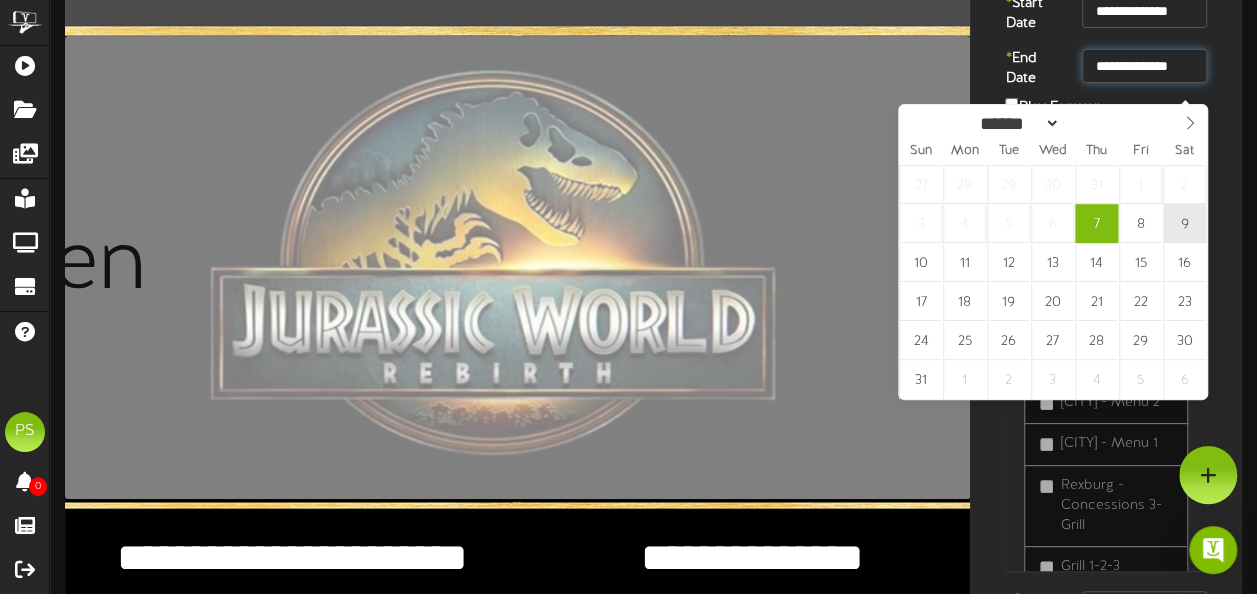 type on "**********" 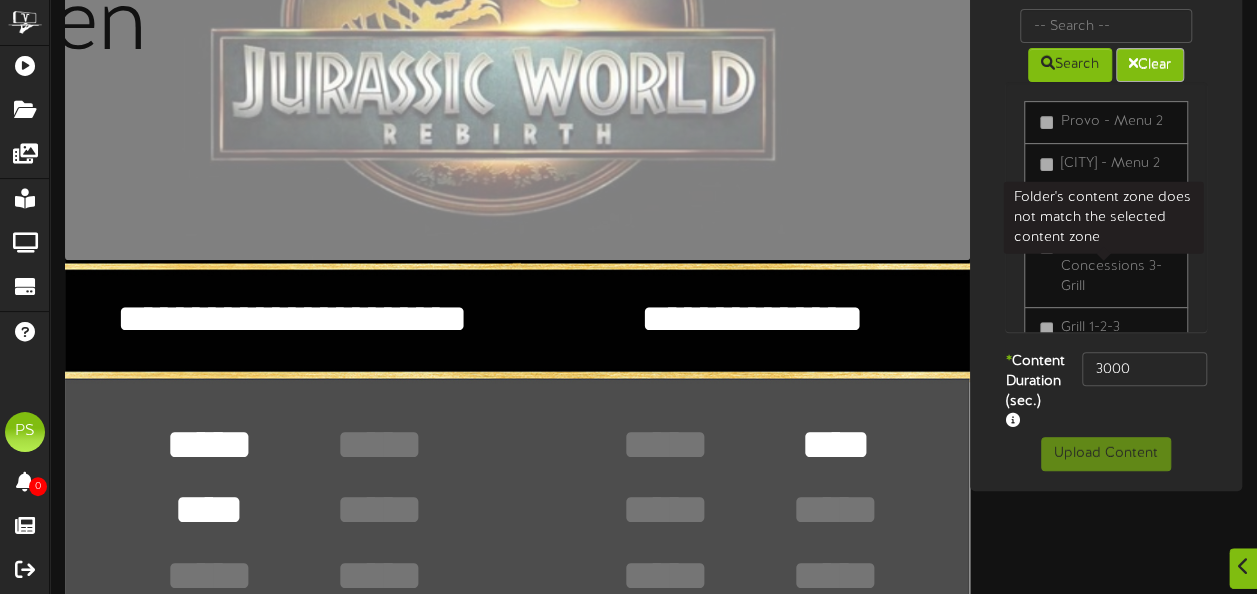 scroll, scrollTop: 382, scrollLeft: 0, axis: vertical 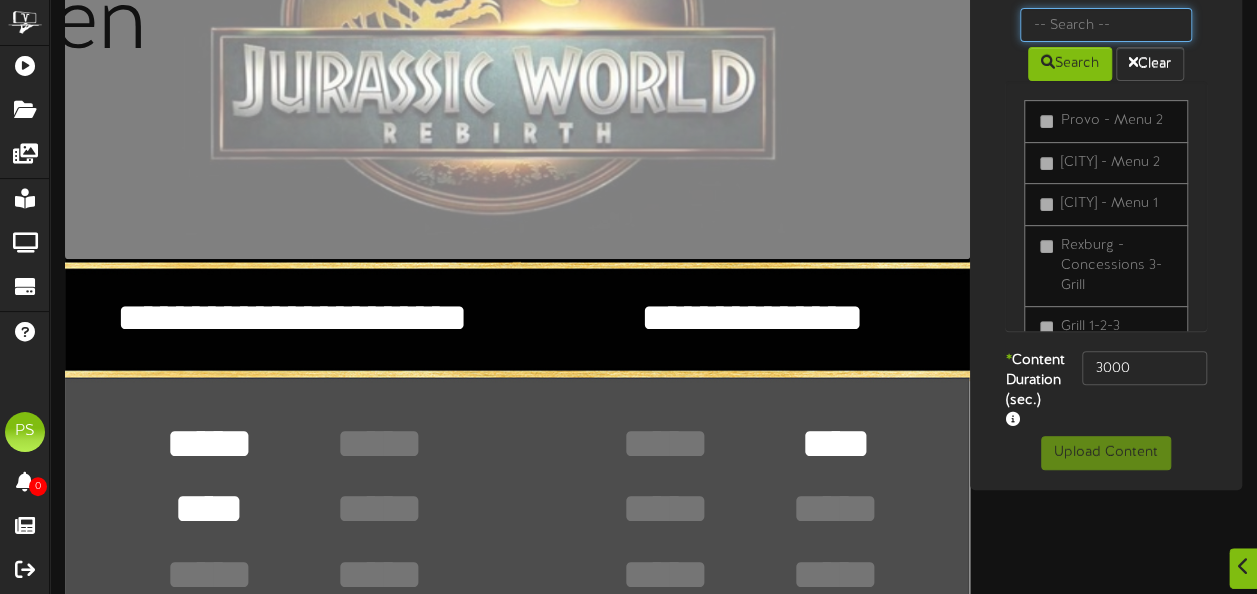 click at bounding box center [1106, 25] 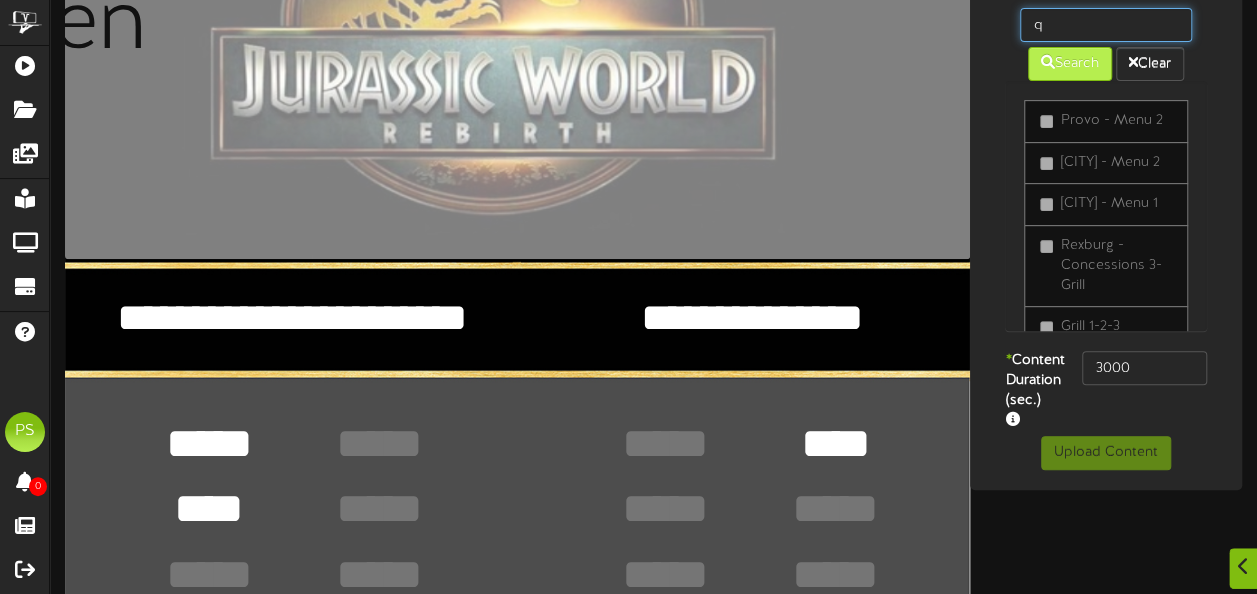 type on "q" 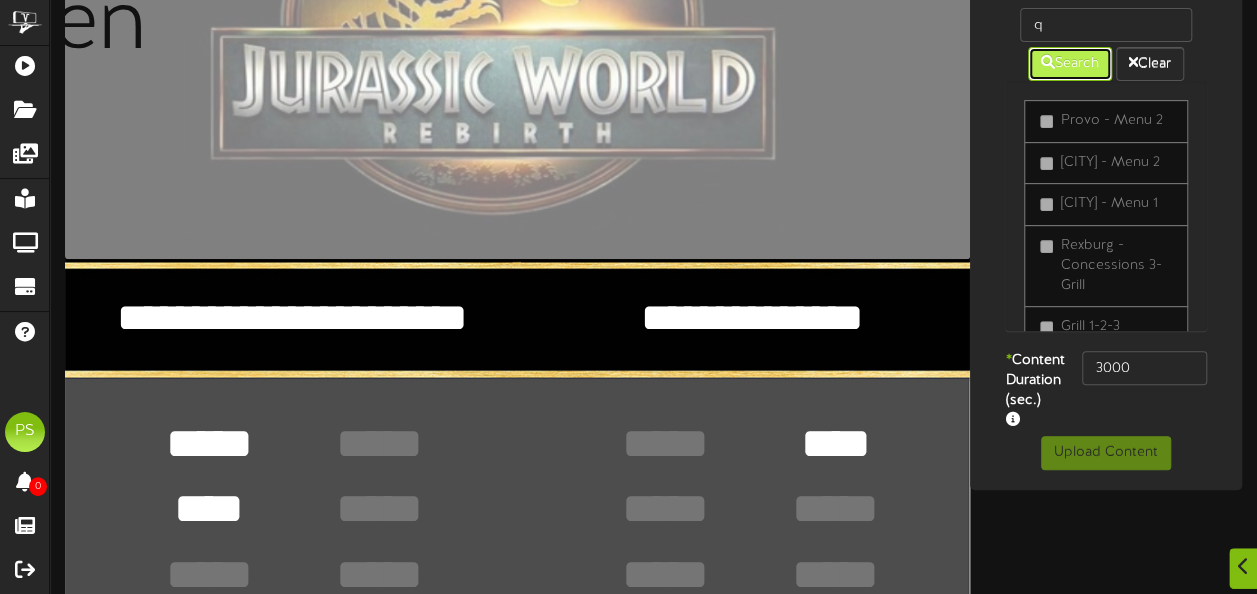 click on "Search" at bounding box center [1070, 64] 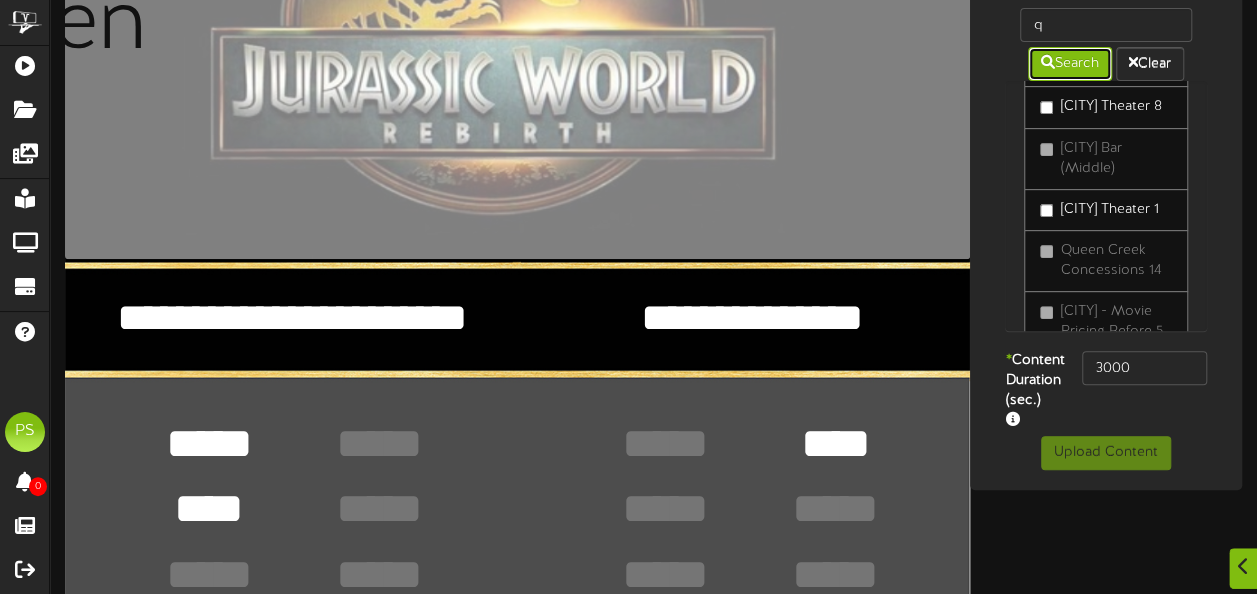 scroll, scrollTop: 1522, scrollLeft: 0, axis: vertical 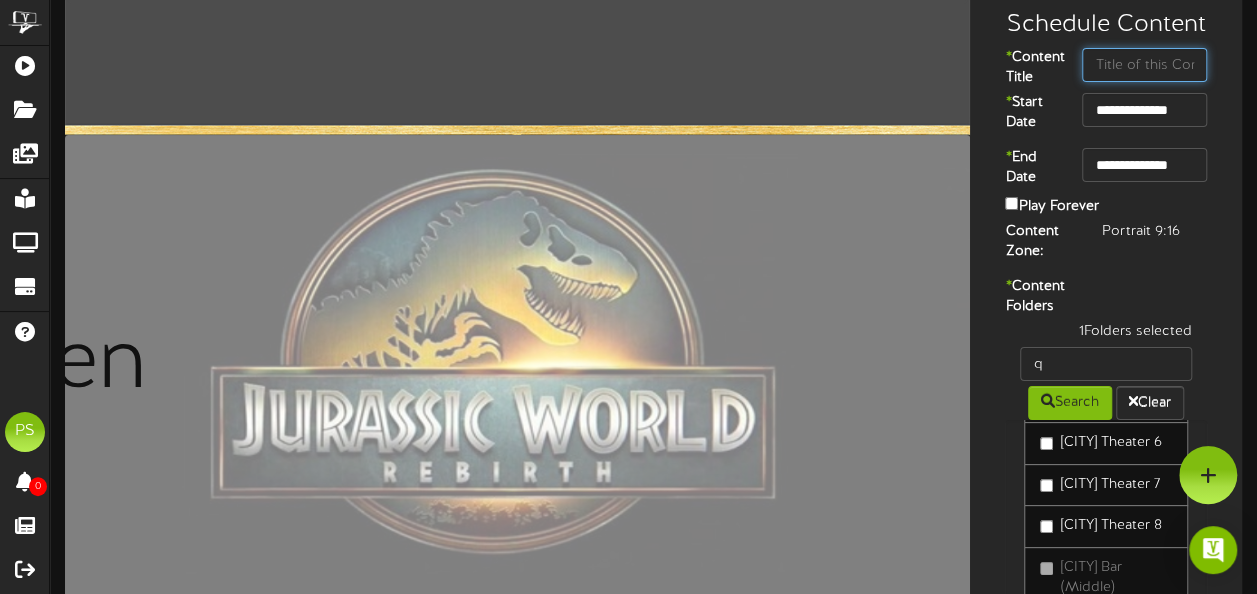click at bounding box center (1144, 65) 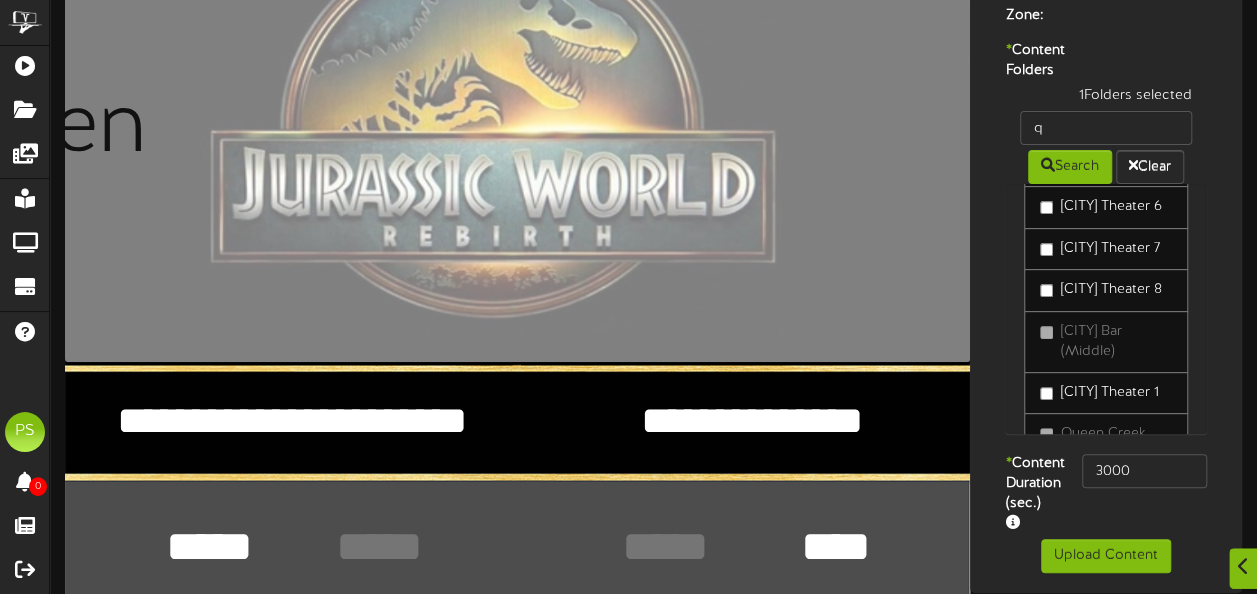 scroll, scrollTop: 479, scrollLeft: 0, axis: vertical 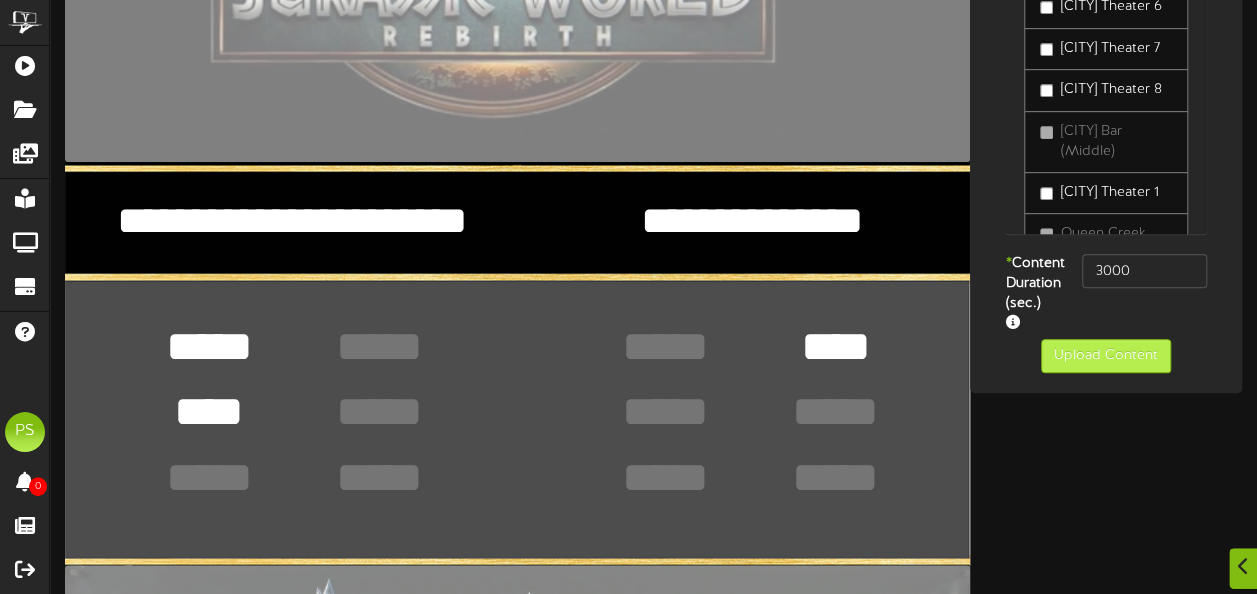 type on "8.7" 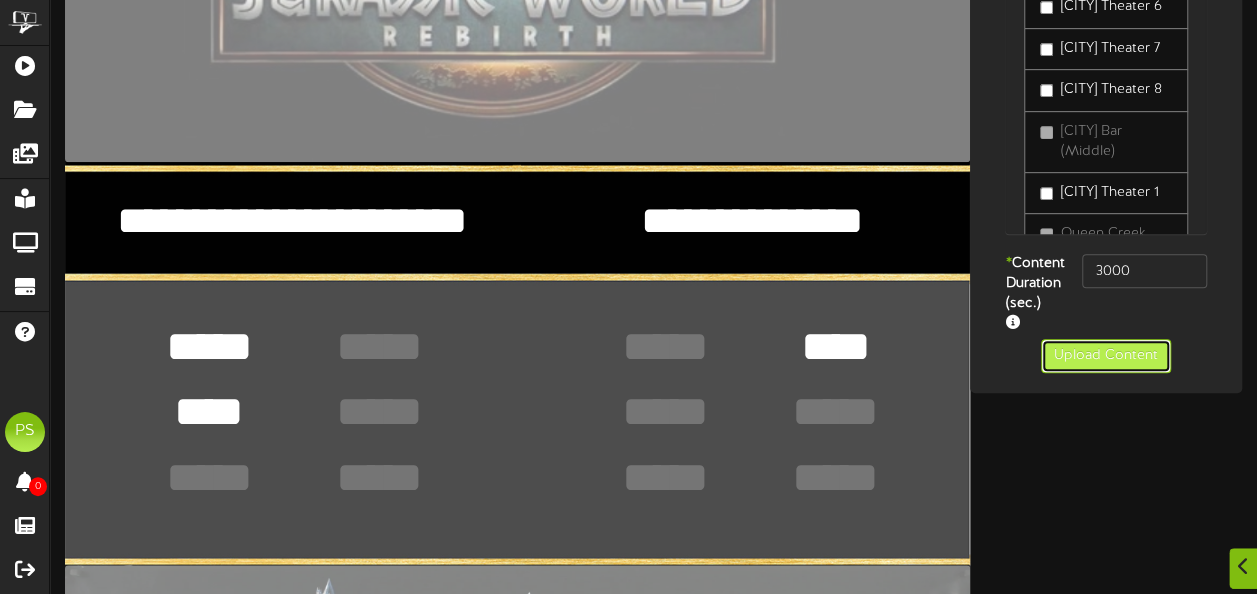click on "Upload Content" at bounding box center [1106, 356] 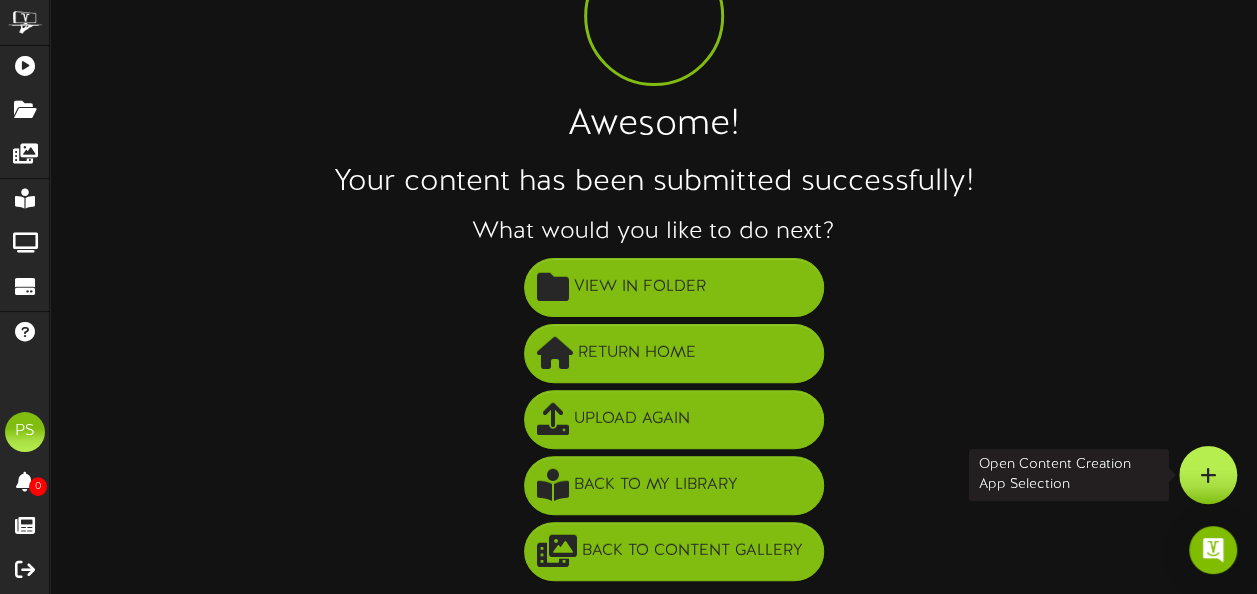 scroll, scrollTop: 136, scrollLeft: 0, axis: vertical 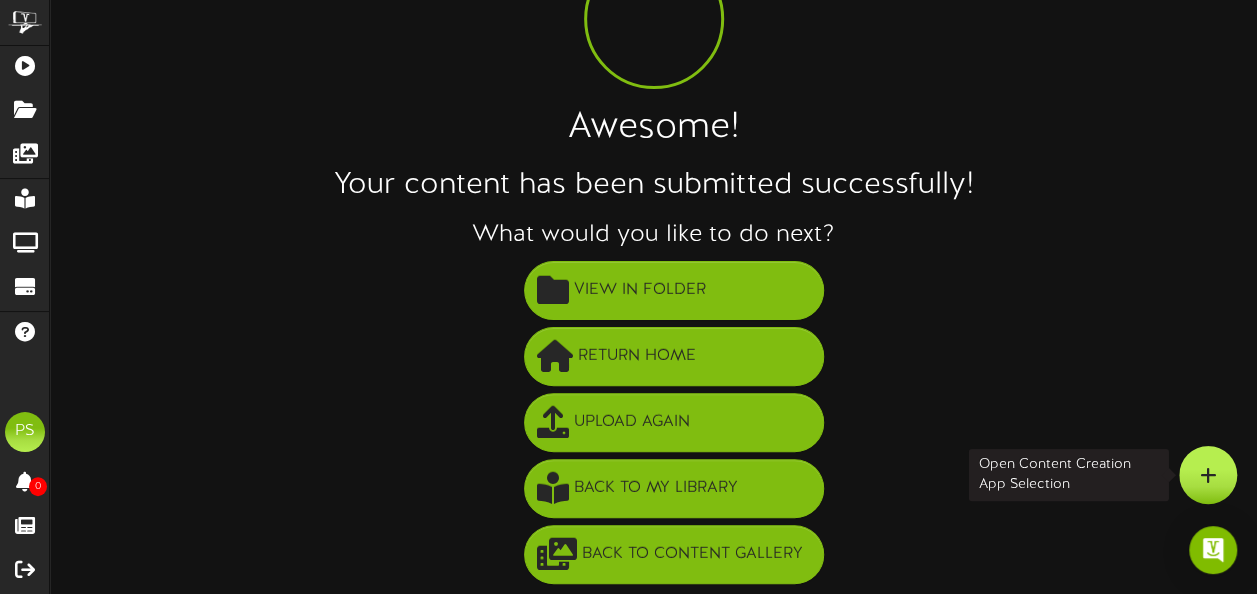 click at bounding box center (1208, 475) 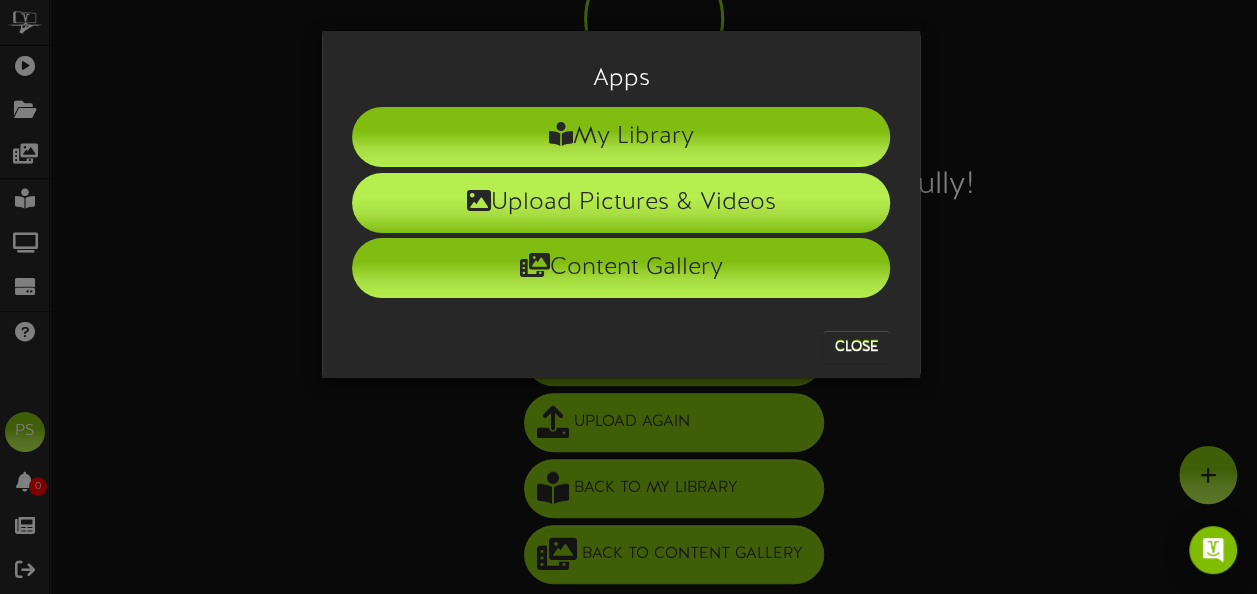 click on "Upload Pictures & Videos" at bounding box center (621, 203) 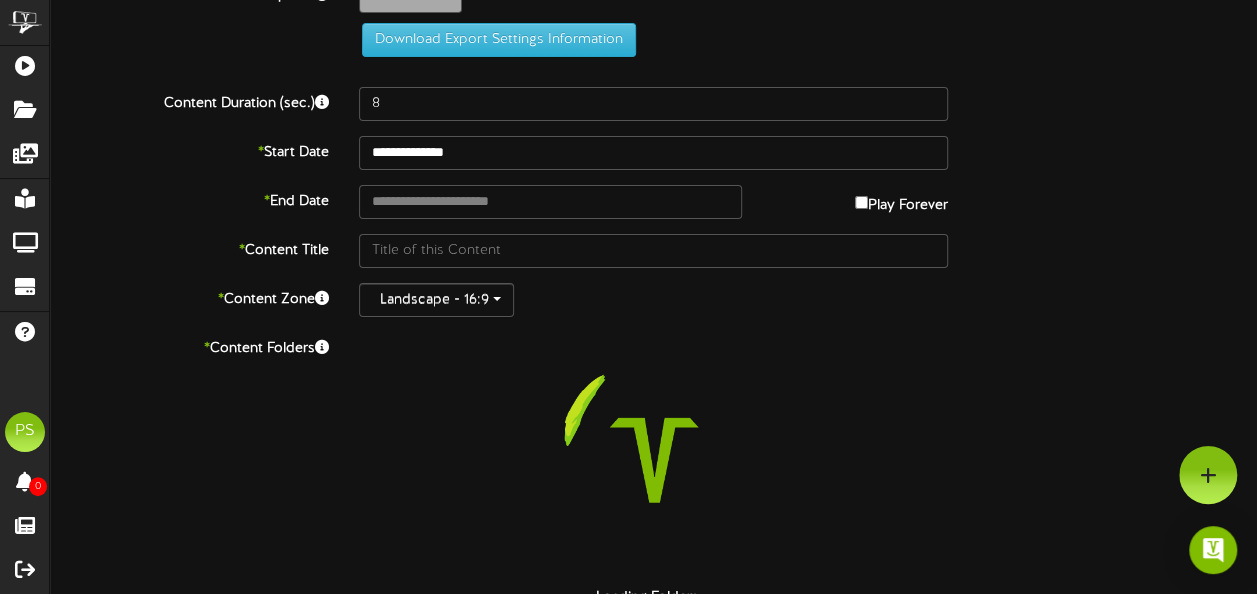 scroll, scrollTop: 0, scrollLeft: 0, axis: both 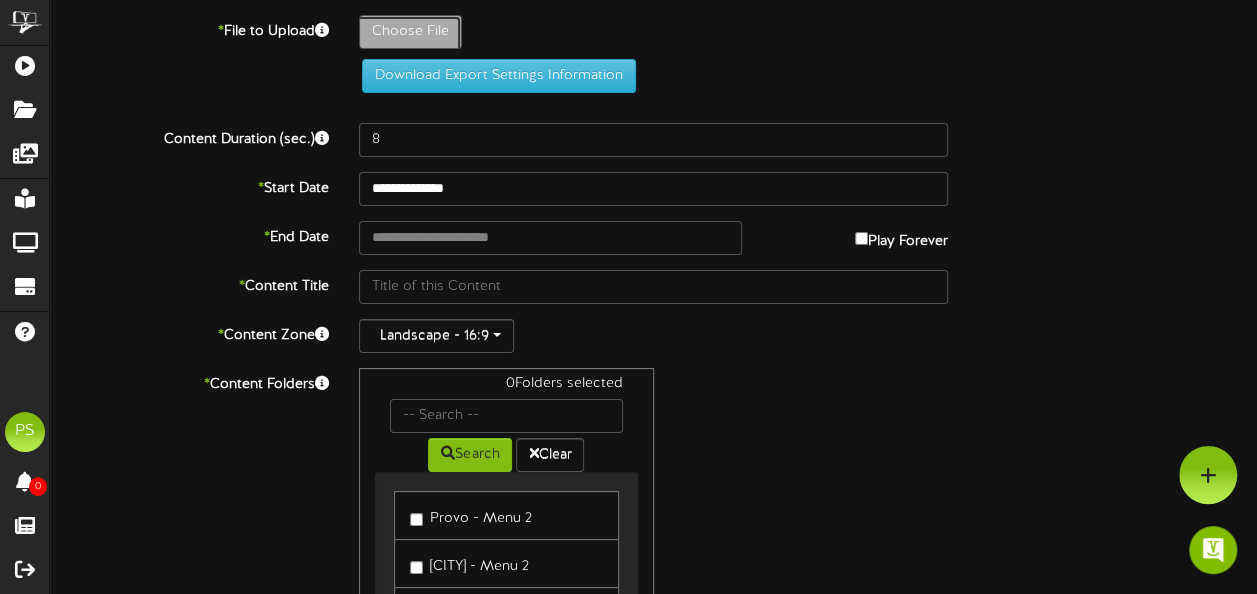 click on "Choose File" at bounding box center [-627, 87] 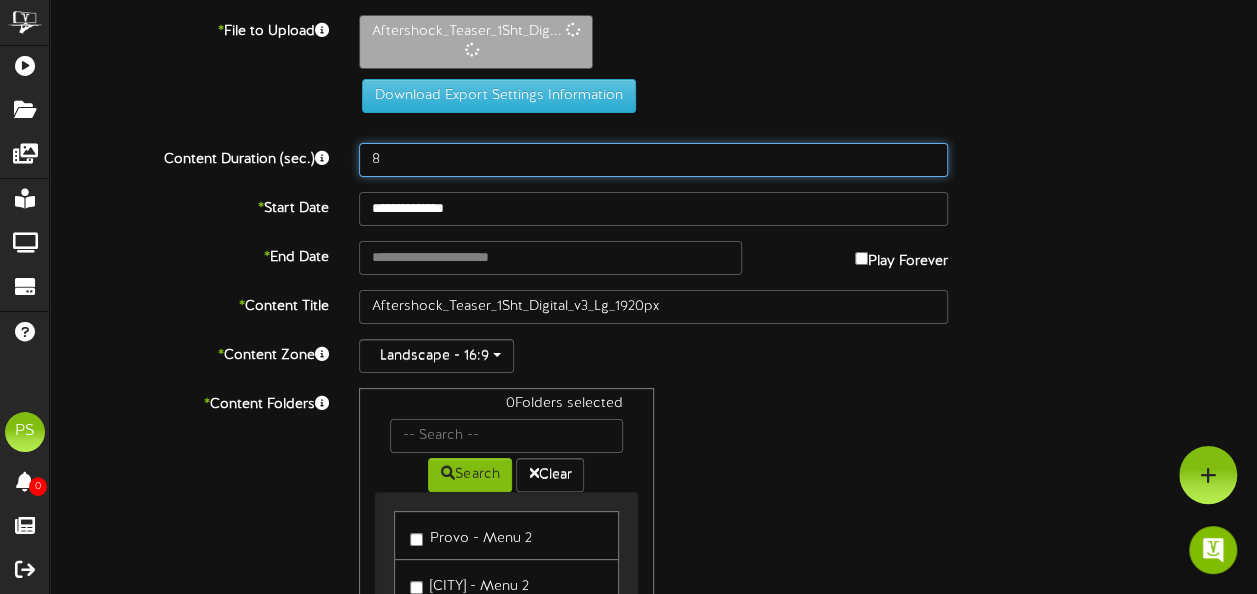 click on "8" at bounding box center (653, 160) 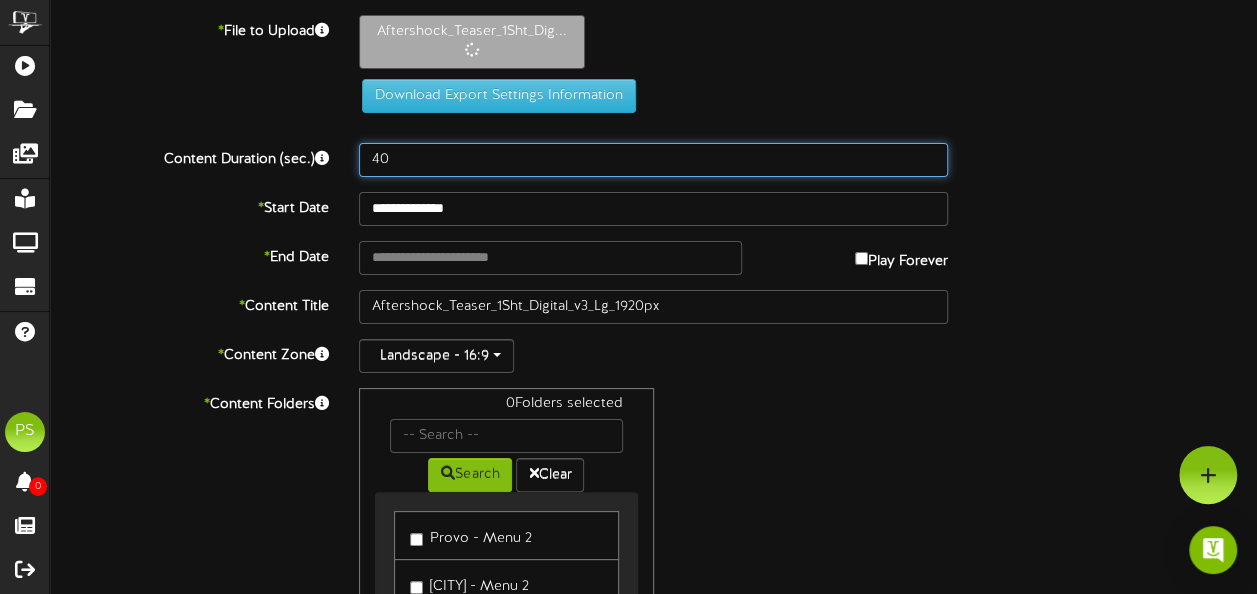 type on "4" 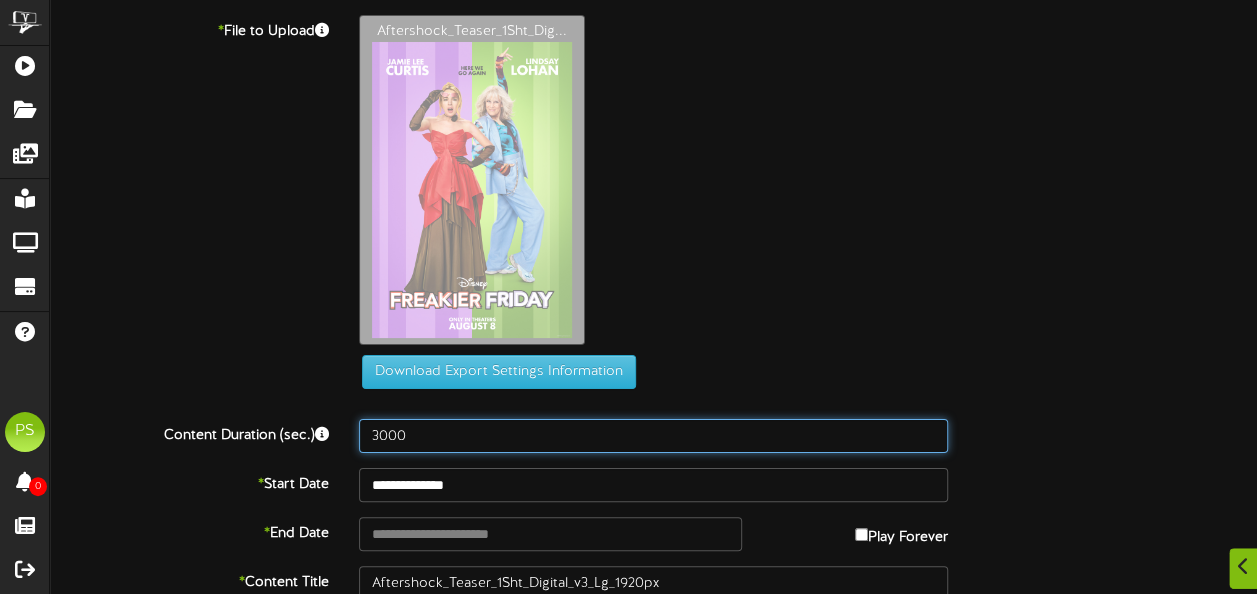scroll, scrollTop: 210, scrollLeft: 0, axis: vertical 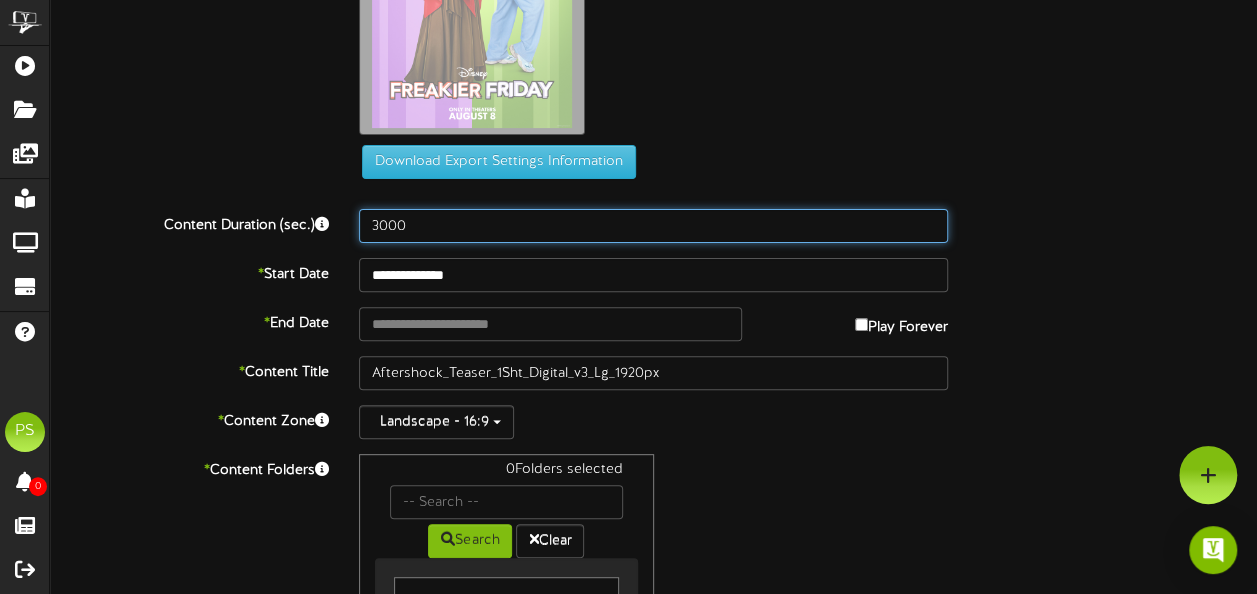 type on "3000" 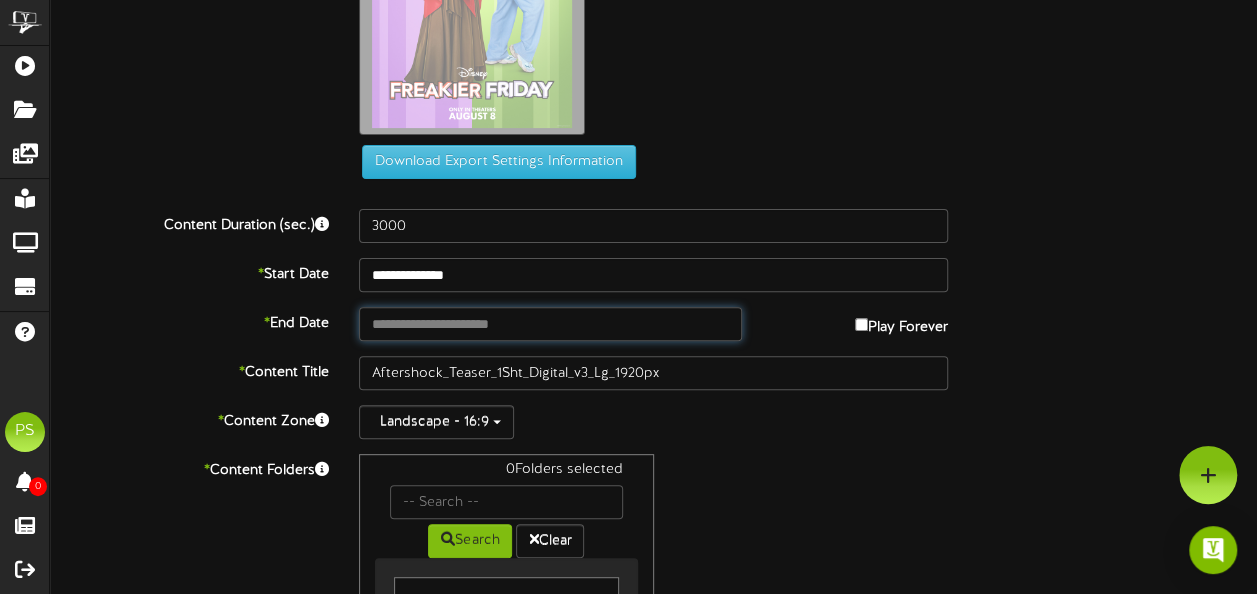 click at bounding box center (550, 324) 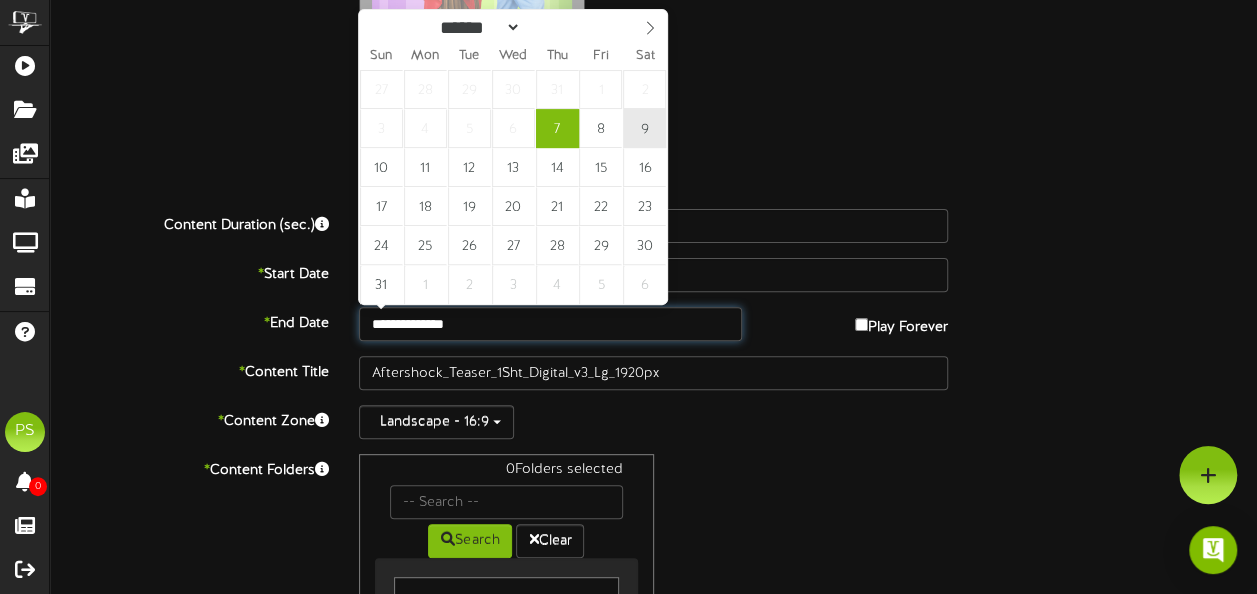 type on "**********" 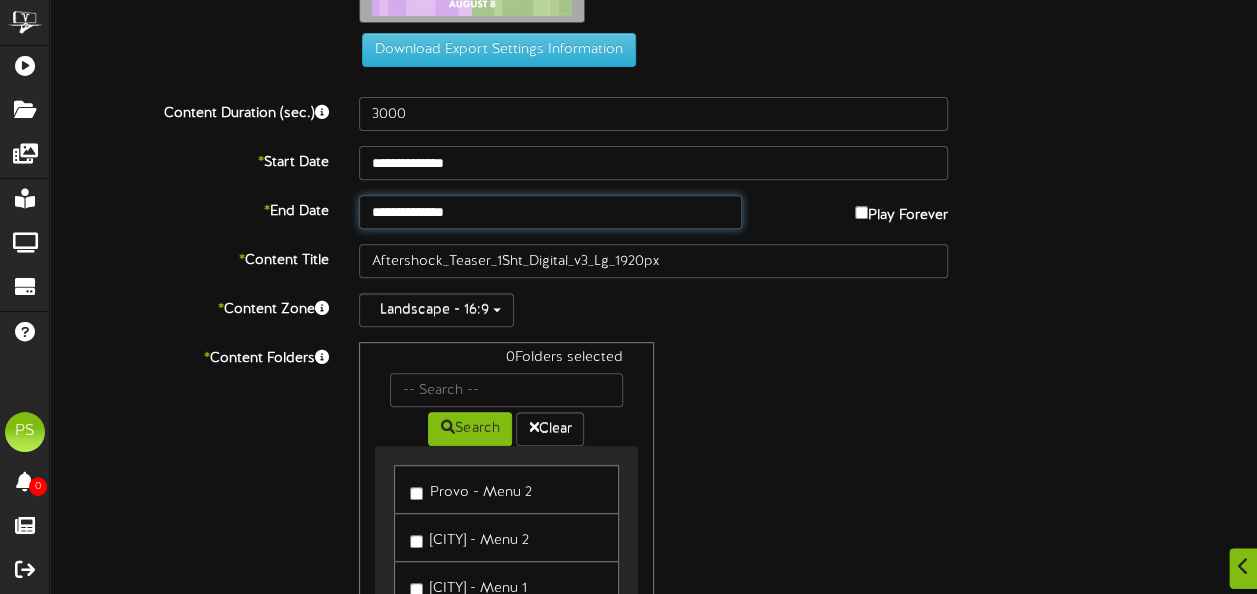 scroll, scrollTop: 324, scrollLeft: 0, axis: vertical 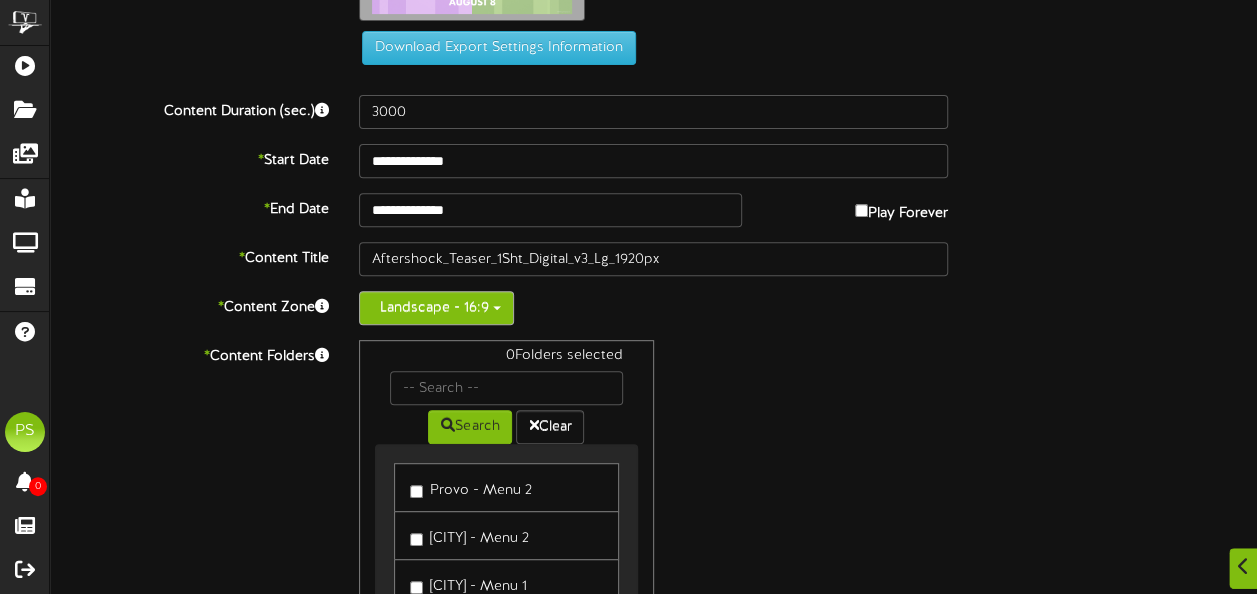 click on "Landscape - 16:9" at bounding box center (436, 308) 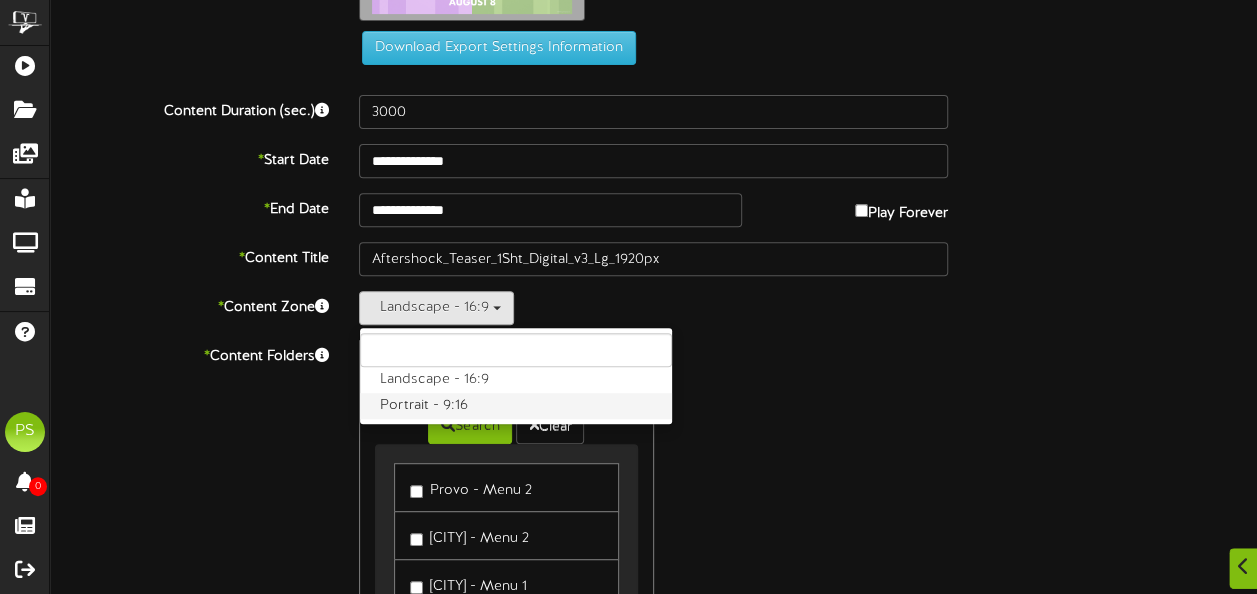 click on "Portrait - 9:16" at bounding box center (516, 406) 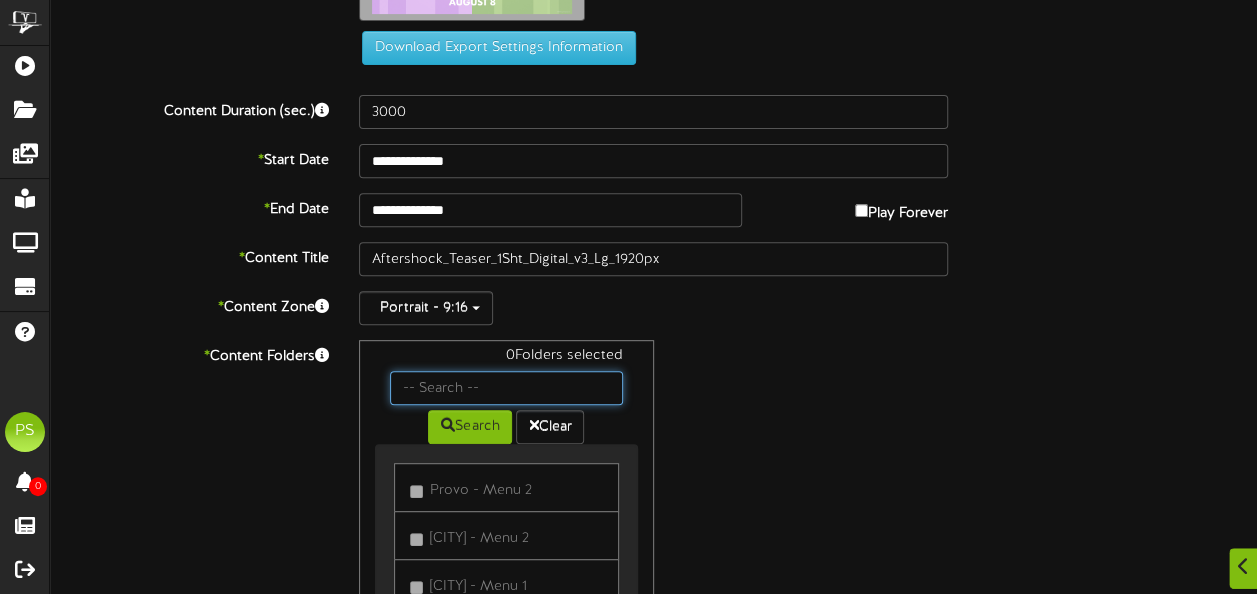 click at bounding box center [506, 388] 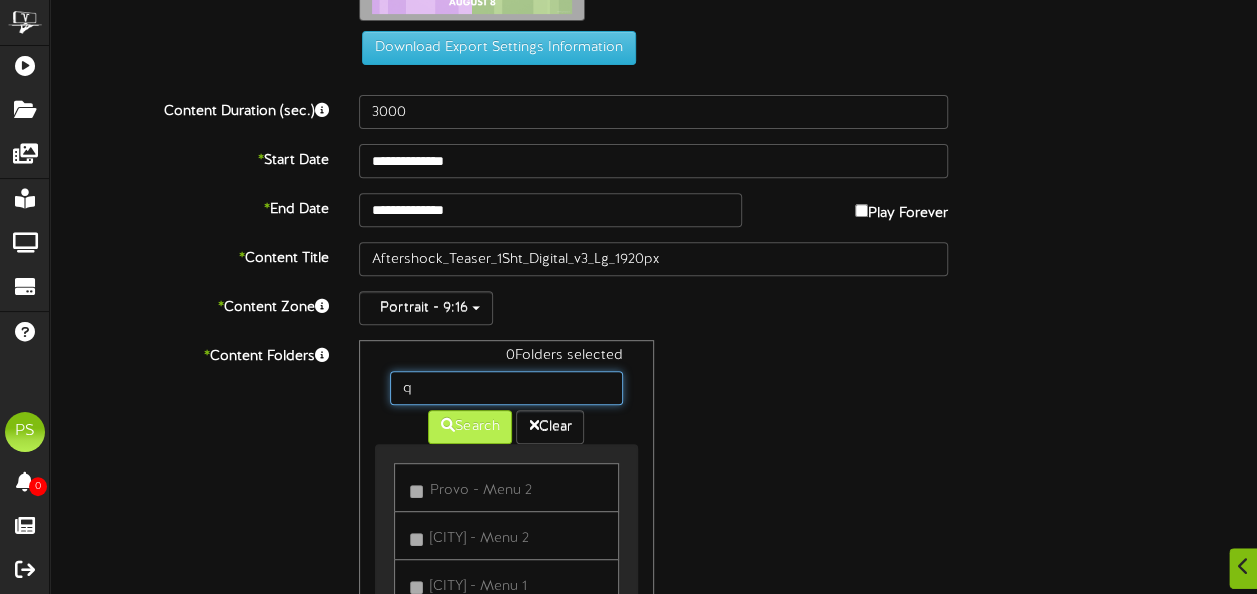type on "q" 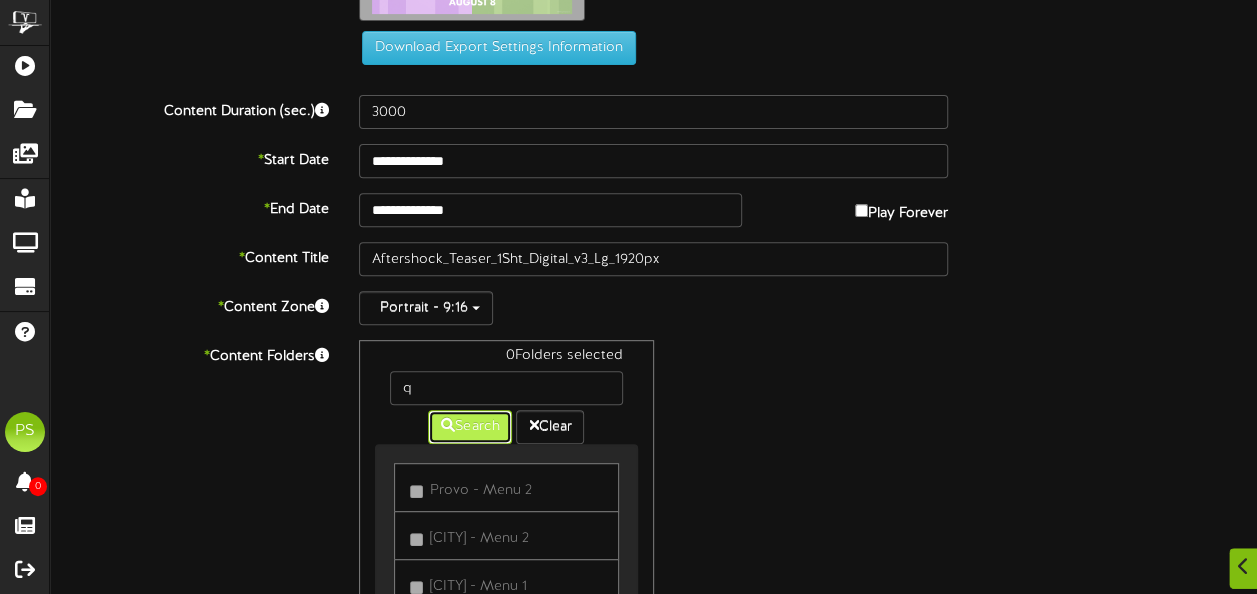 click on "Search" at bounding box center [470, 427] 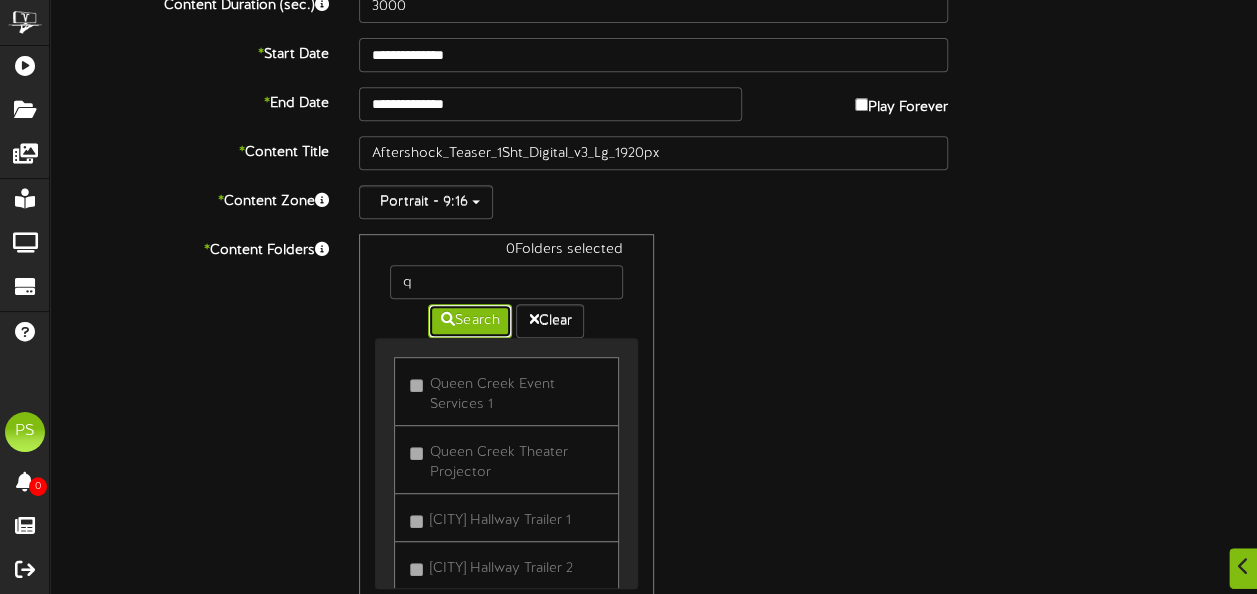 scroll, scrollTop: 431, scrollLeft: 0, axis: vertical 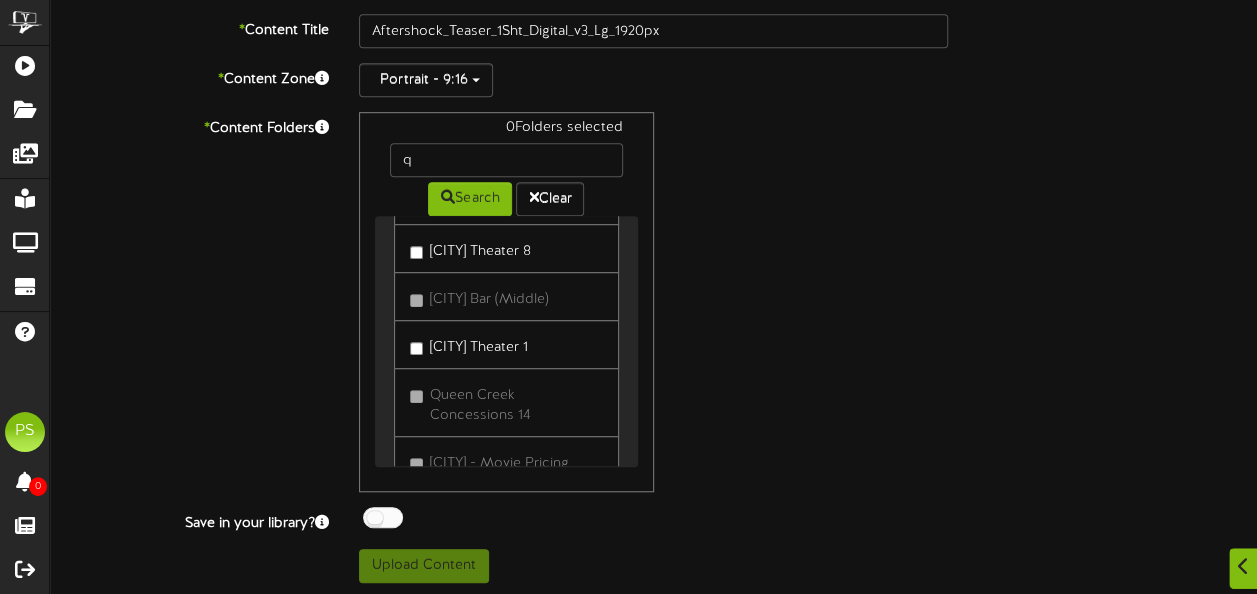 click on "[CITY] Theater 7" at bounding box center [469, 200] 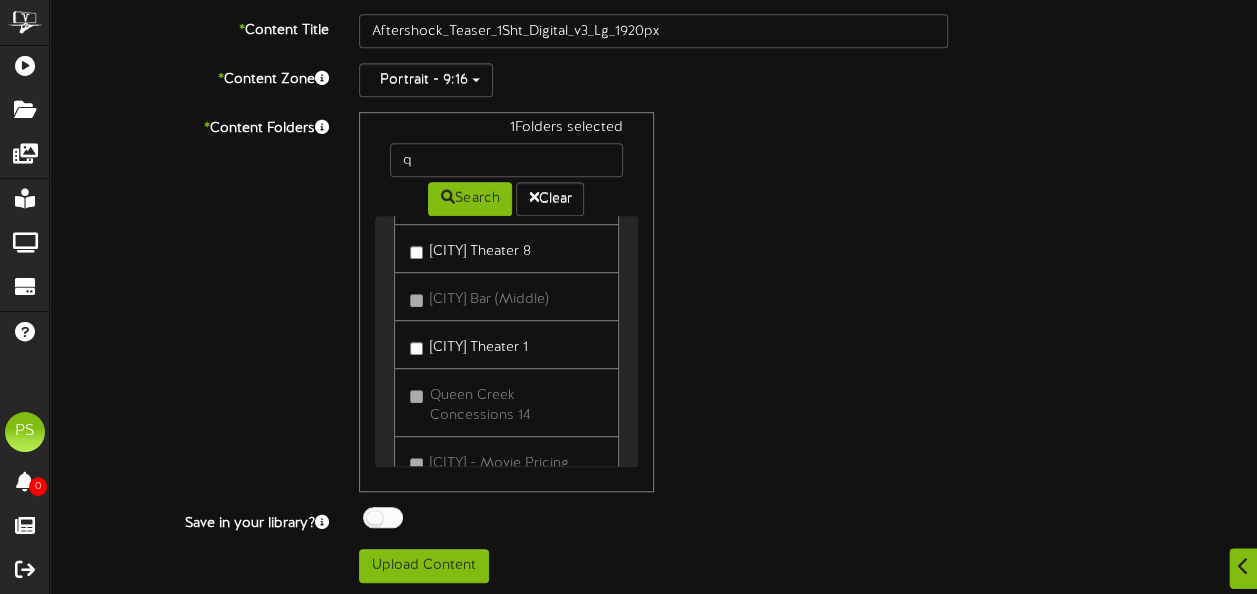 click at bounding box center (383, 517) 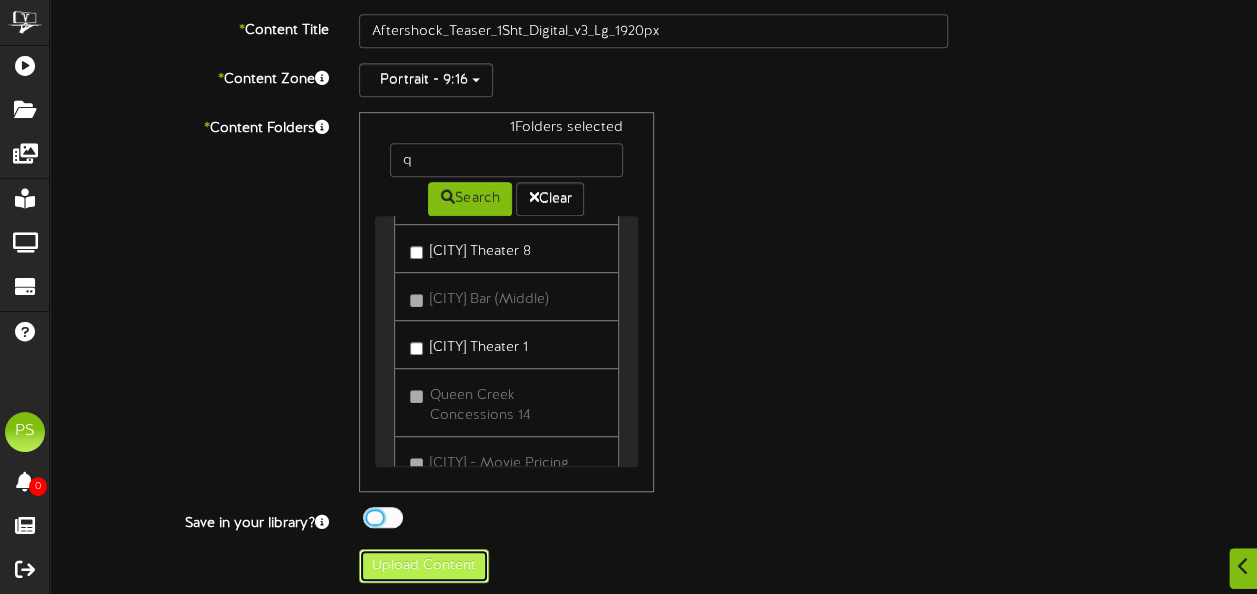 click on "Upload Content" at bounding box center [424, 566] 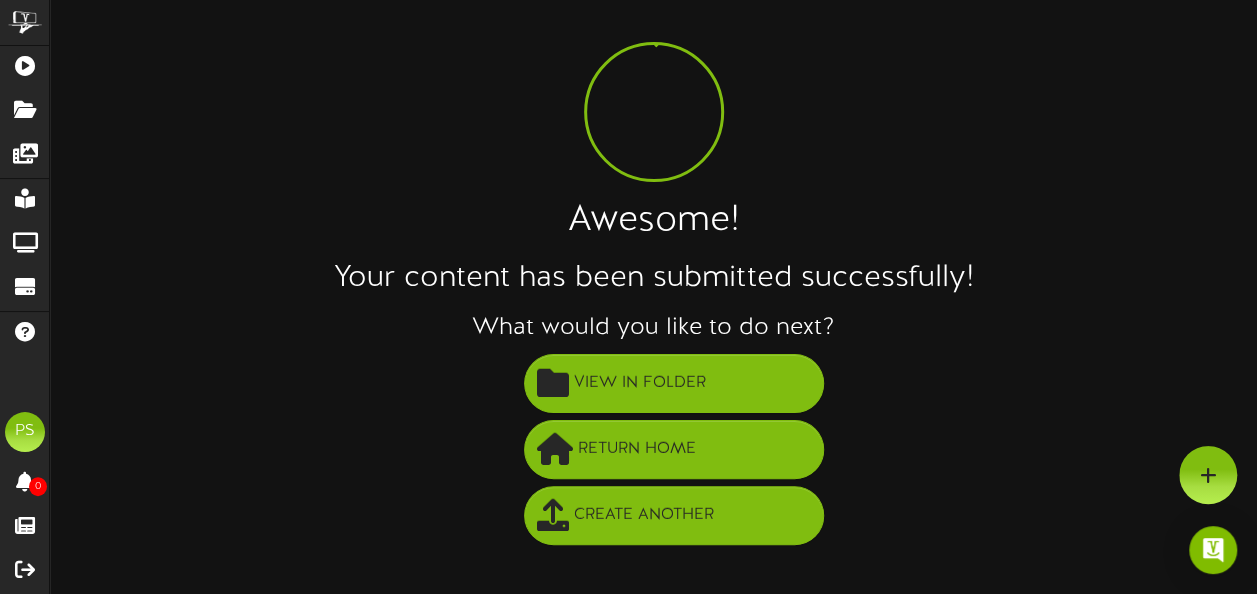 scroll, scrollTop: 43, scrollLeft: 0, axis: vertical 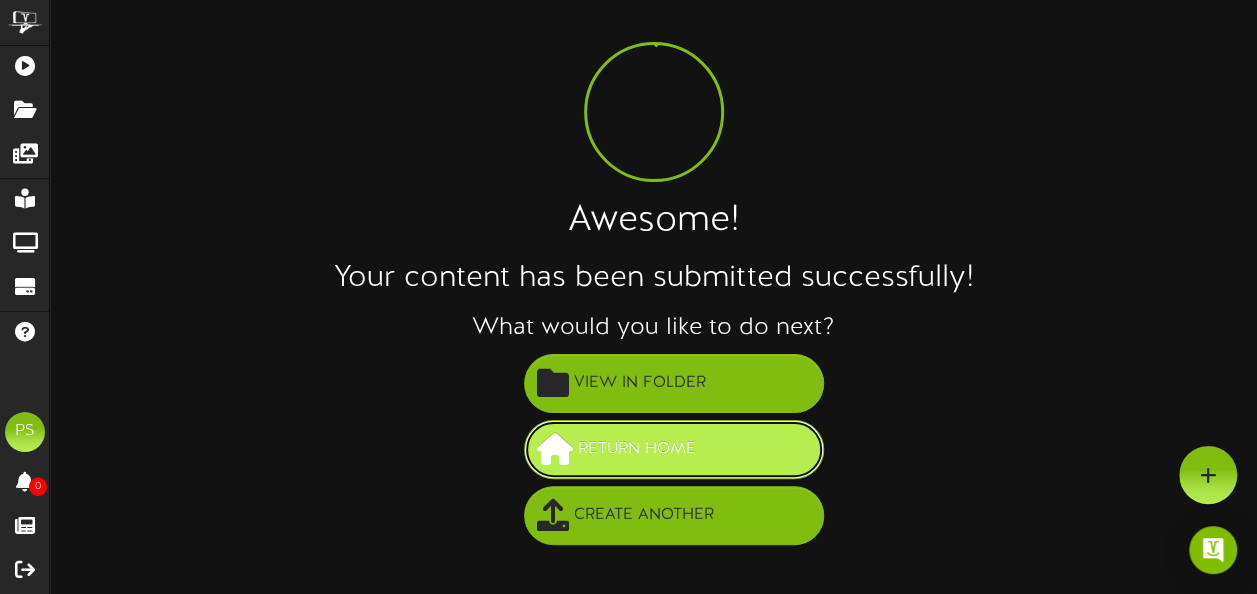 click on "Return Home" at bounding box center [674, 449] 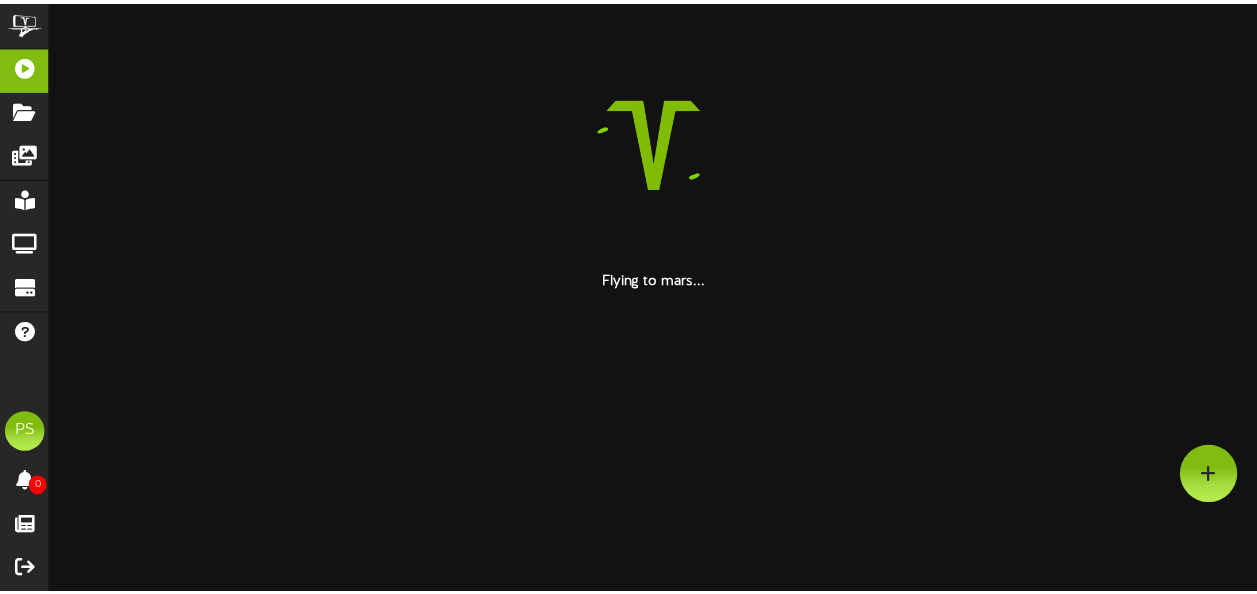 scroll, scrollTop: 0, scrollLeft: 0, axis: both 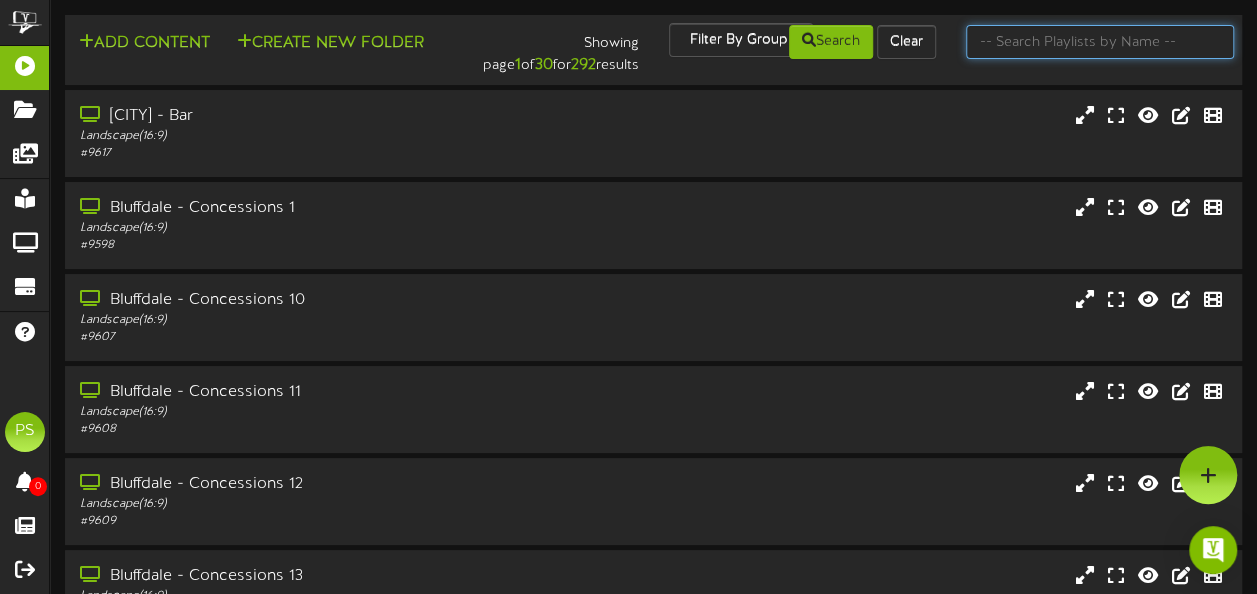 click at bounding box center [1100, 42] 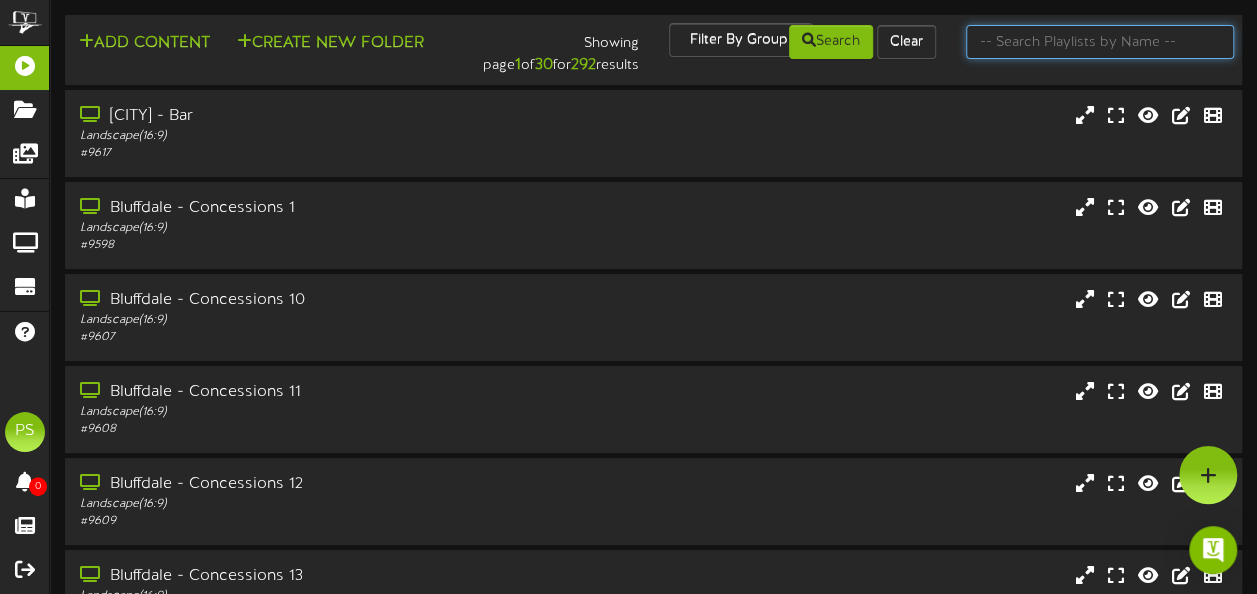 type on "[CITY]" 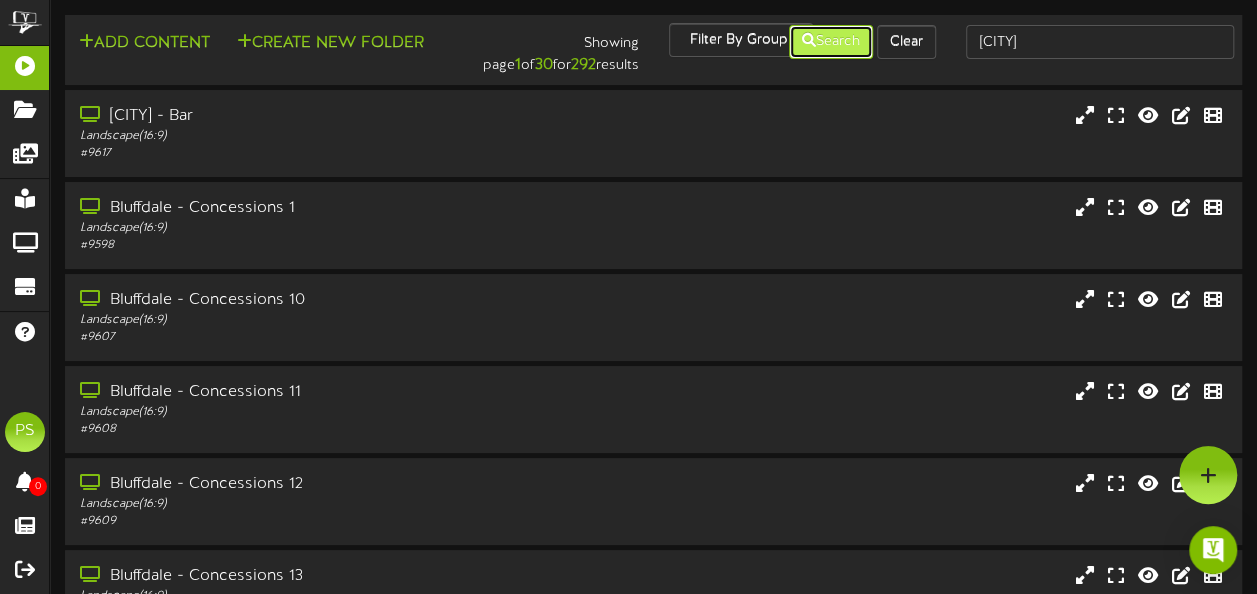 click on "Search" at bounding box center [831, 42] 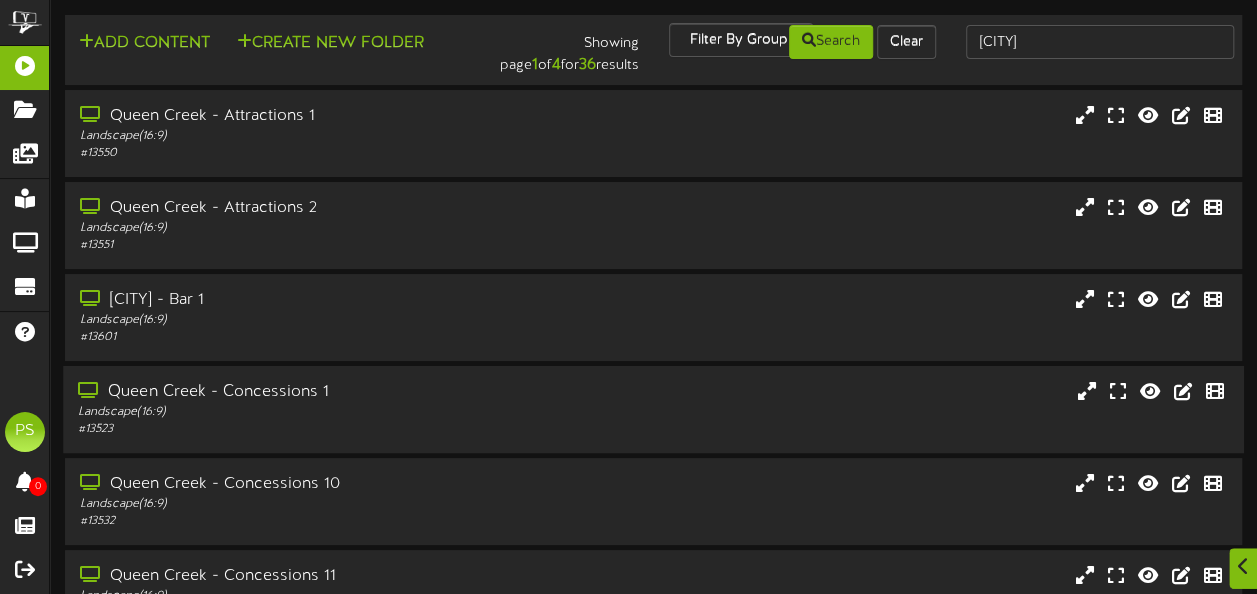 scroll, scrollTop: 497, scrollLeft: 0, axis: vertical 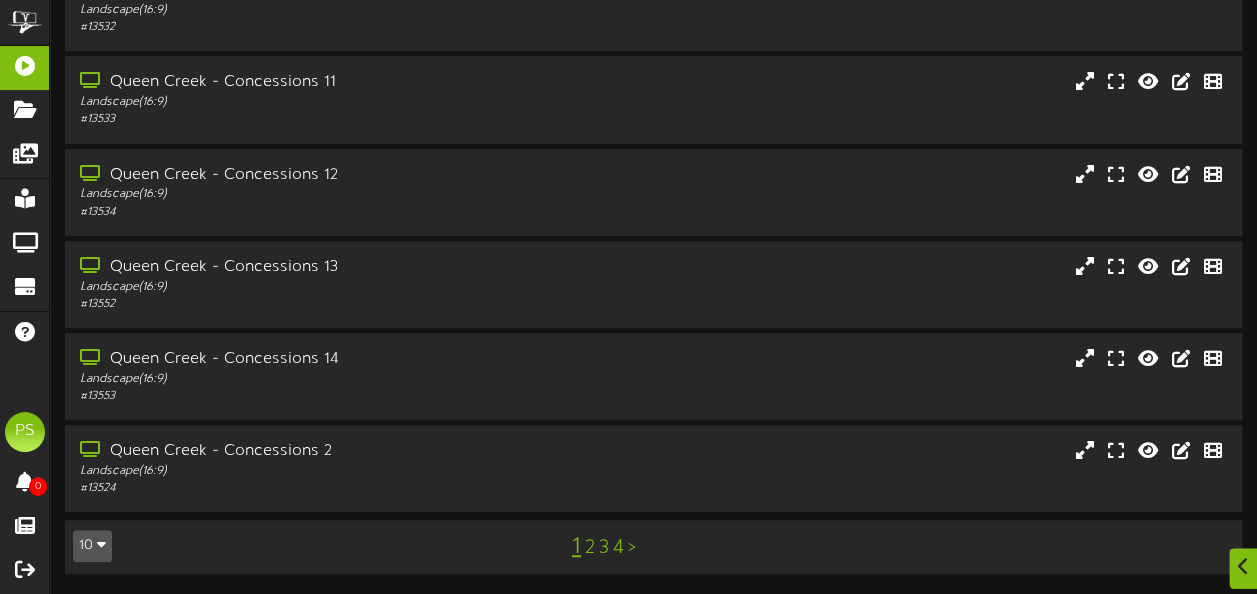click on "10" at bounding box center [92, 546] 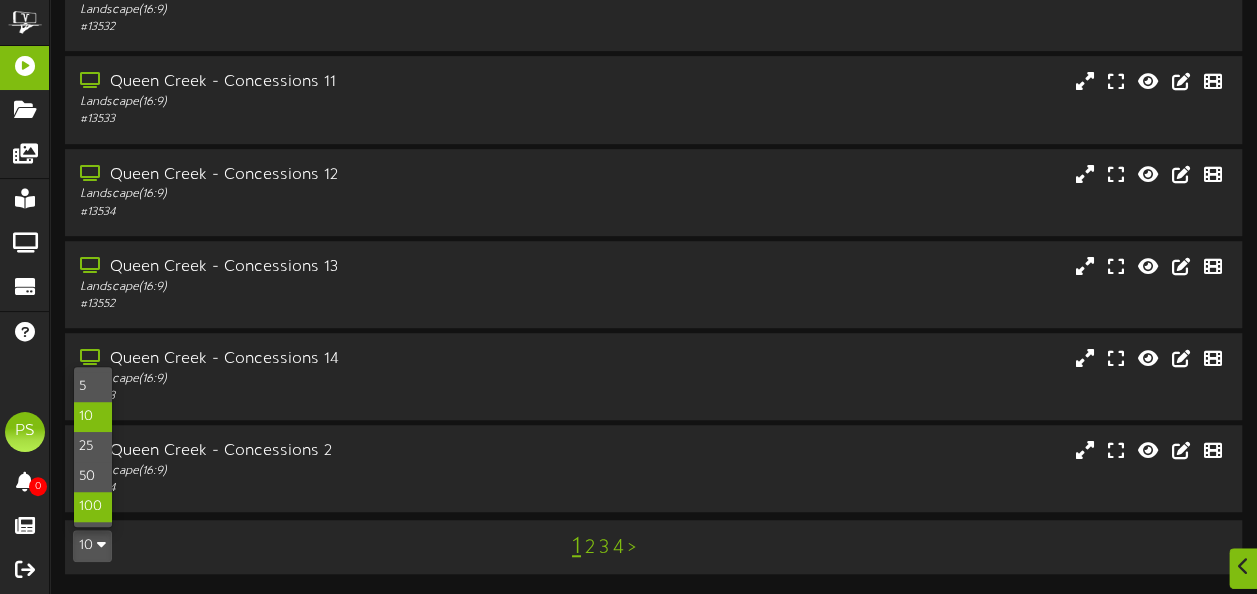 click on "100" at bounding box center [93, 507] 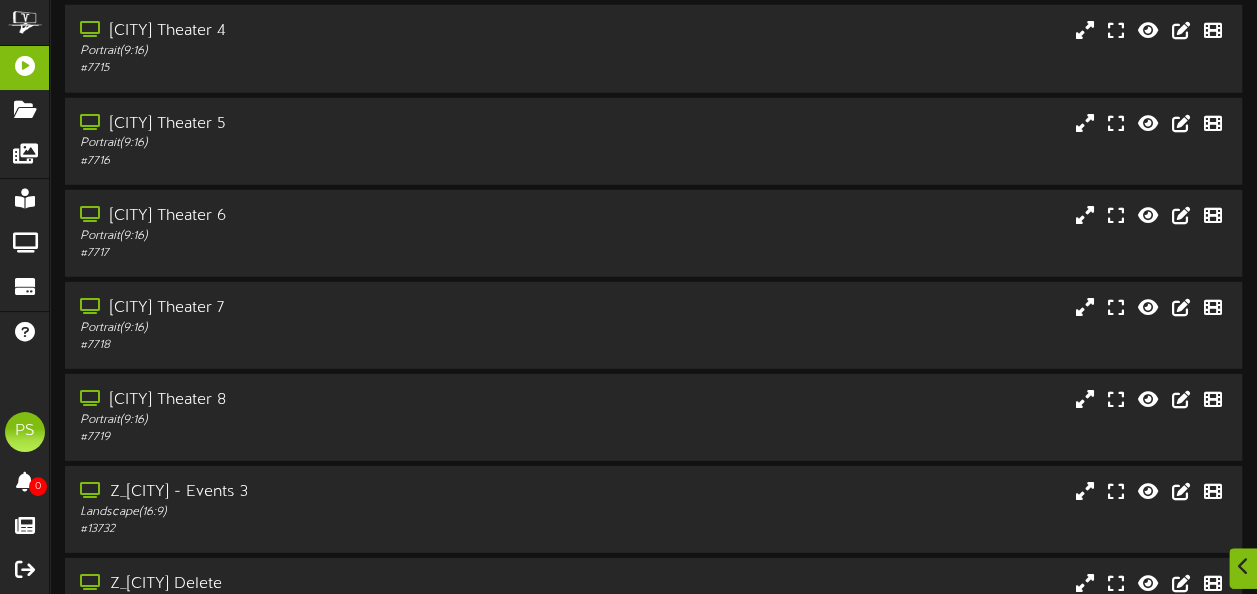 scroll, scrollTop: 2770, scrollLeft: 0, axis: vertical 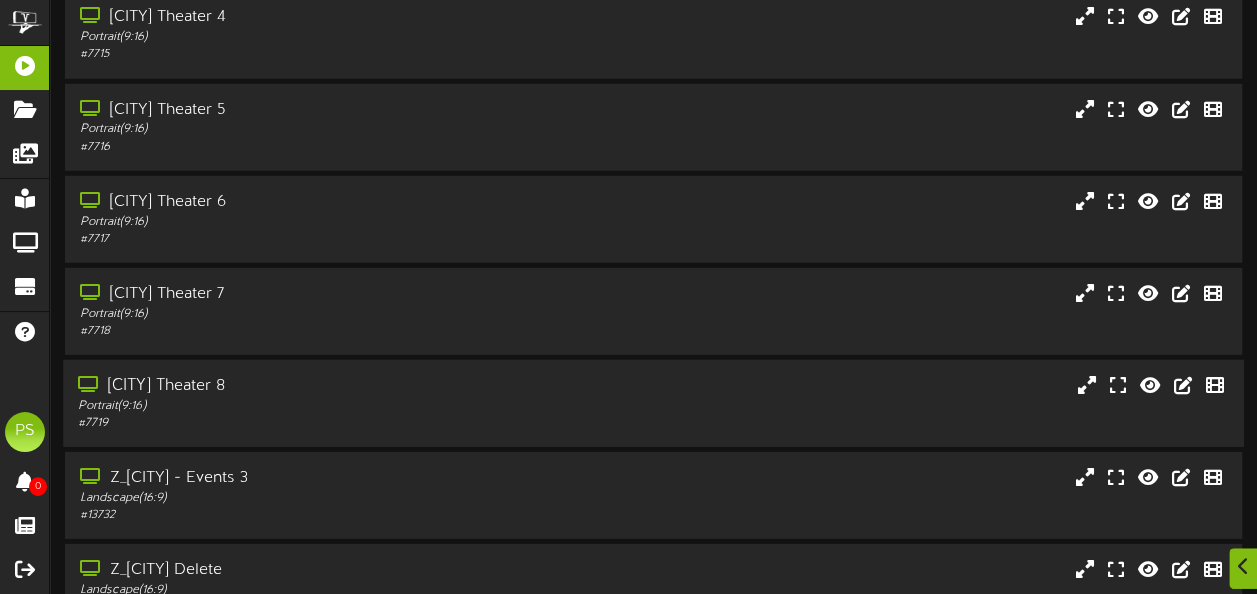 click on "[CITY] Theater 8" at bounding box center (309, 386) 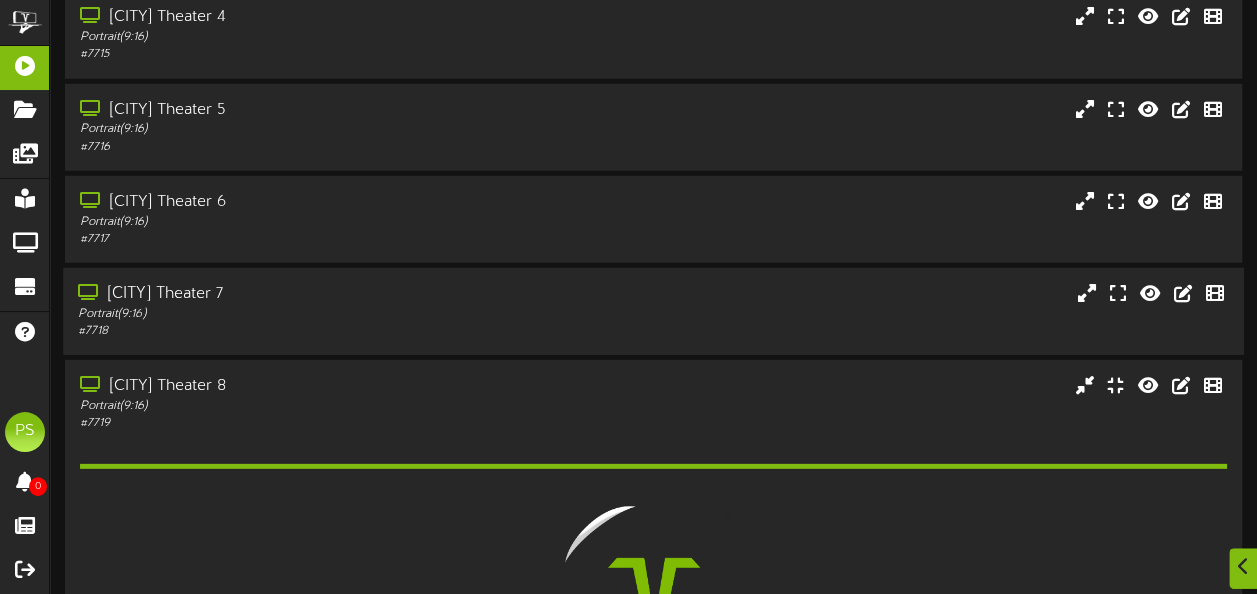 click on "Portrait  ( 9:16 )" at bounding box center [309, 314] 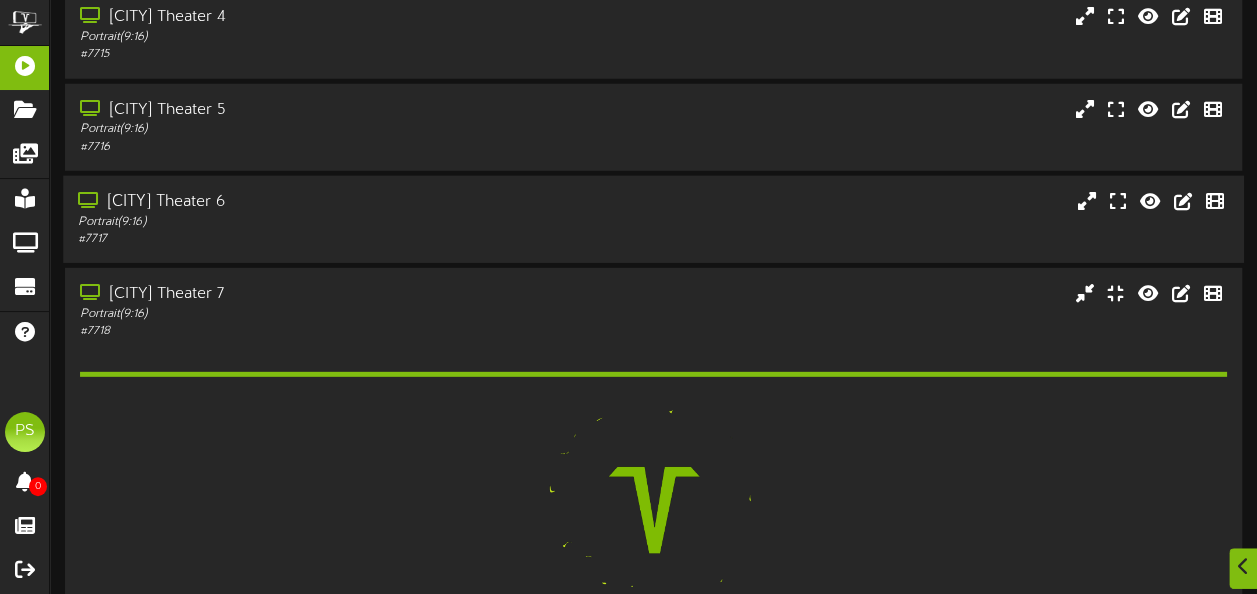 click on "Portrait  ( 9:16 )" at bounding box center [309, 222] 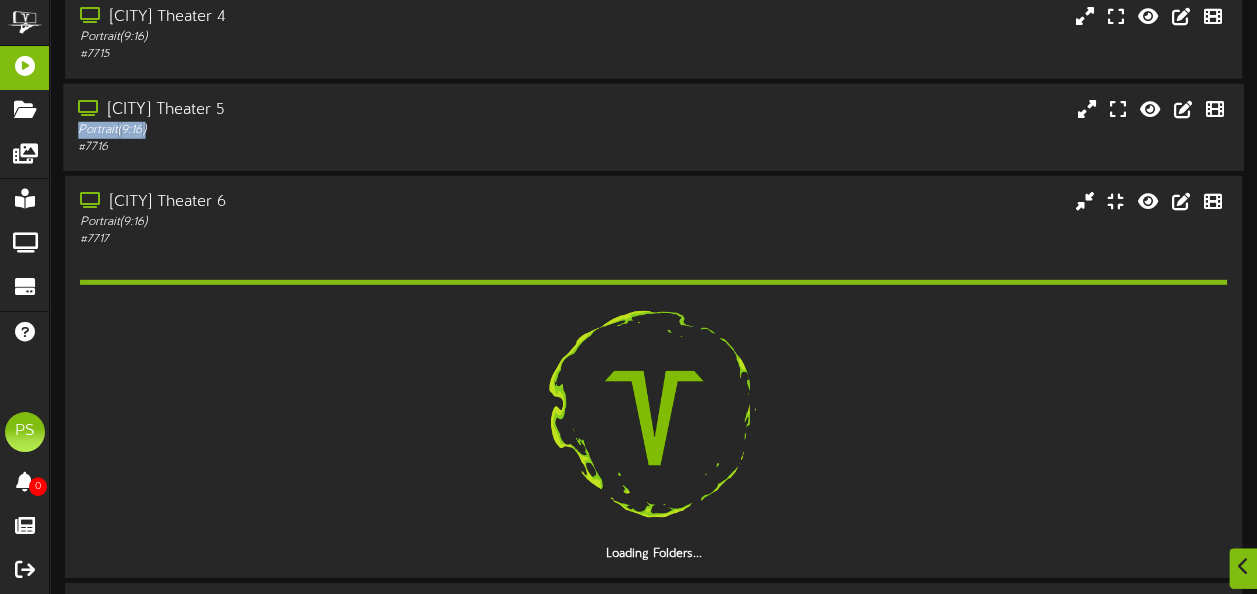 click on "[CITY] Theater 5
Portrait  ( 9:16 )
# [NUMBER]" at bounding box center (309, 127) 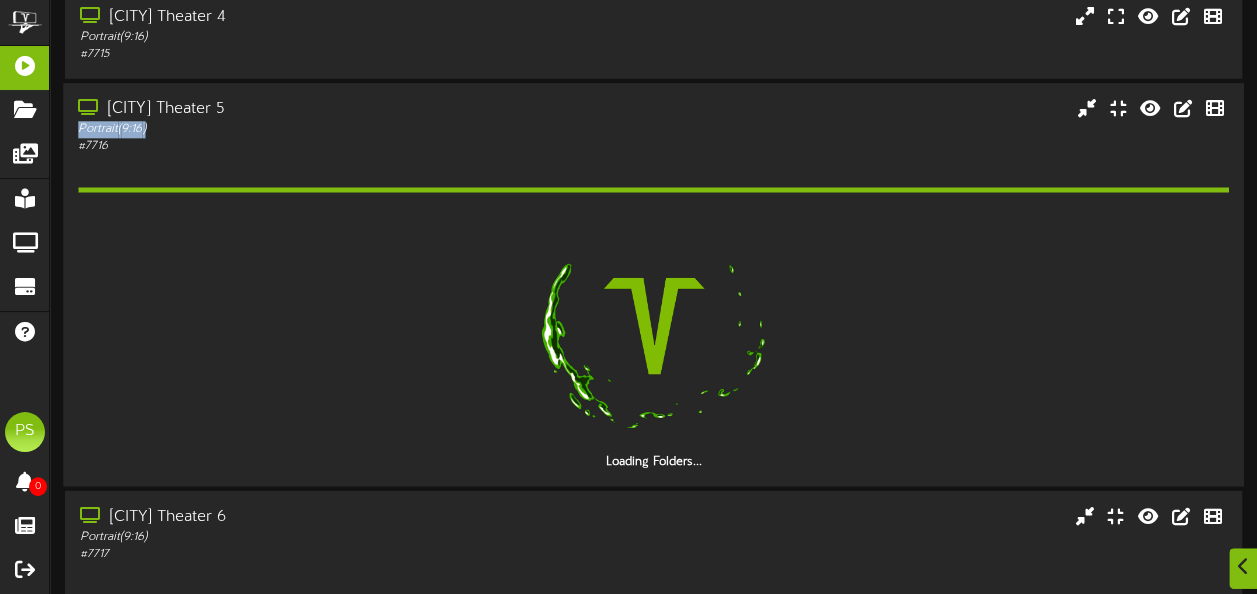 drag, startPoint x: 355, startPoint y: 125, endPoint x: 353, endPoint y: 86, distance: 39.051247 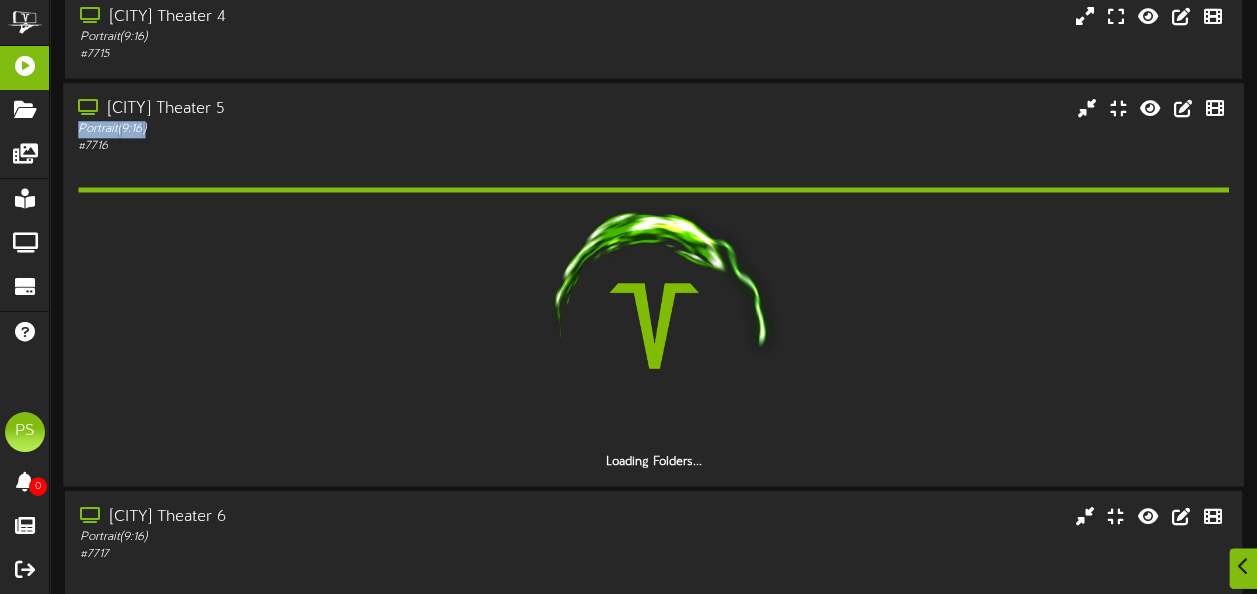 click on "Add Content
Create New Folder
Showing page  1
of  1
for  36  results
Filter By Group
Search" at bounding box center (653, -392) 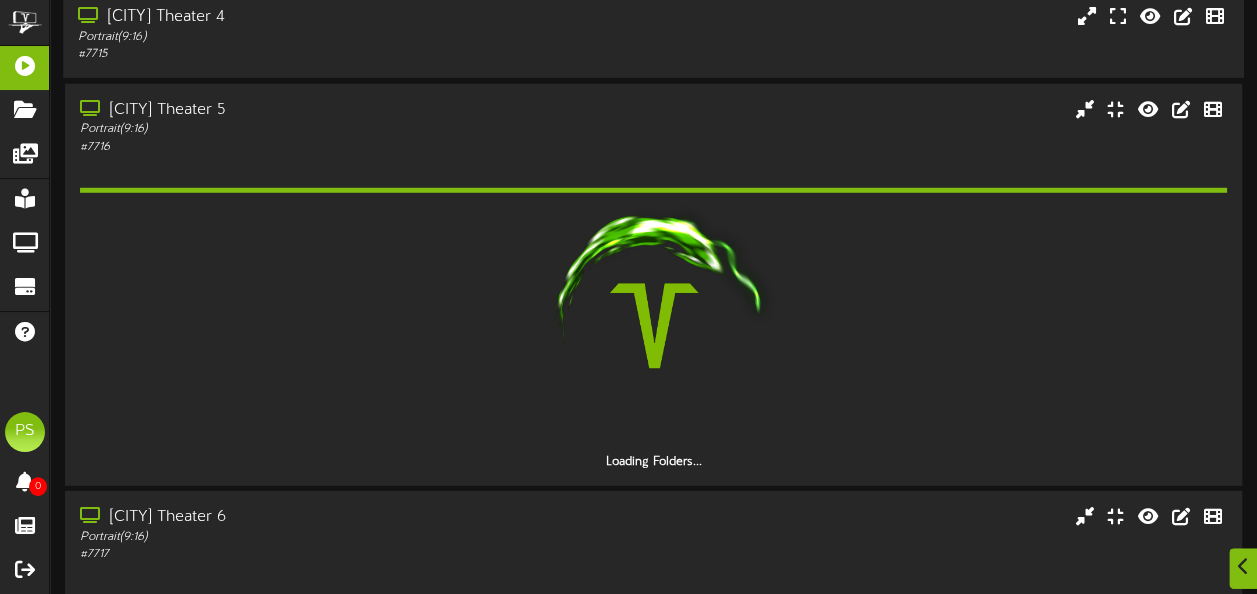 click on "# 7715" at bounding box center (309, 54) 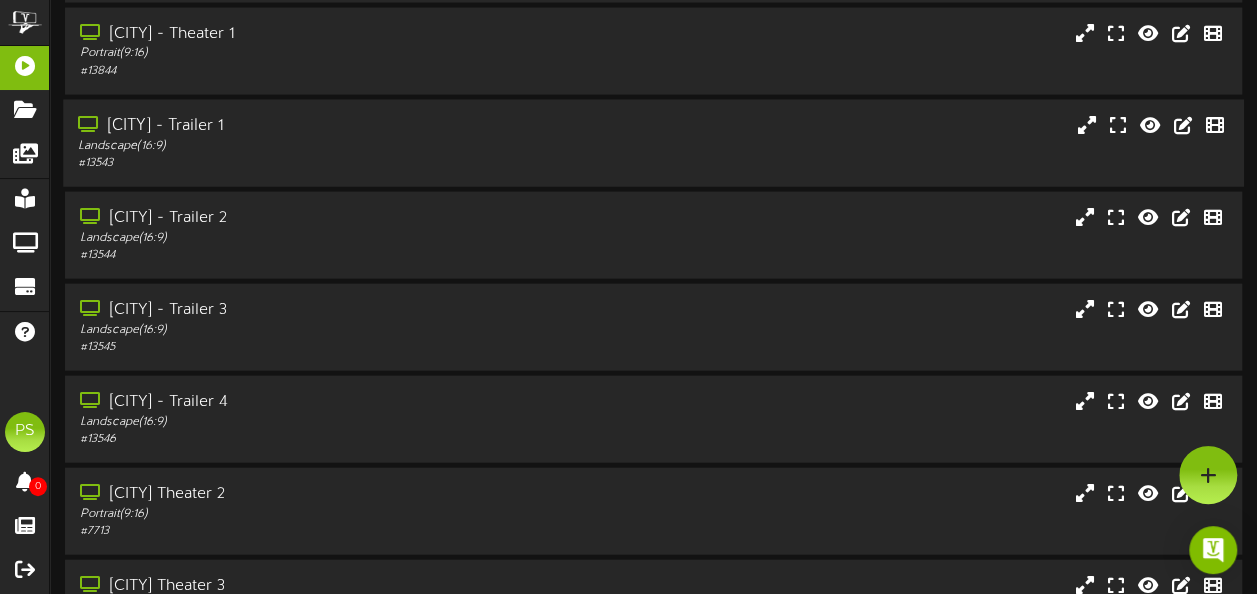 scroll, scrollTop: 2099, scrollLeft: 0, axis: vertical 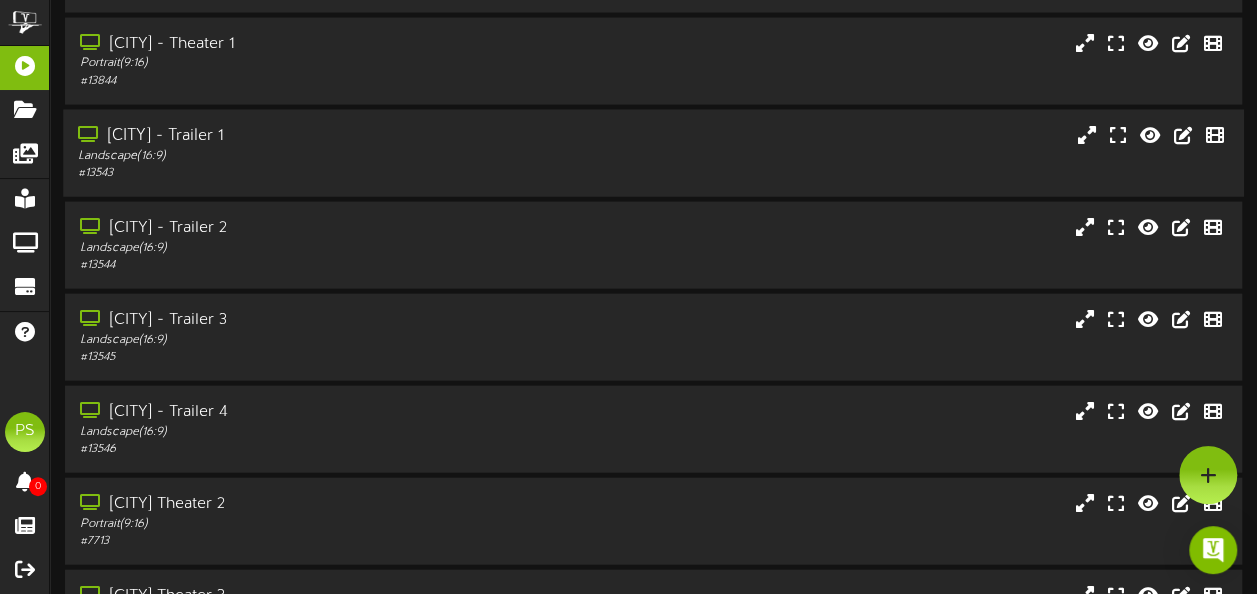 click on "# 13844" at bounding box center (310, 81) 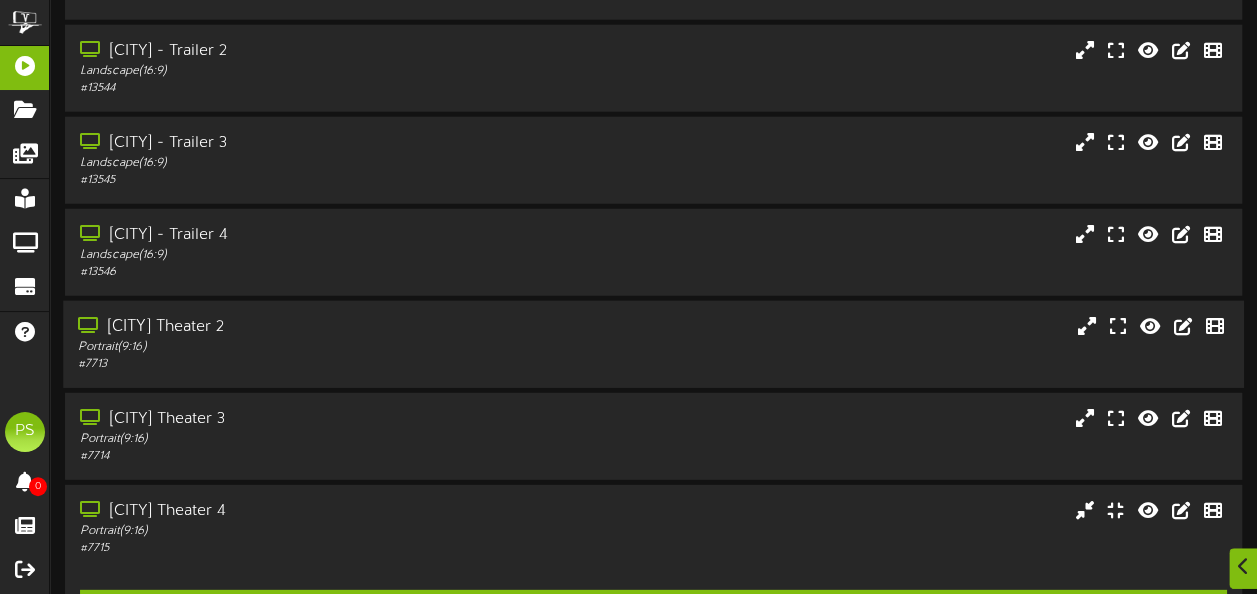 scroll, scrollTop: 2706, scrollLeft: 0, axis: vertical 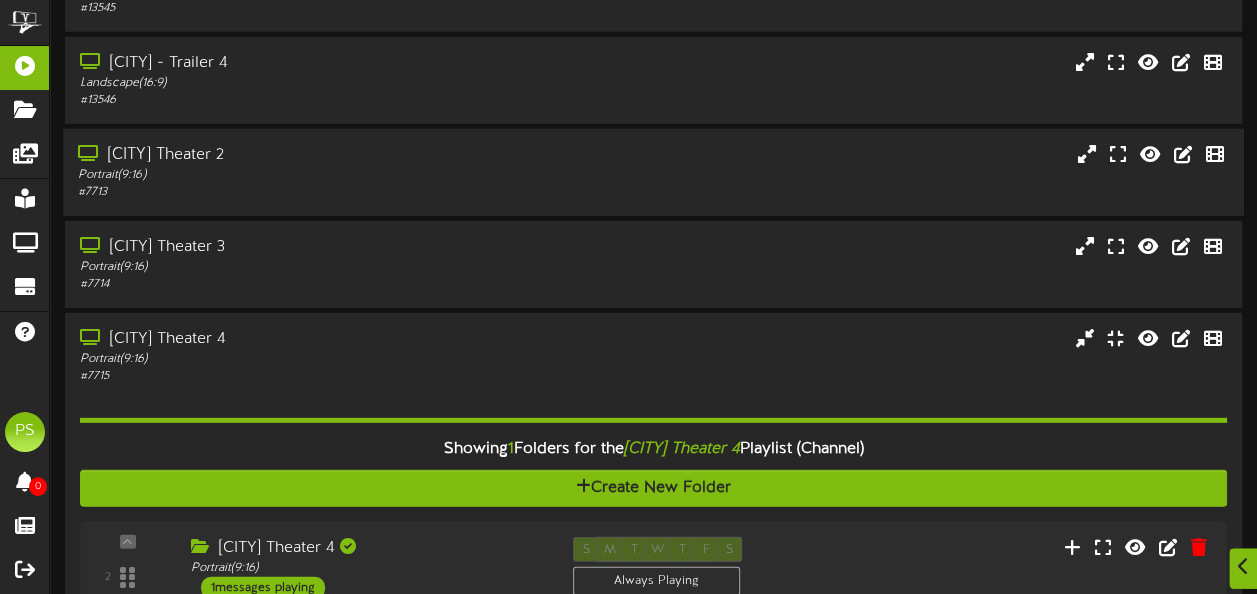 click on "[CITY] Theater 2" at bounding box center (309, 155) 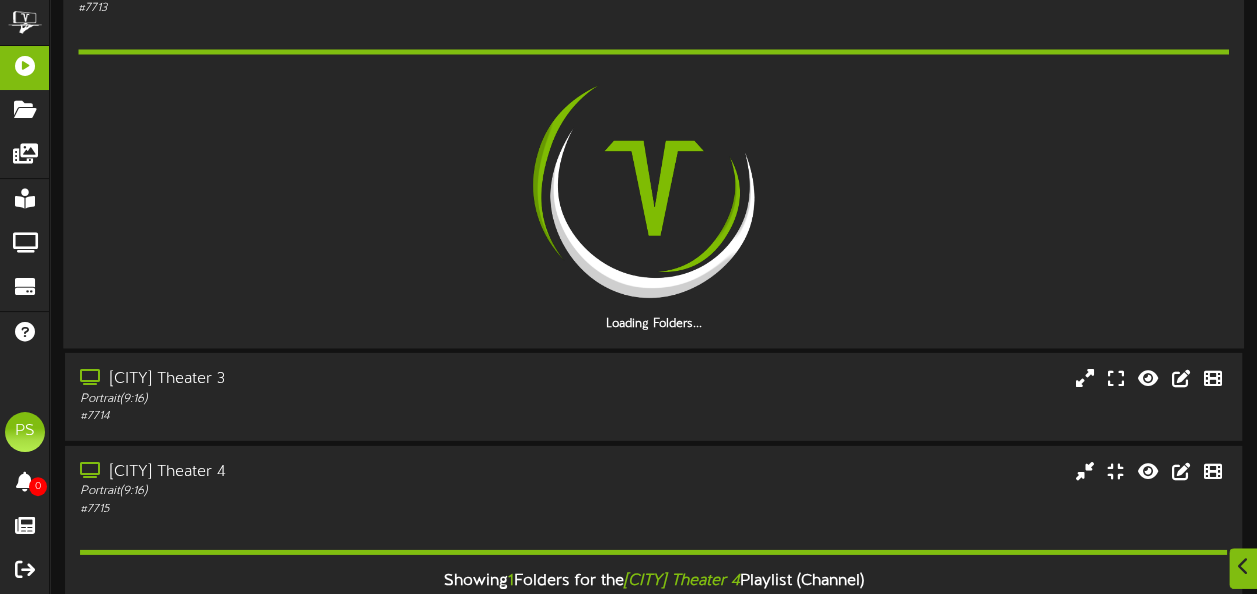 scroll, scrollTop: 2898, scrollLeft: 0, axis: vertical 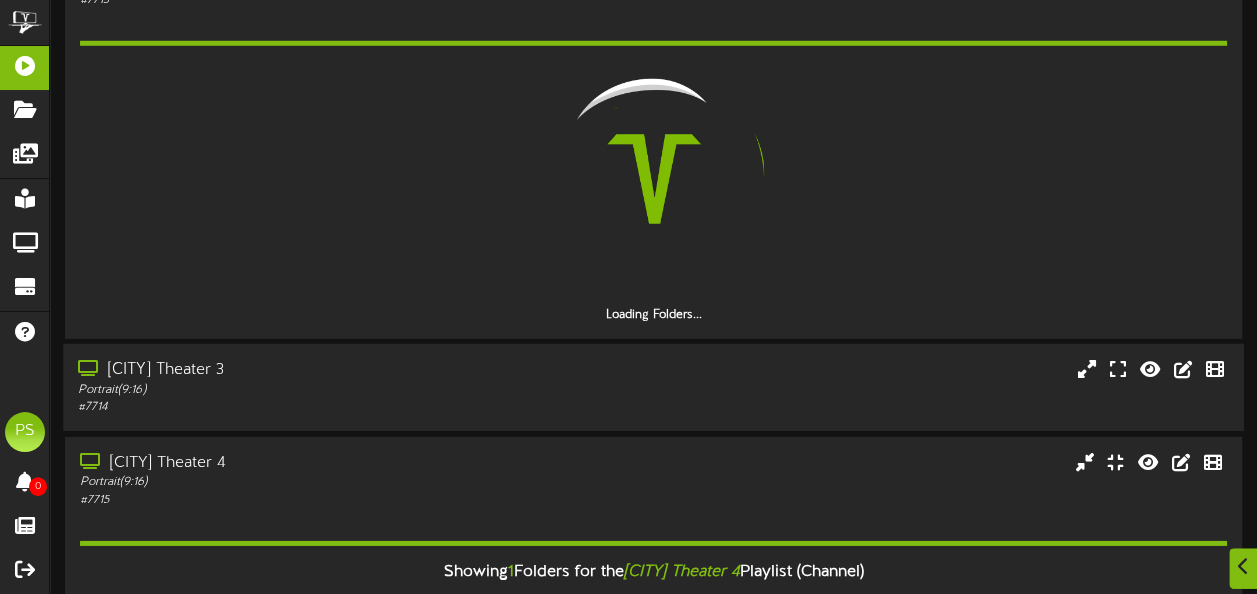 click on "[CITY] Theater 3" at bounding box center (309, 370) 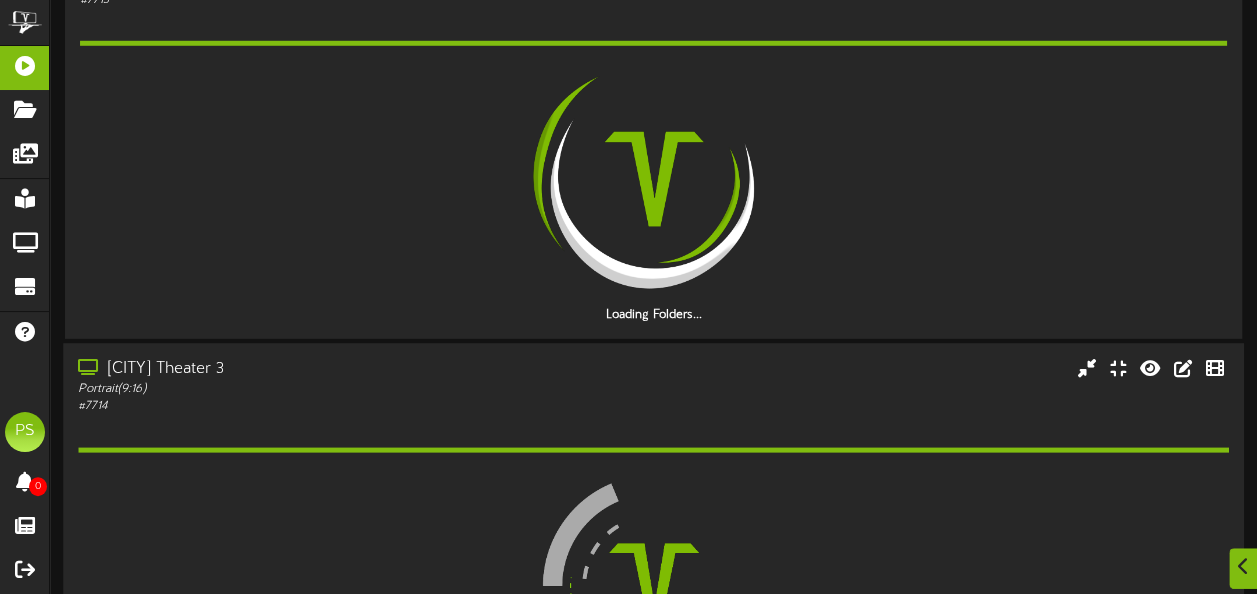 scroll, scrollTop: 3145, scrollLeft: 0, axis: vertical 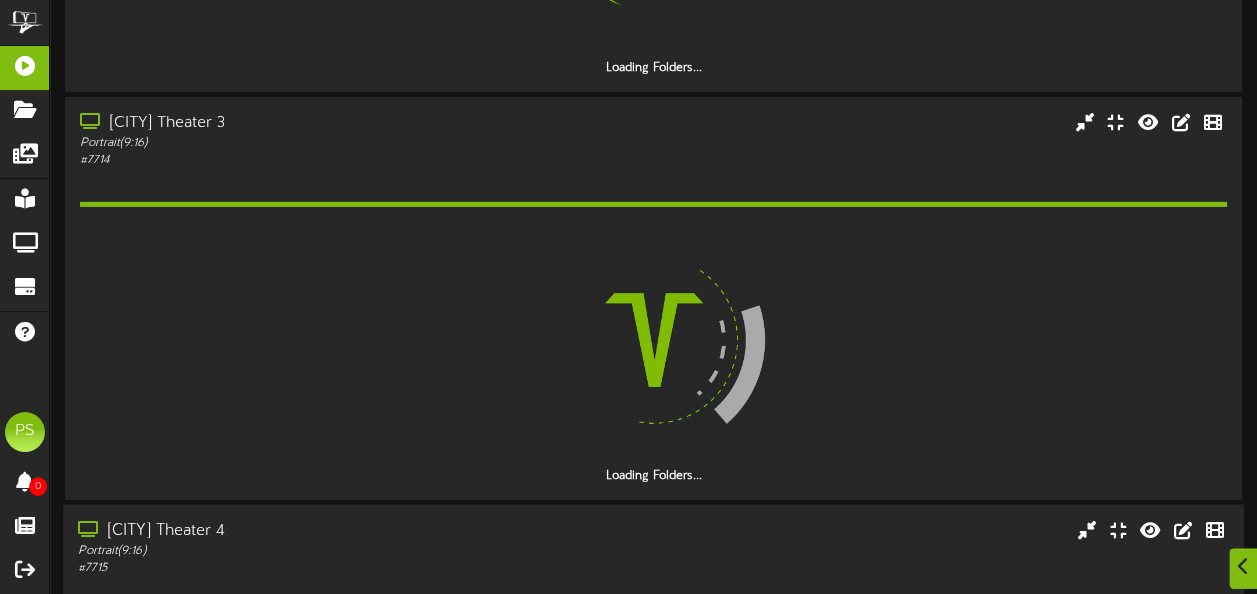 click on "[CITY] Theater 4
Portrait  ( 9:16 )
# [NUMBER]" at bounding box center [653, 677] 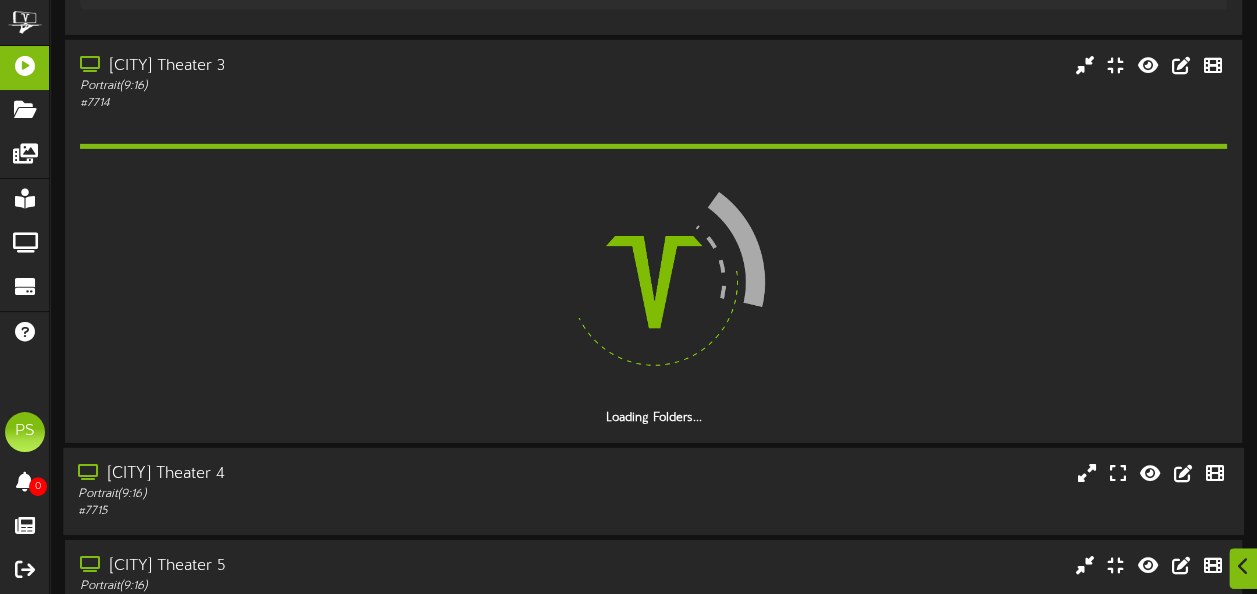 scroll, scrollTop: 3419, scrollLeft: 0, axis: vertical 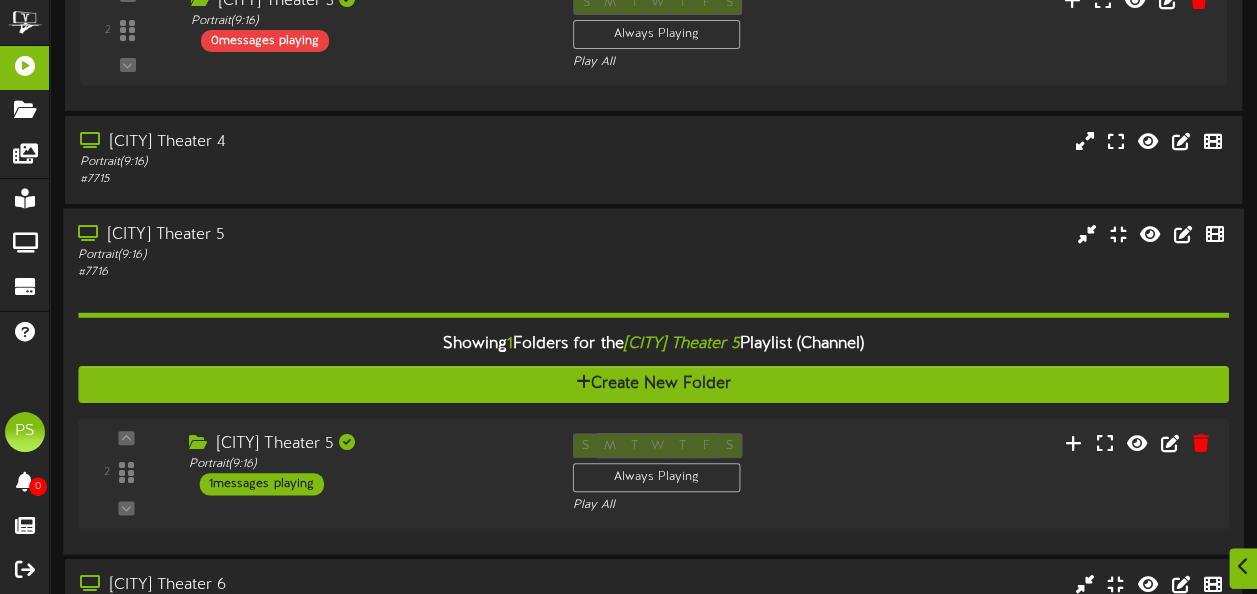 click on "[CITY] Theater 5
Portrait  ( 9:16 )
# [NUMBER]" at bounding box center (653, 381) 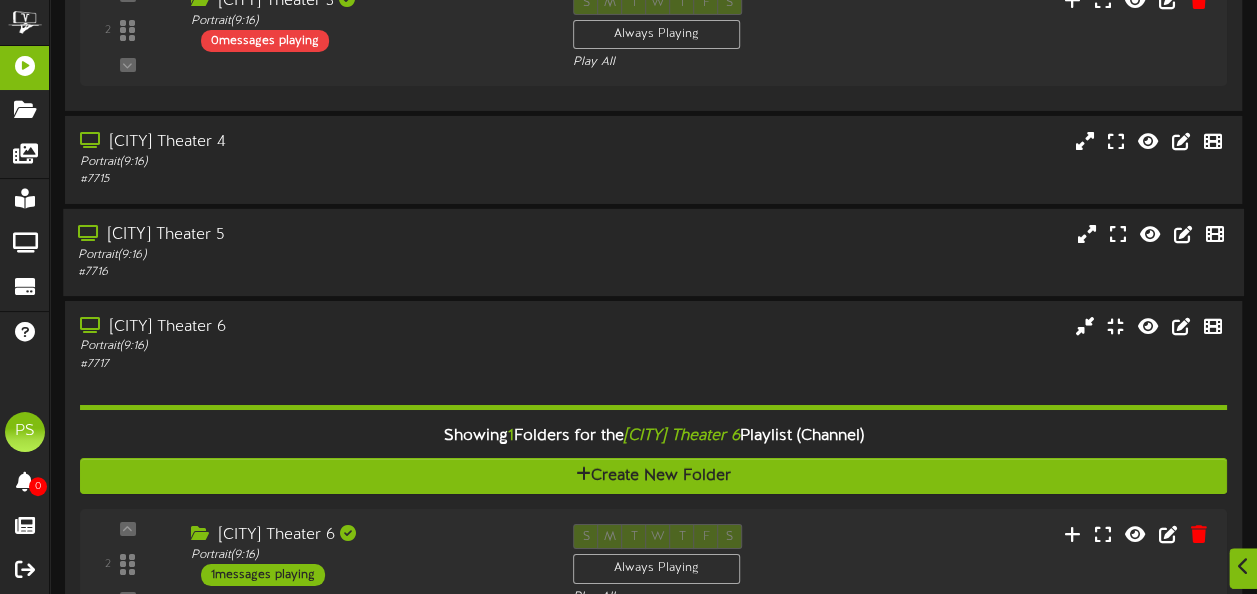 click on "[CITY] Theater 5" at bounding box center (309, 234) 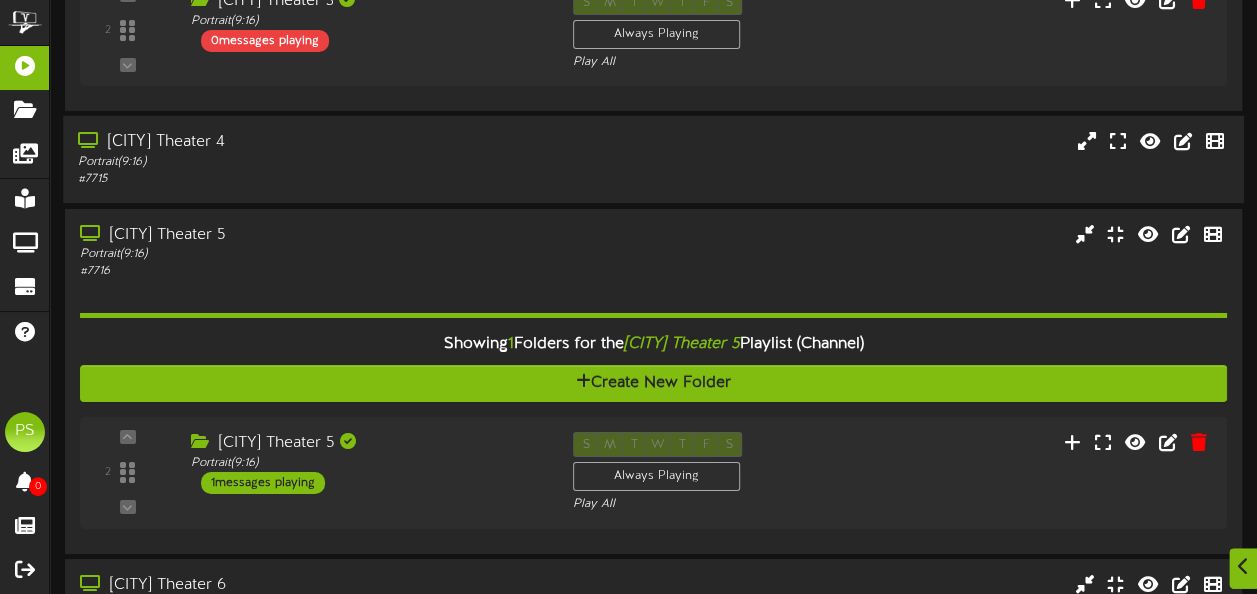 click on "Portrait  ( 9:16 )" at bounding box center [309, 162] 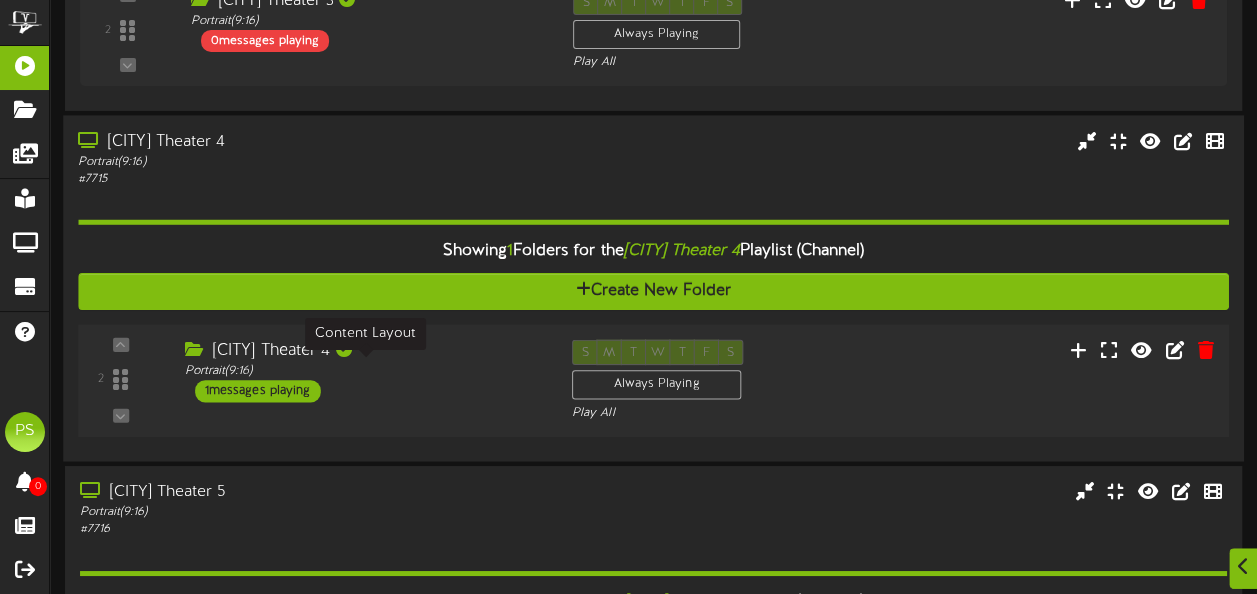 click on "Portrait  ( 9:16 )" at bounding box center [363, 371] 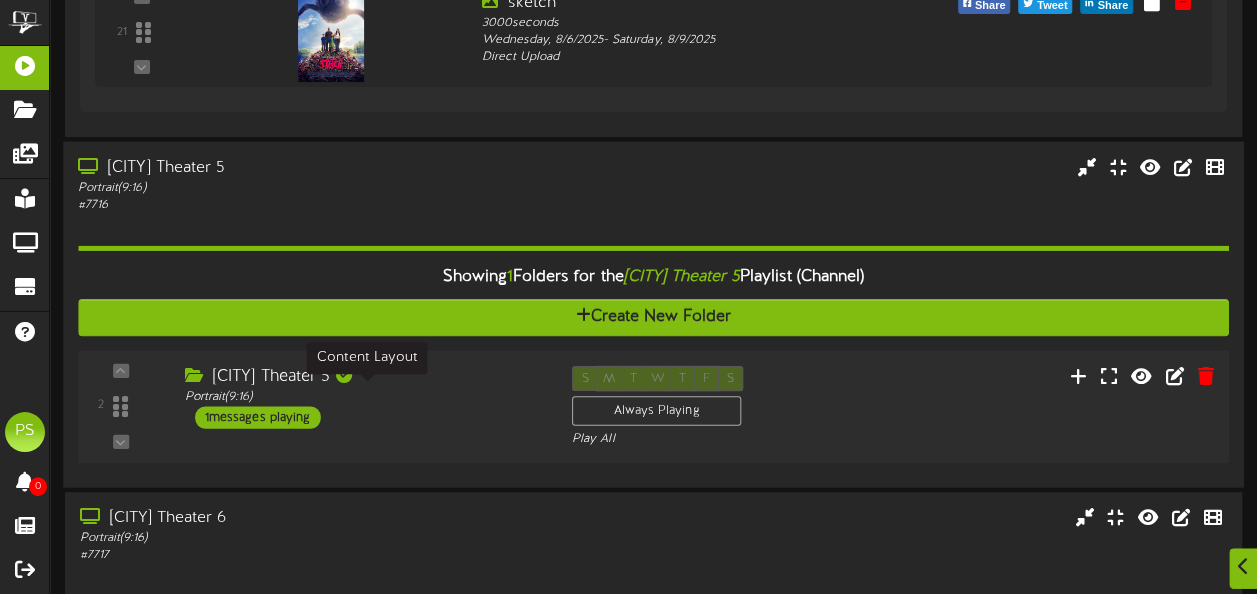 scroll, scrollTop: 4058, scrollLeft: 0, axis: vertical 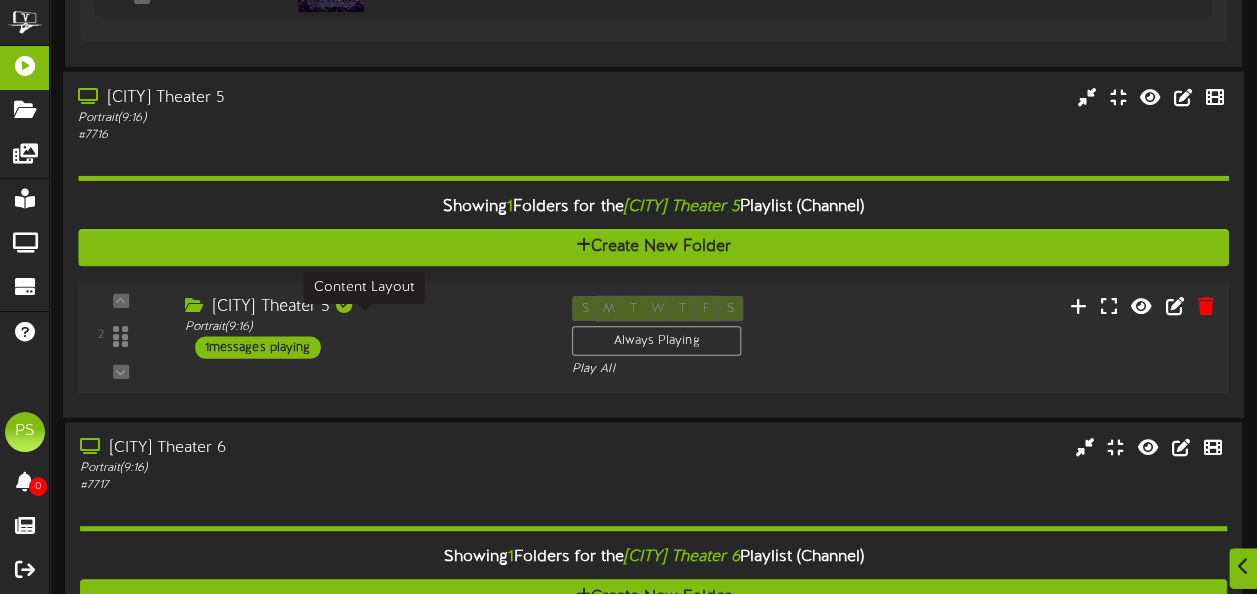 click on "Portrait  ( 9:16 )" at bounding box center (363, 327) 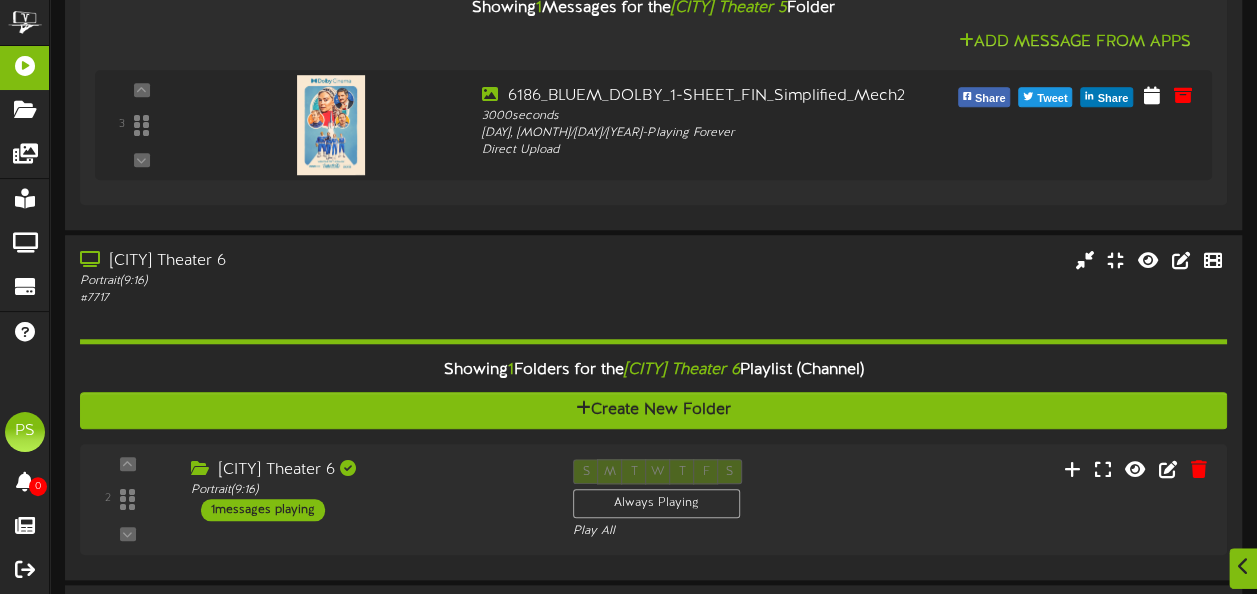 scroll, scrollTop: 4596, scrollLeft: 0, axis: vertical 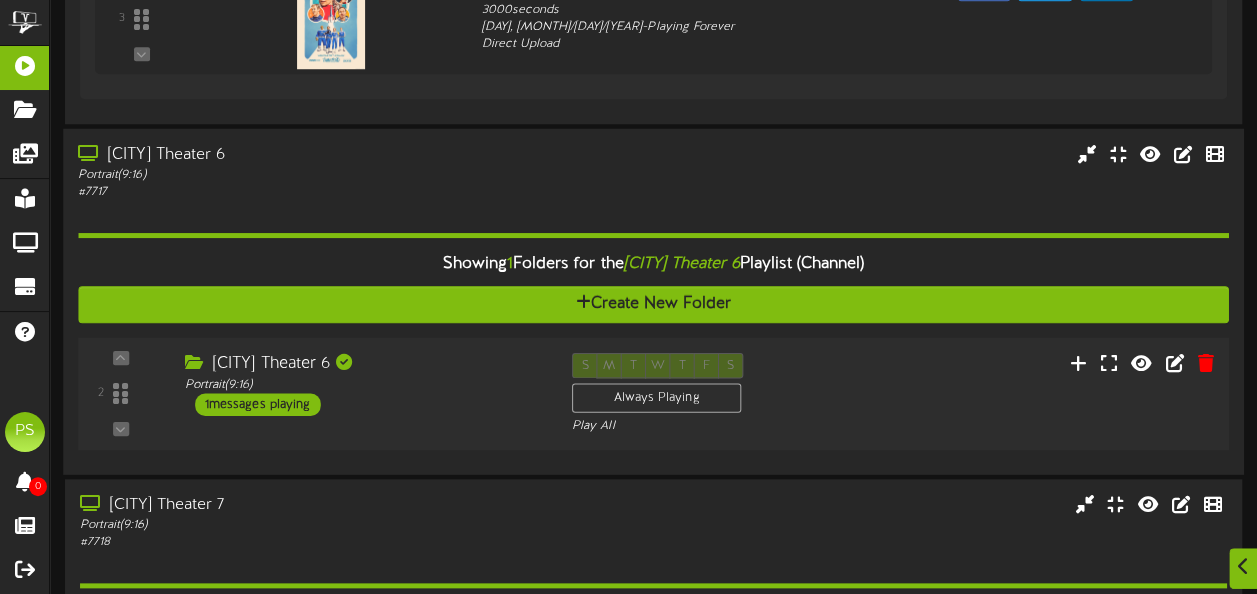 click on "[CITY] Theater 6
Portrait  ( 9:16 )
1  messages playing" at bounding box center (362, 383) 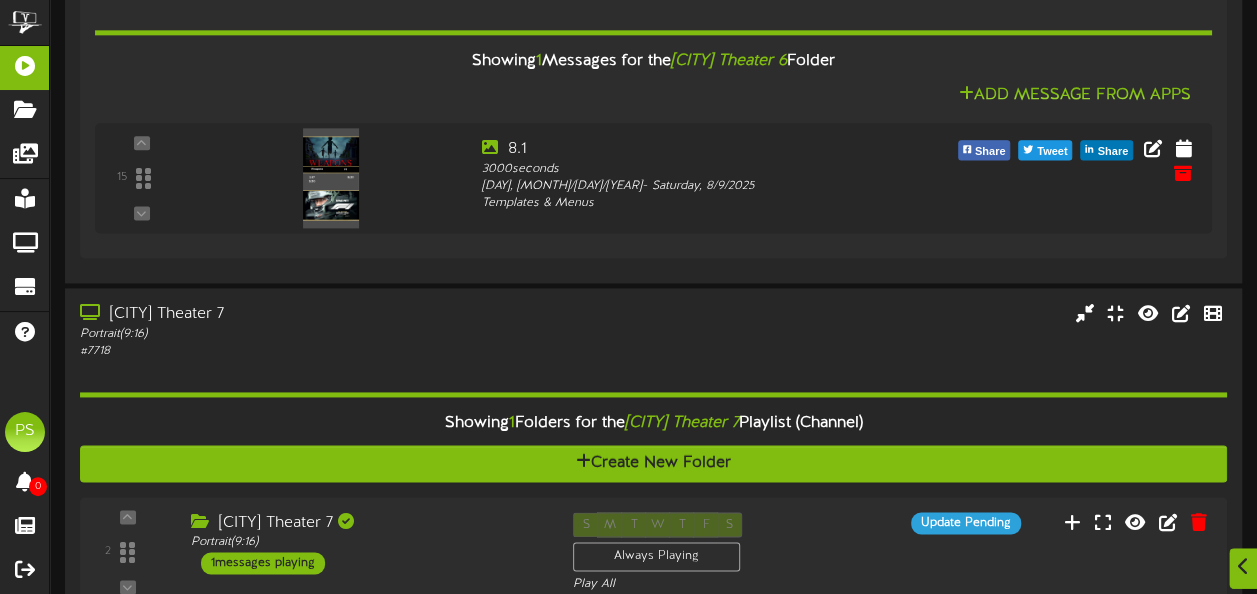 scroll, scrollTop: 5222, scrollLeft: 0, axis: vertical 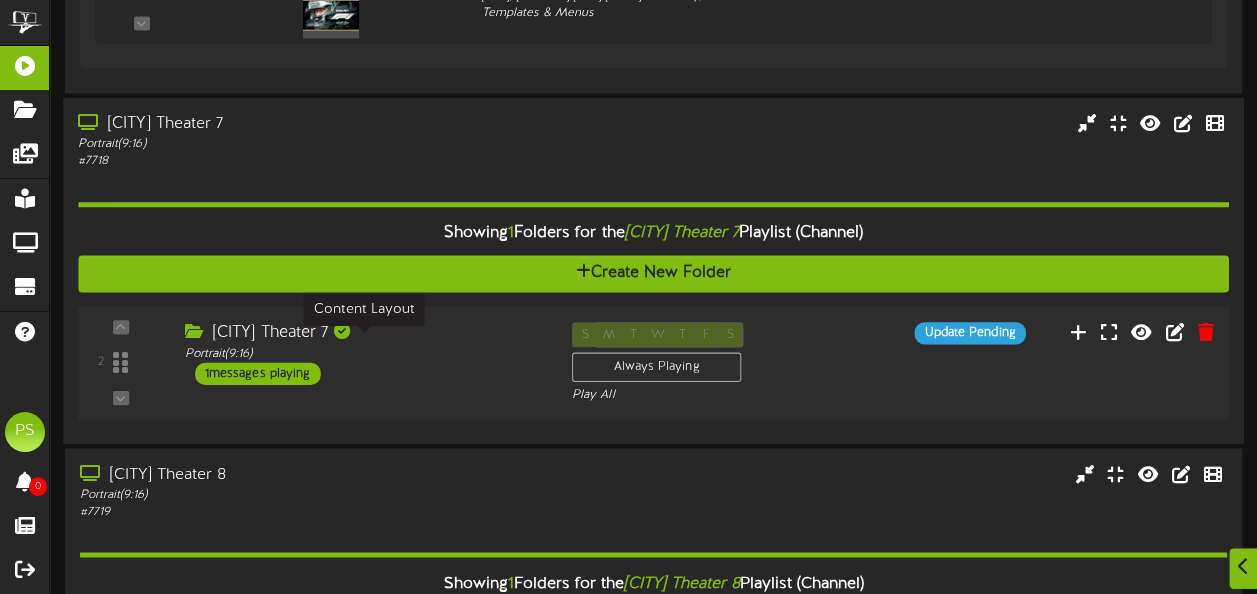 click on "Portrait  ( 9:16 )" at bounding box center [363, 352] 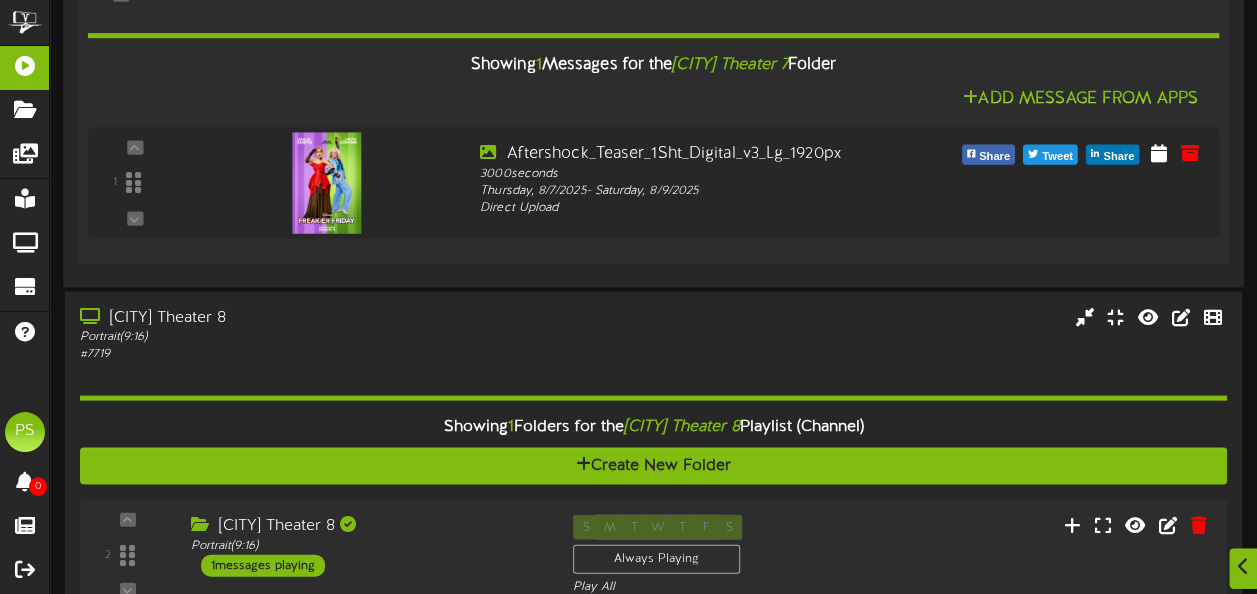 scroll, scrollTop: 5834, scrollLeft: 0, axis: vertical 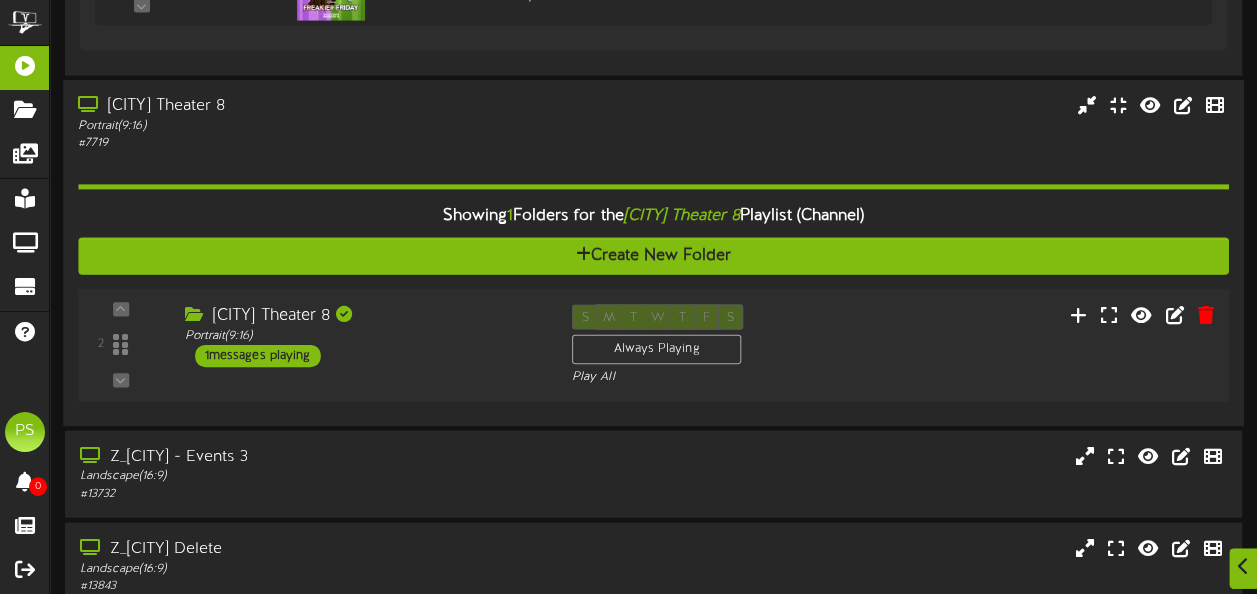 click on "[CITY] Theater 8
Portrait  ( 9:16 )
1  messages playing" at bounding box center [362, 335] 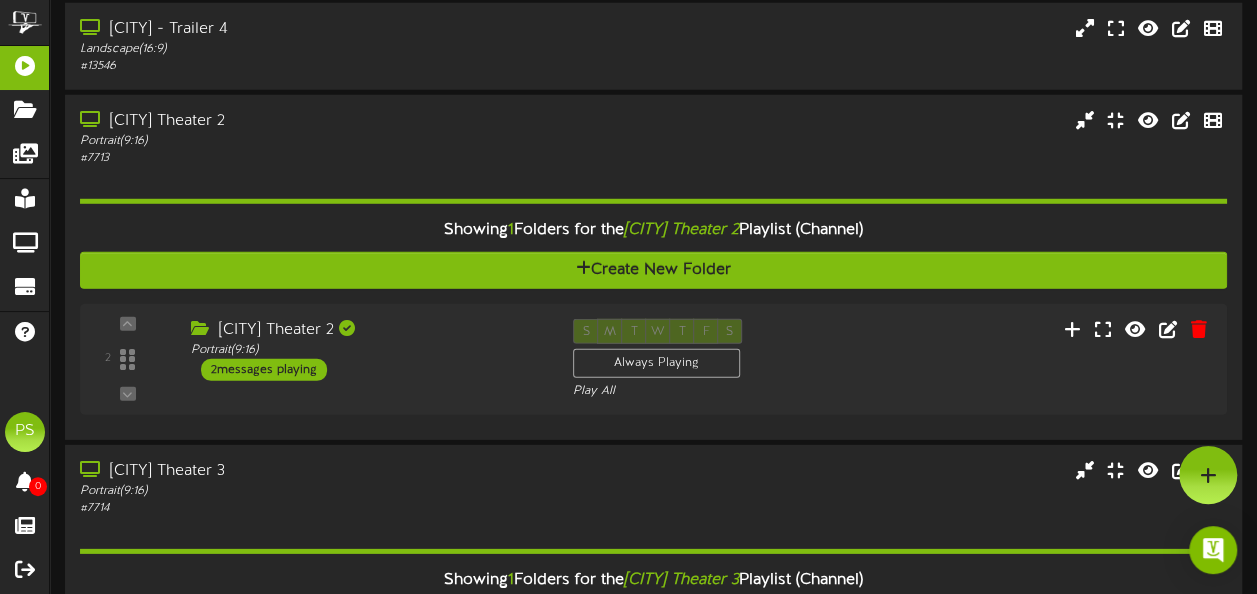 scroll, scrollTop: 2738, scrollLeft: 0, axis: vertical 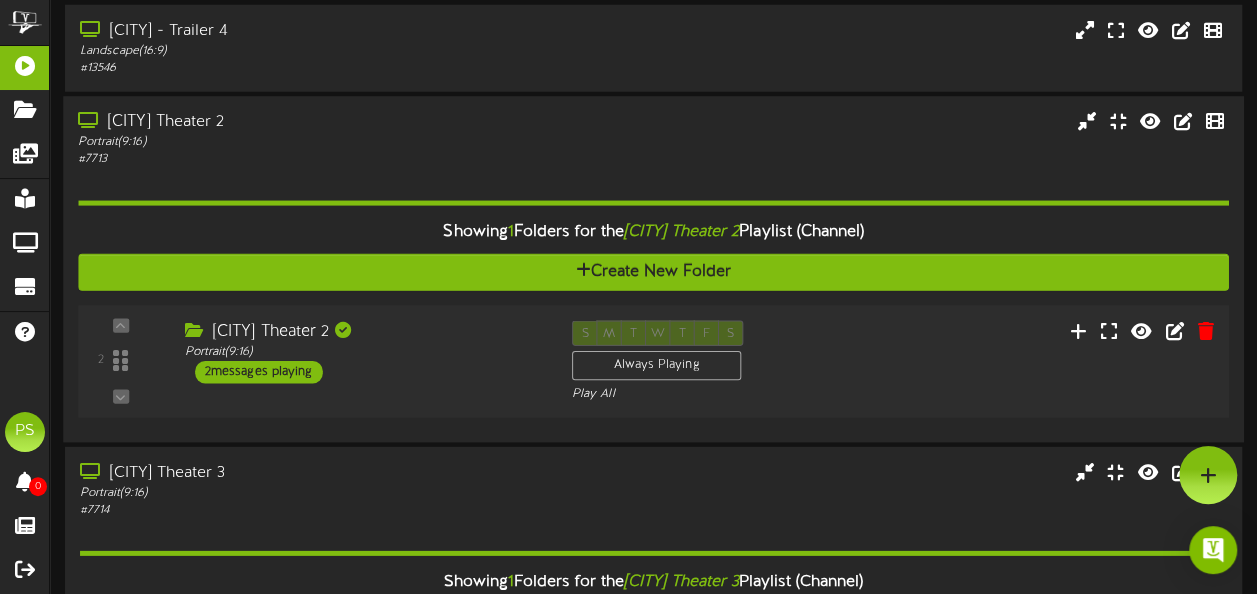 click on "[CITY] Theater 2
Portrait  ( 9:16 )
2  messages playing" at bounding box center [362, 352] 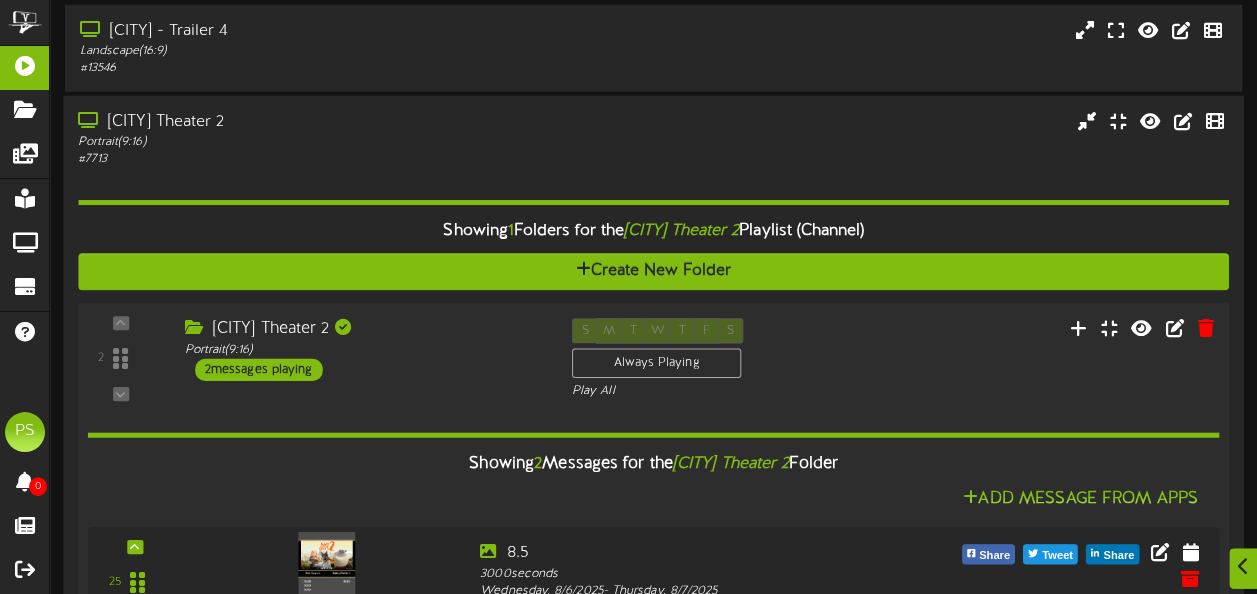 scroll, scrollTop: 2950, scrollLeft: 0, axis: vertical 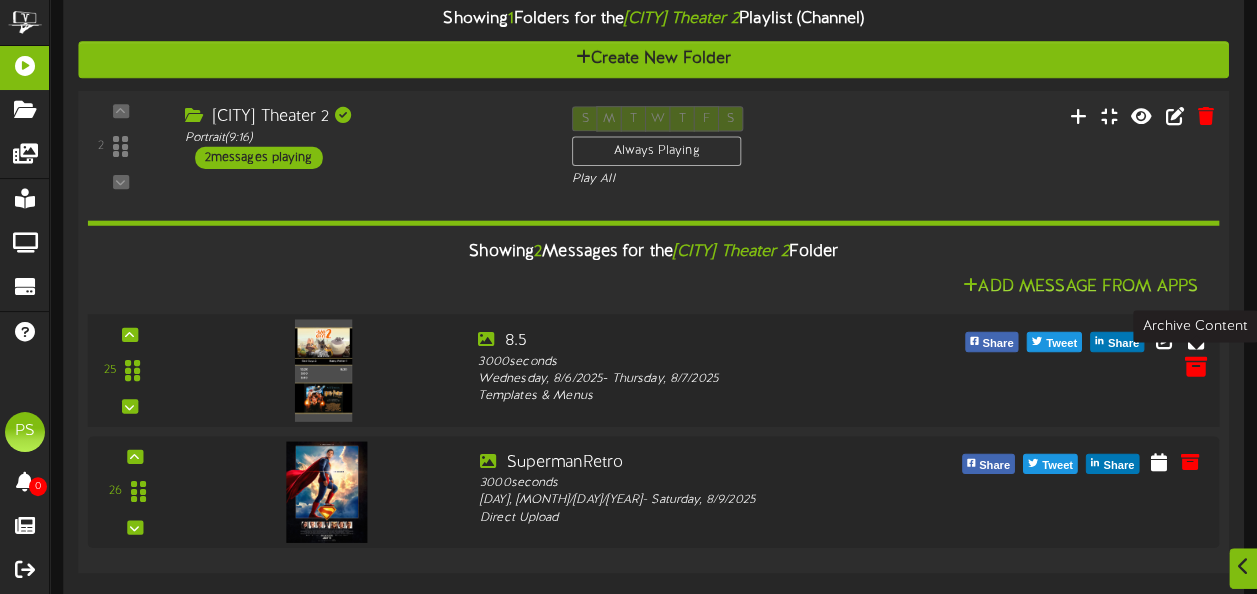click at bounding box center [1195, 366] 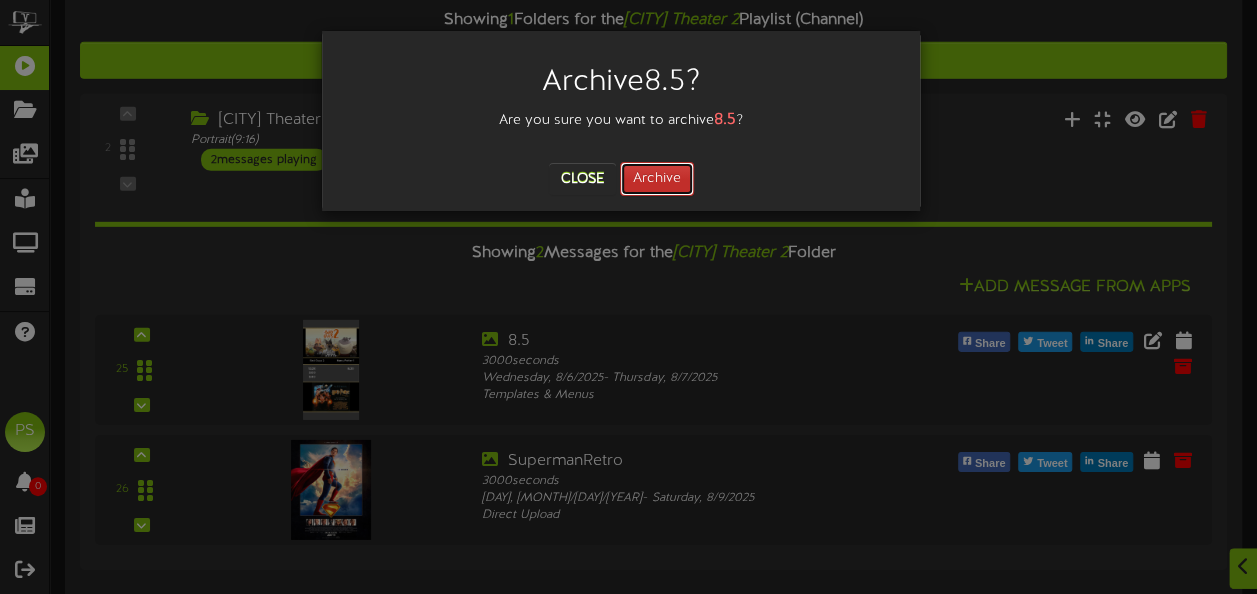 click on "Archive" at bounding box center [657, 179] 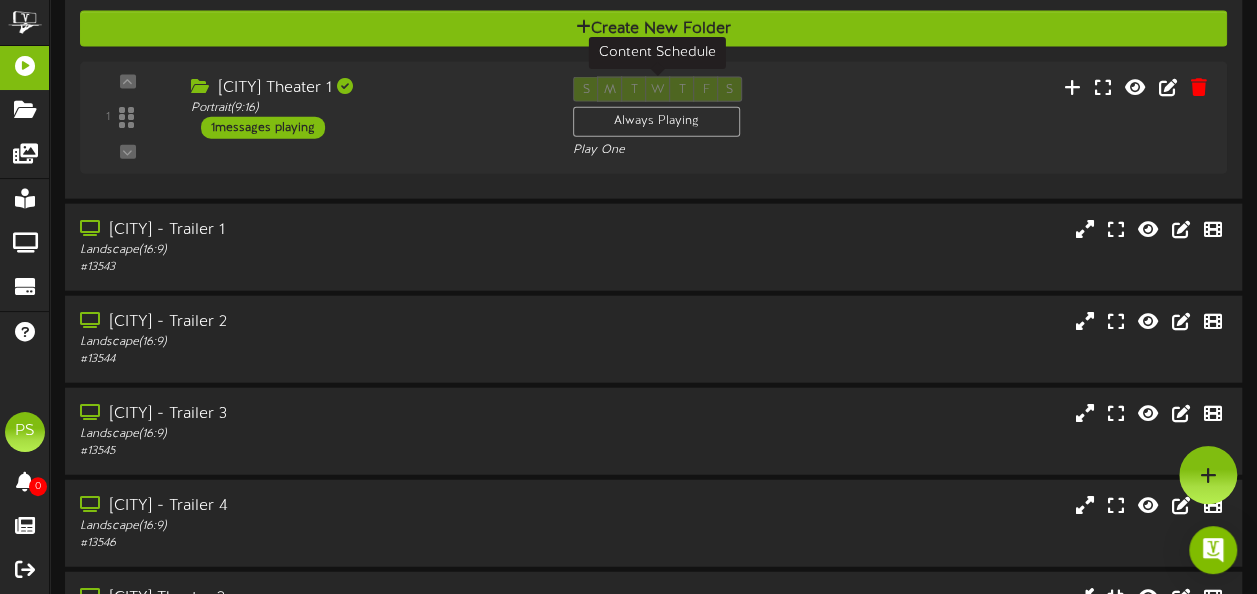 scroll, scrollTop: 2166, scrollLeft: 0, axis: vertical 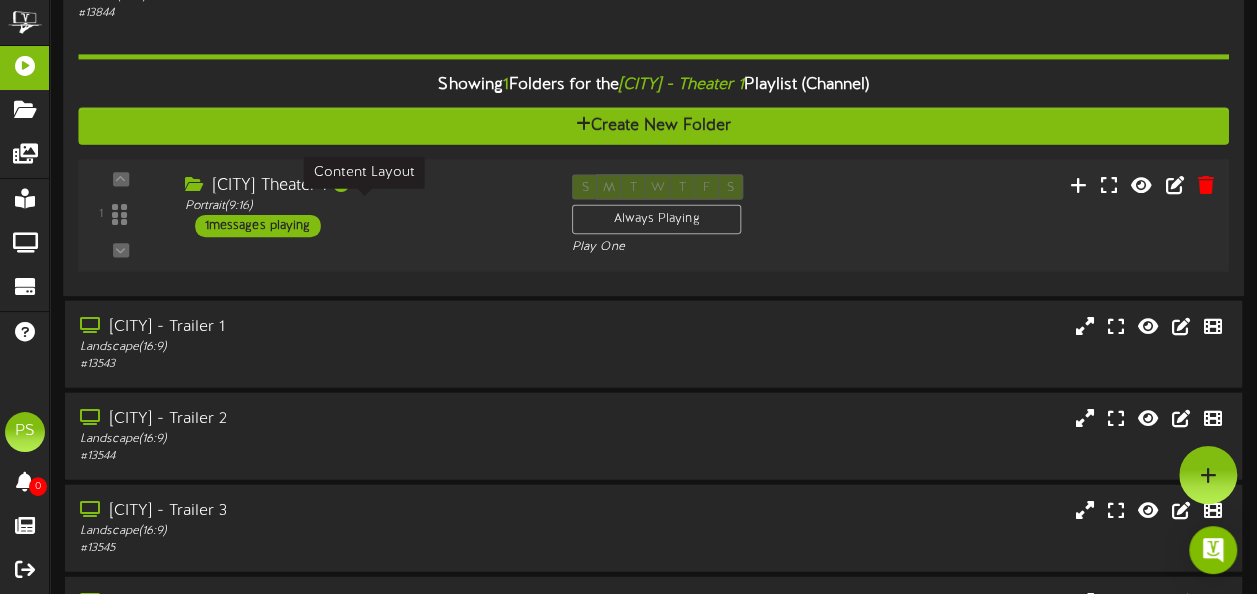 click on "Portrait  ( 9:16 )" at bounding box center (363, 205) 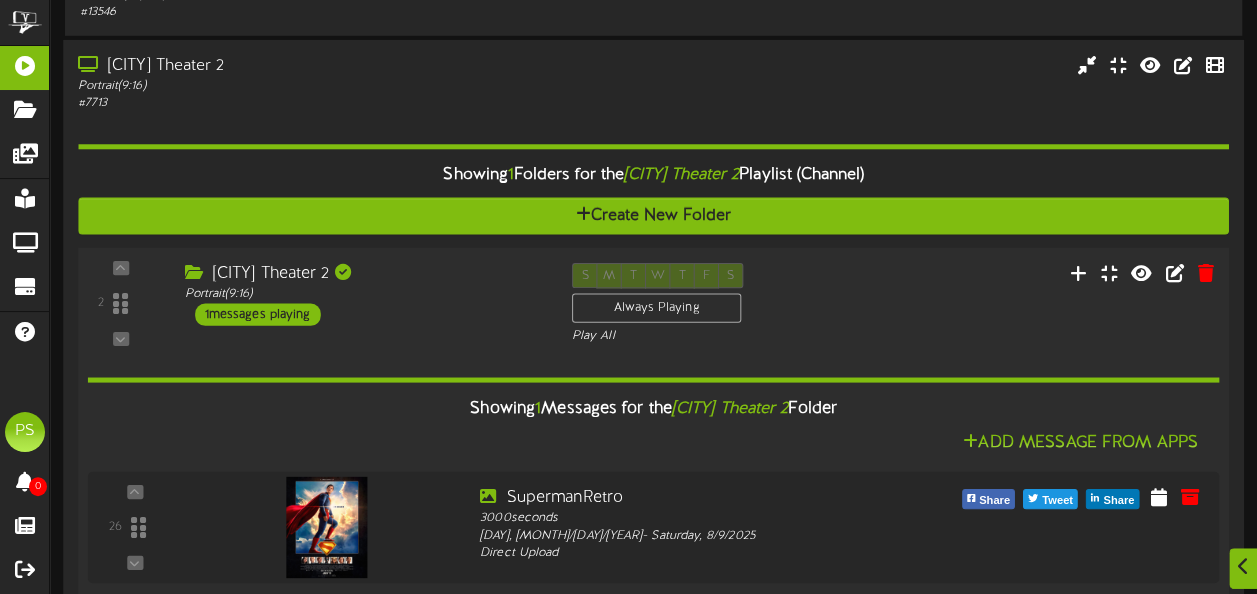 scroll, scrollTop: 3066, scrollLeft: 0, axis: vertical 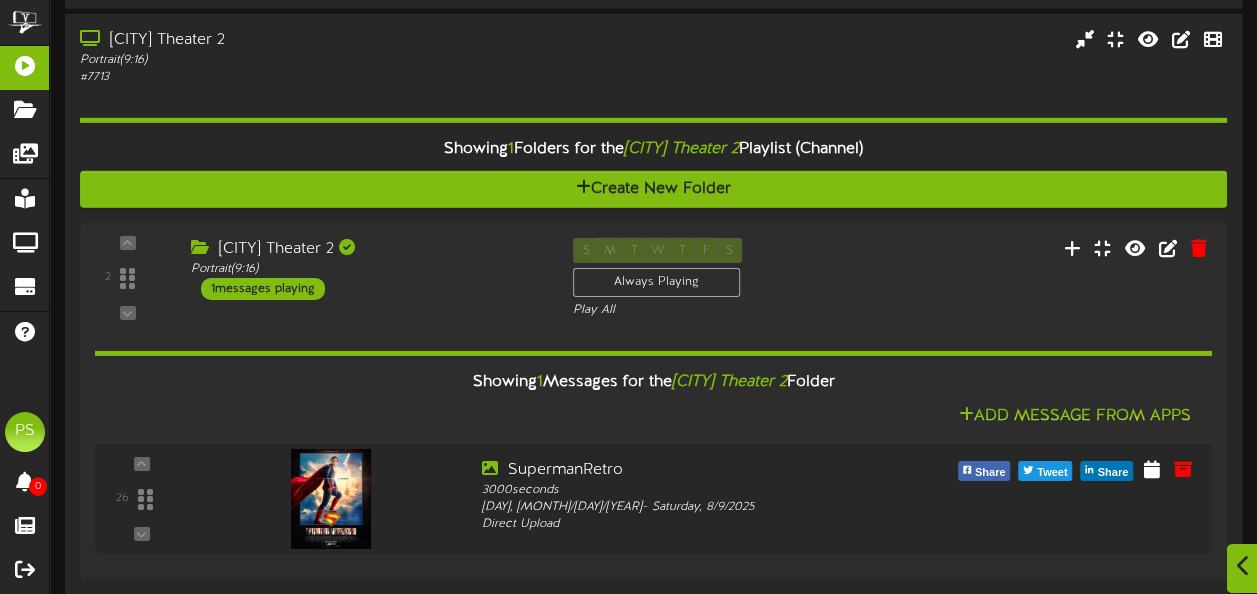 click at bounding box center [1243, 566] 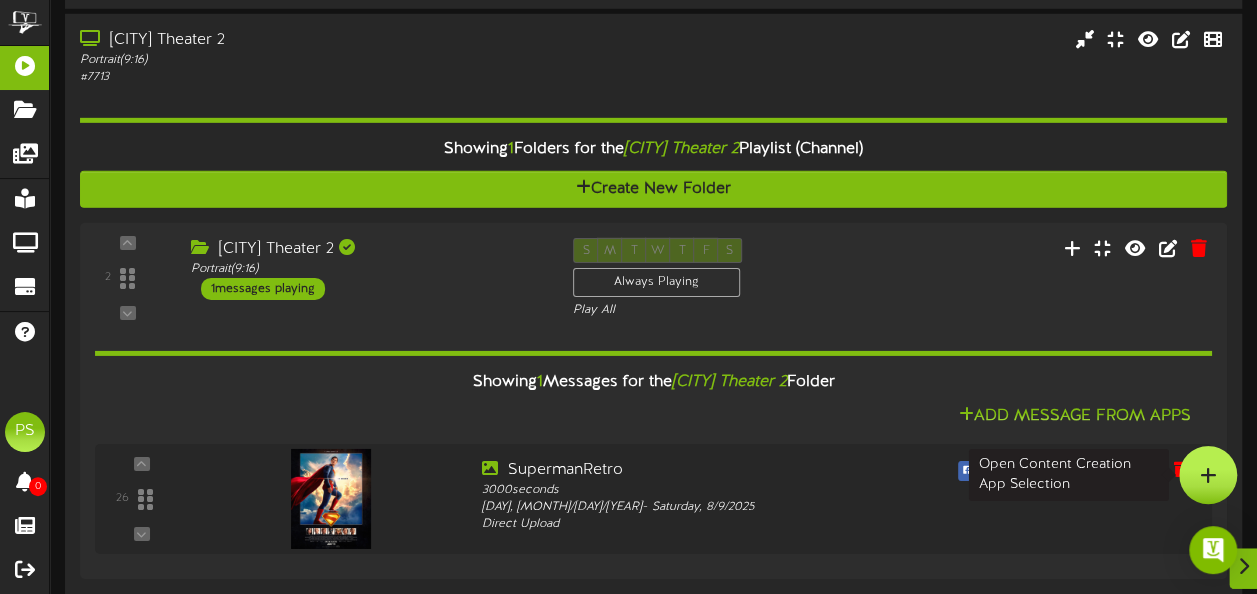 click at bounding box center (1208, 475) 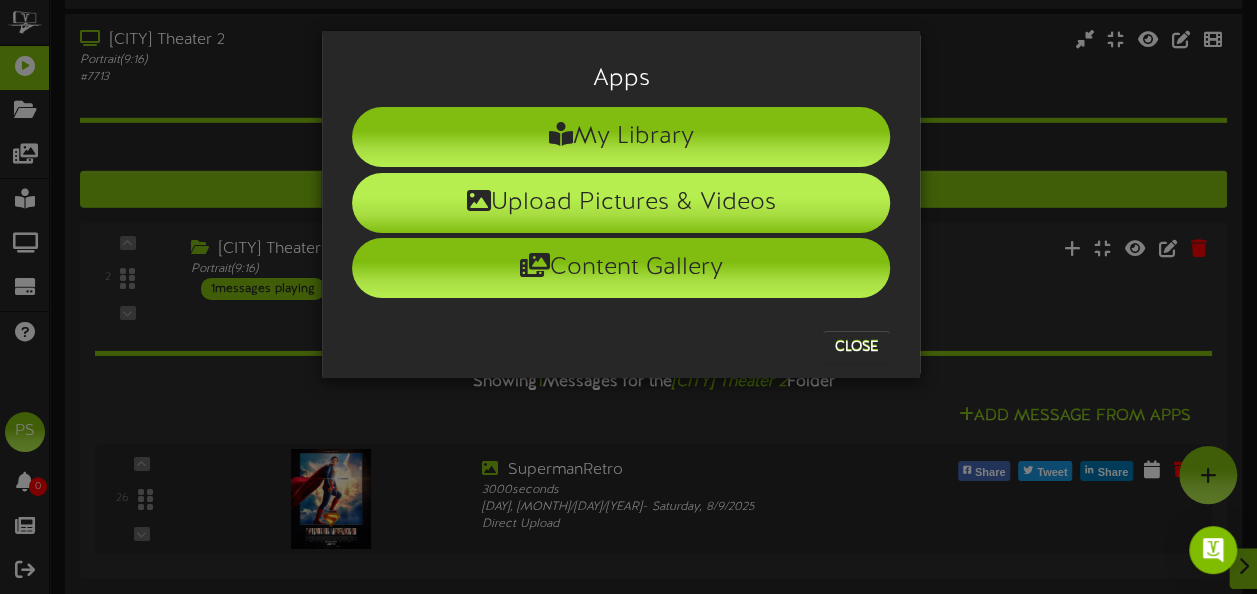 click on "Upload Pictures & Videos" at bounding box center [621, 203] 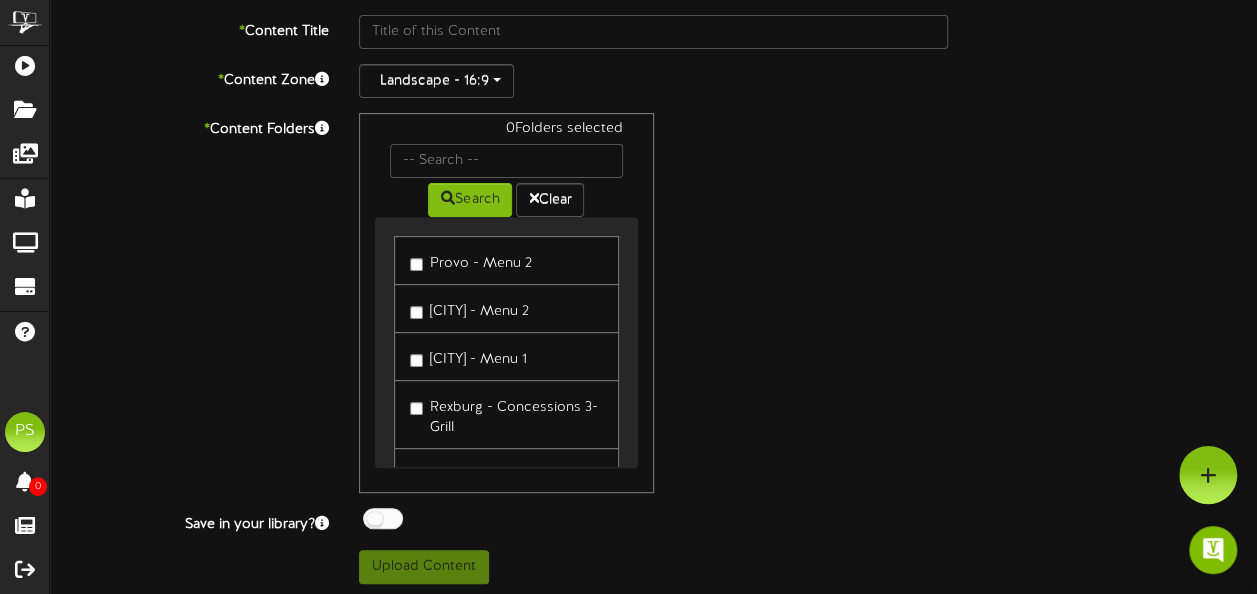 scroll, scrollTop: 0, scrollLeft: 0, axis: both 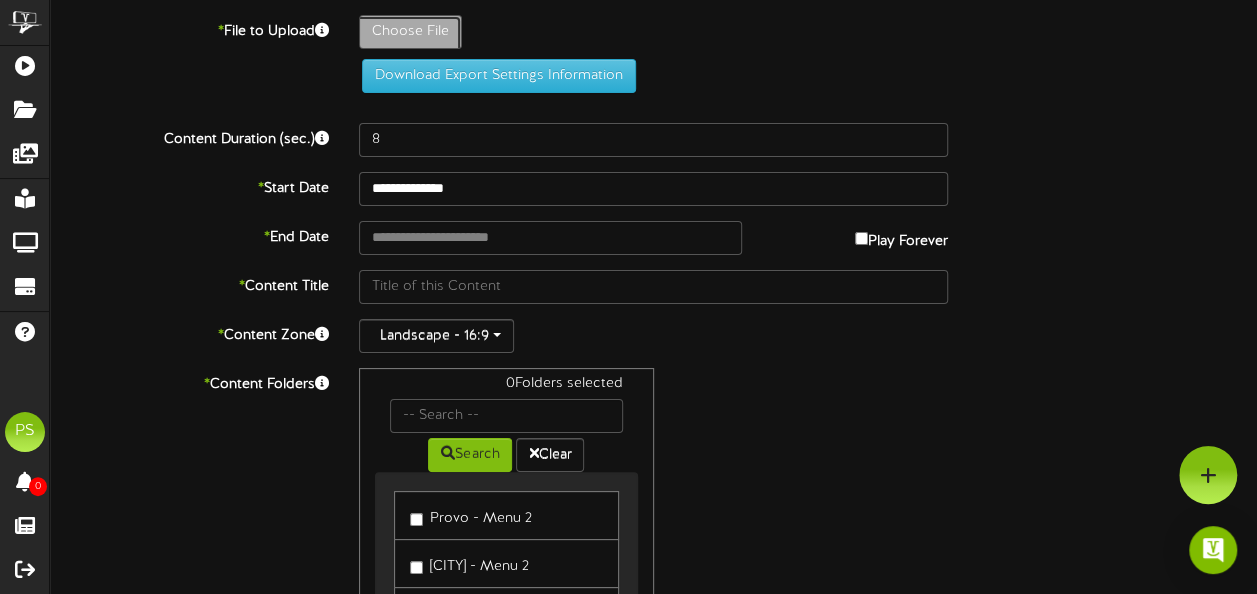 click on "Choose File" at bounding box center (-627, 87) 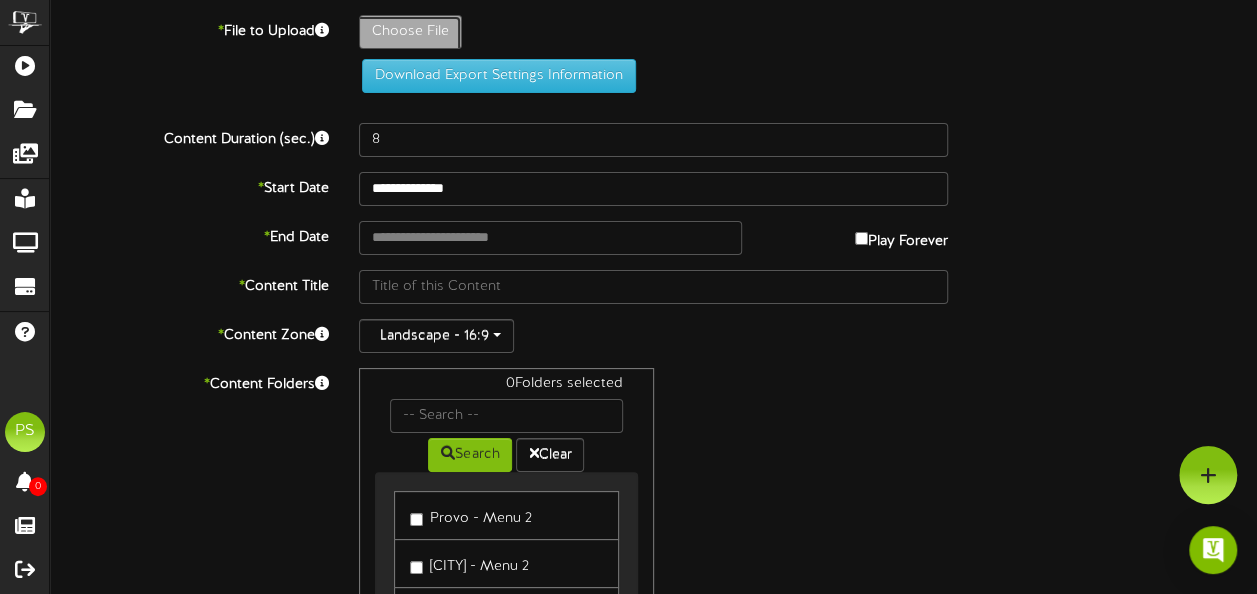 type on "**********" 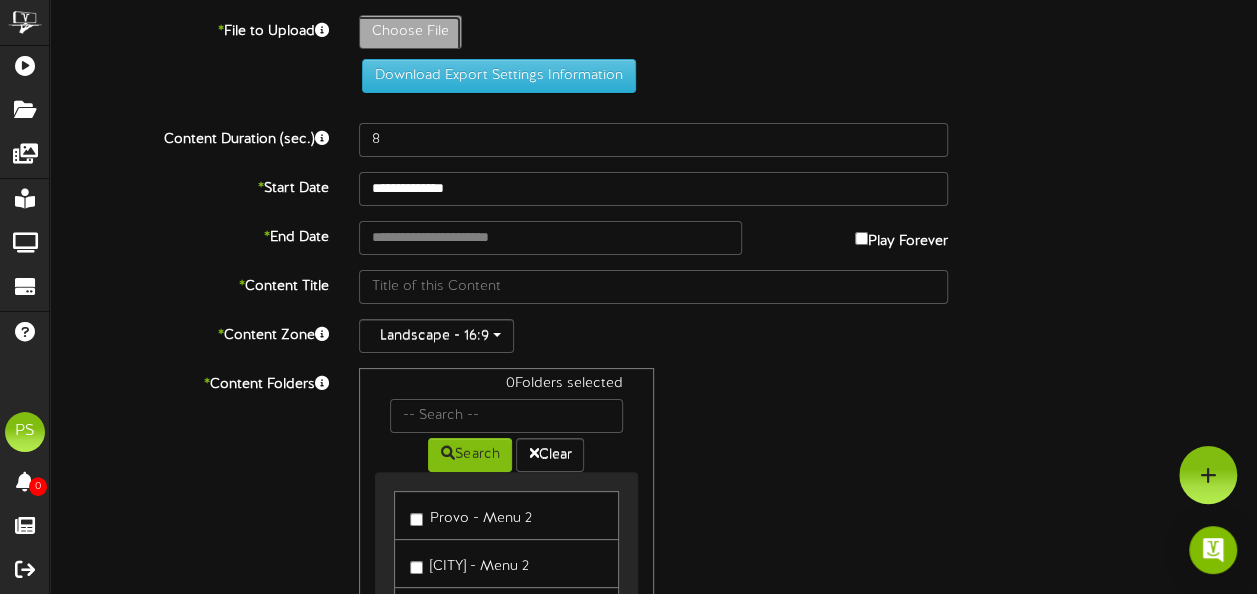 type on "Unknown1_rgb.jpg" 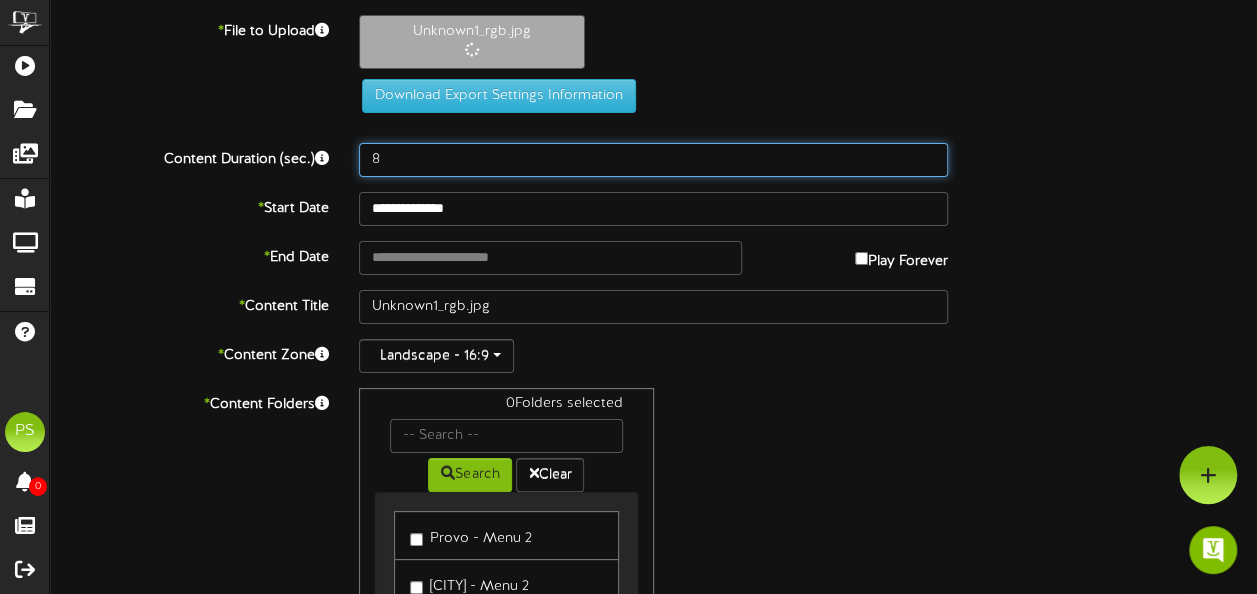 drag, startPoint x: 440, startPoint y: 154, endPoint x: 356, endPoint y: 143, distance: 84.71718 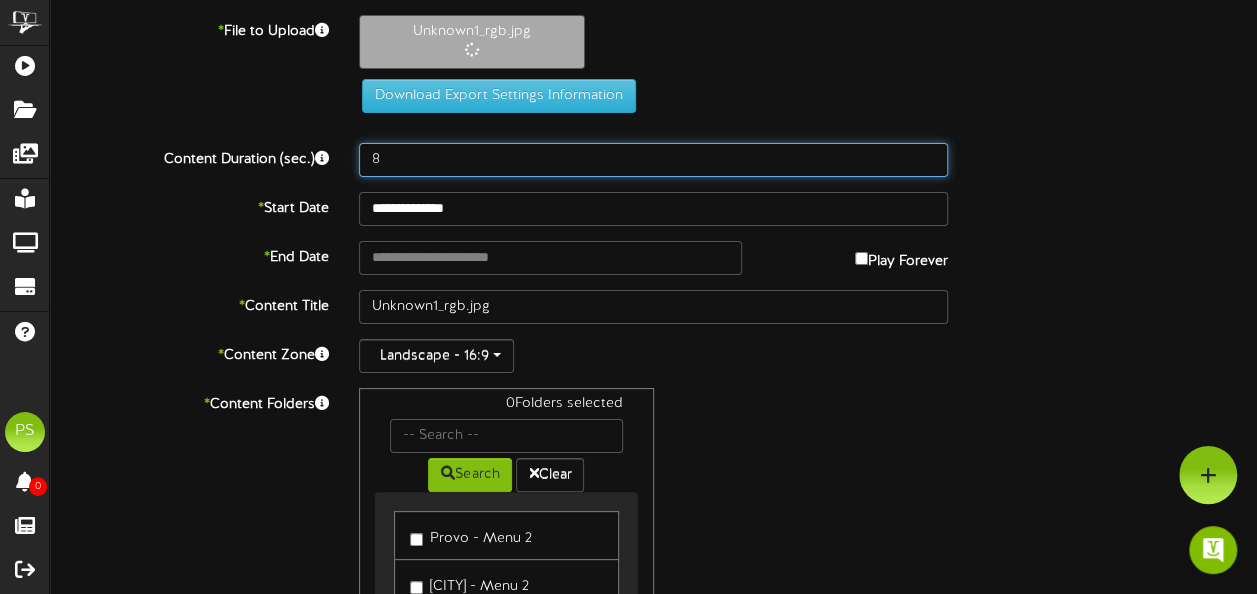click on "8" at bounding box center (653, 160) 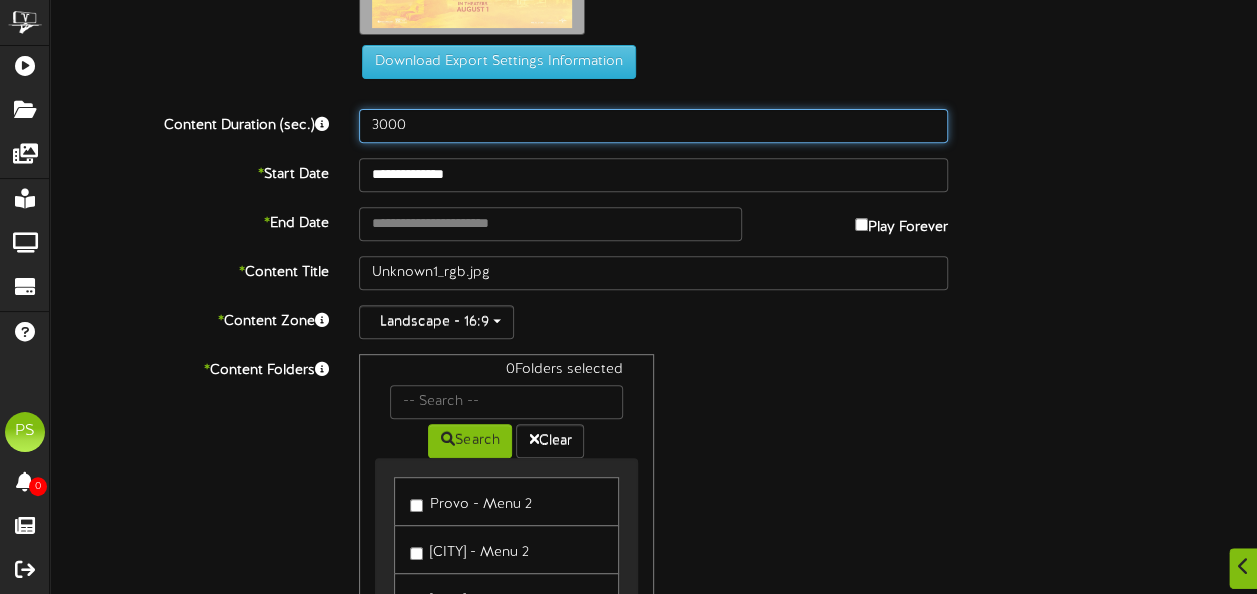 scroll, scrollTop: 338, scrollLeft: 0, axis: vertical 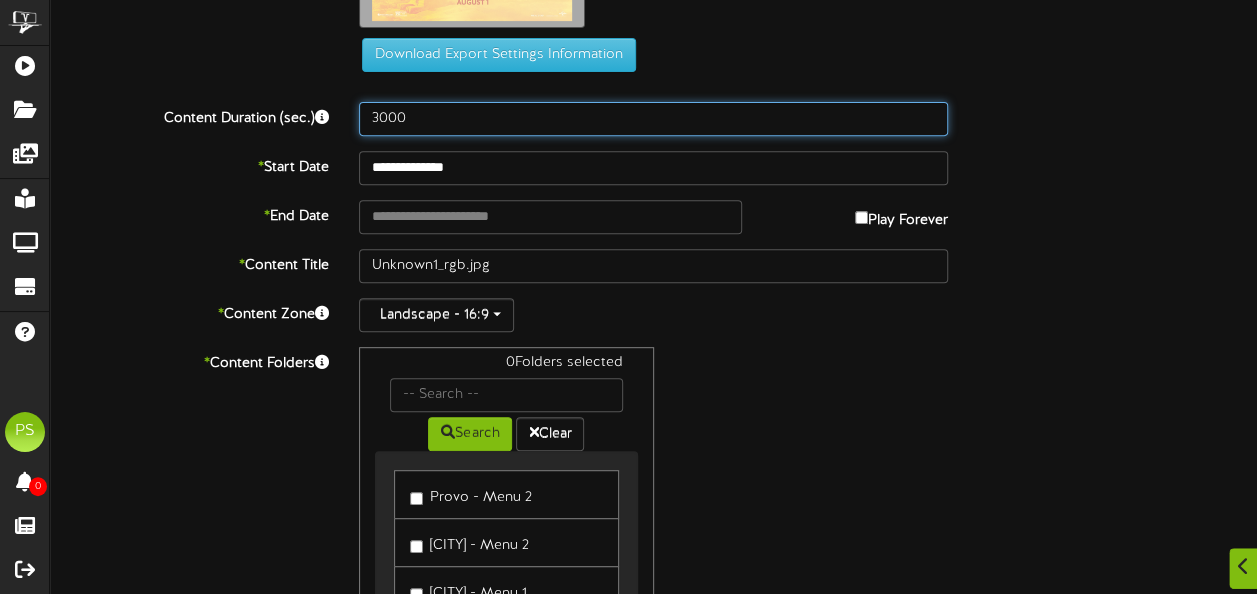 type on "3000" 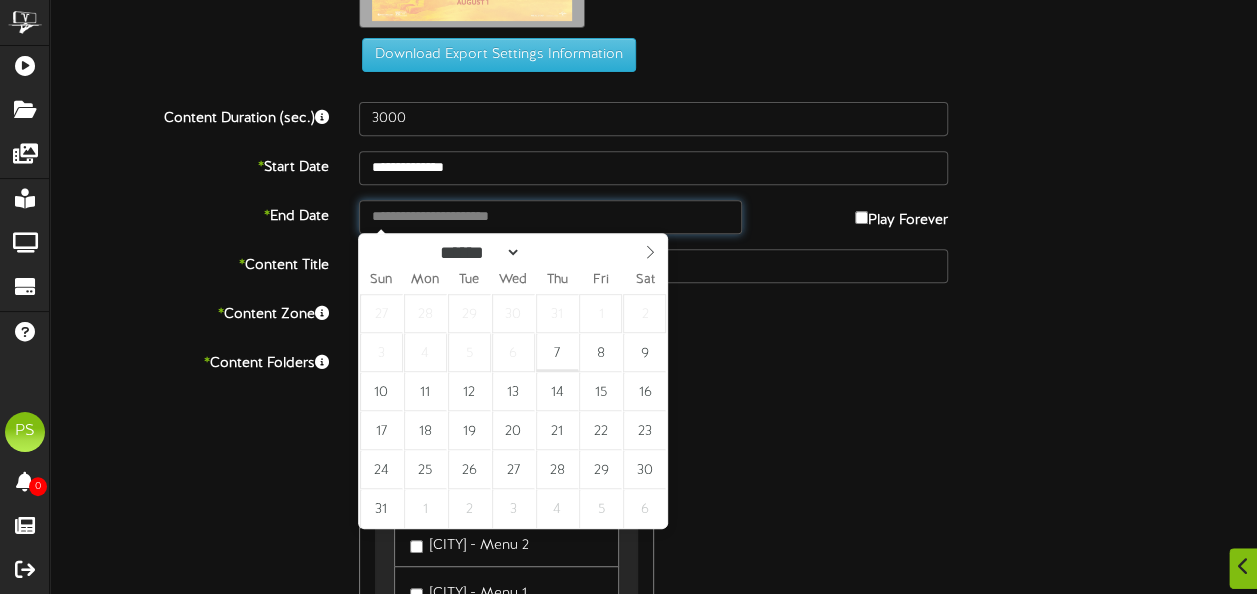 click at bounding box center [550, 217] 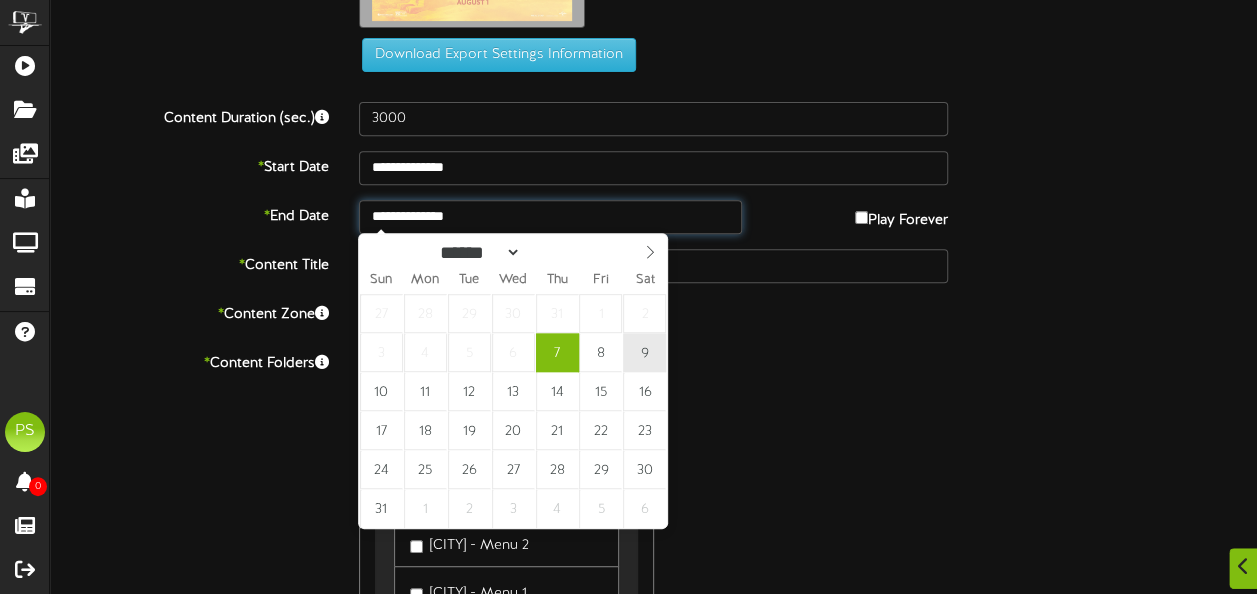 type on "**********" 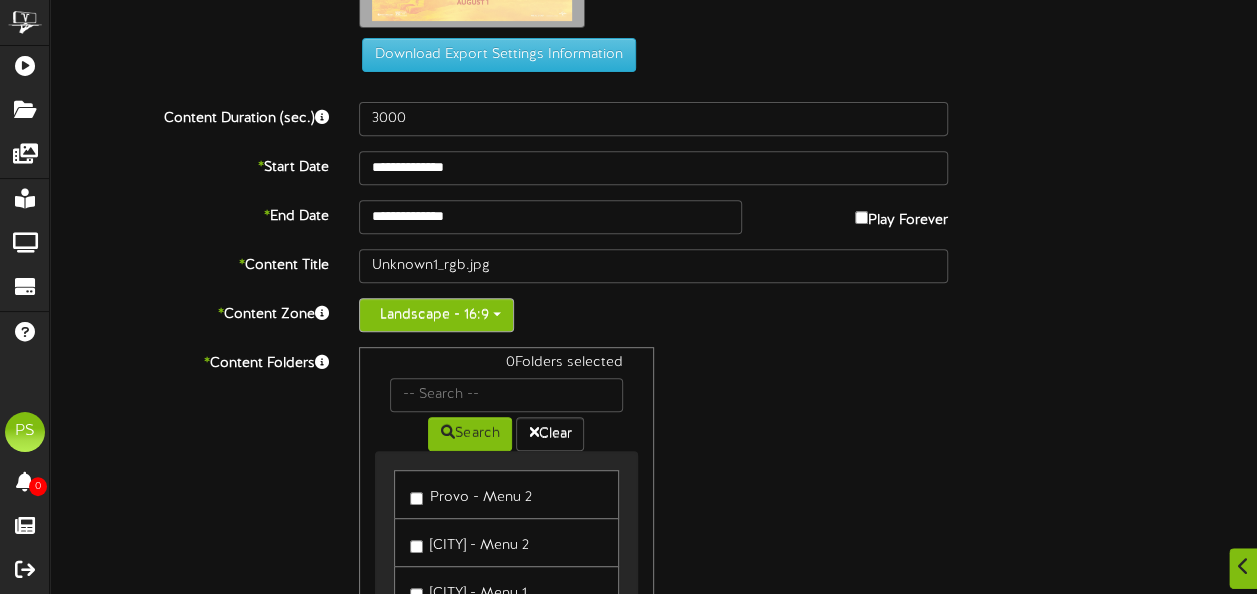 click on "Landscape - 16:9" at bounding box center (436, 315) 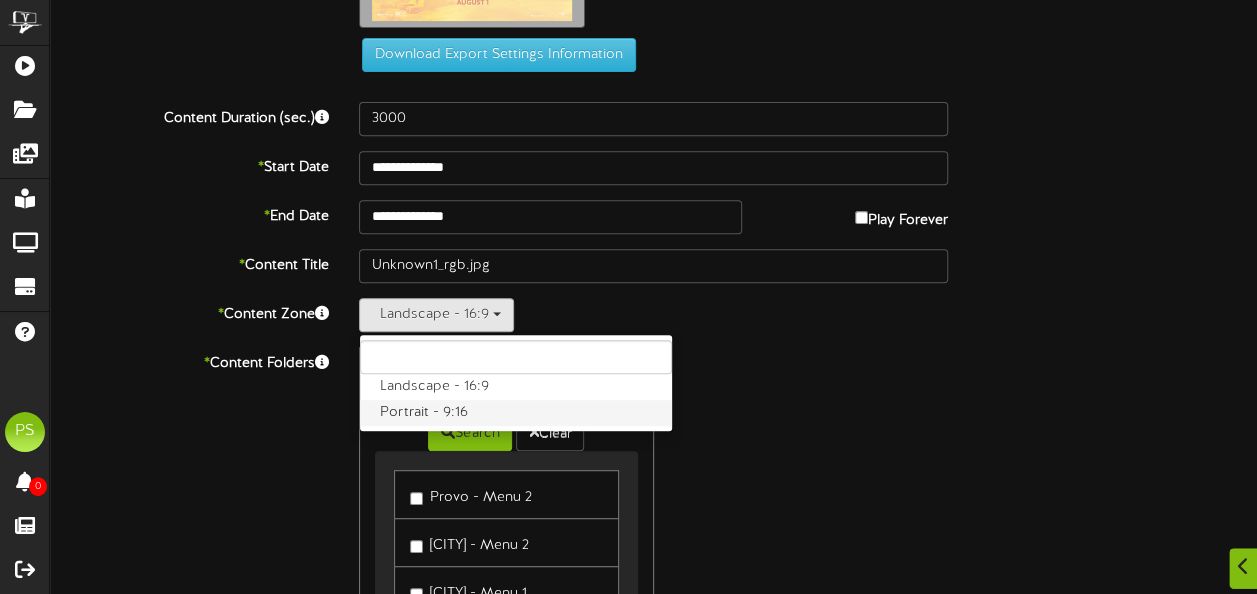 click on "Portrait - 9:16" at bounding box center (516, 413) 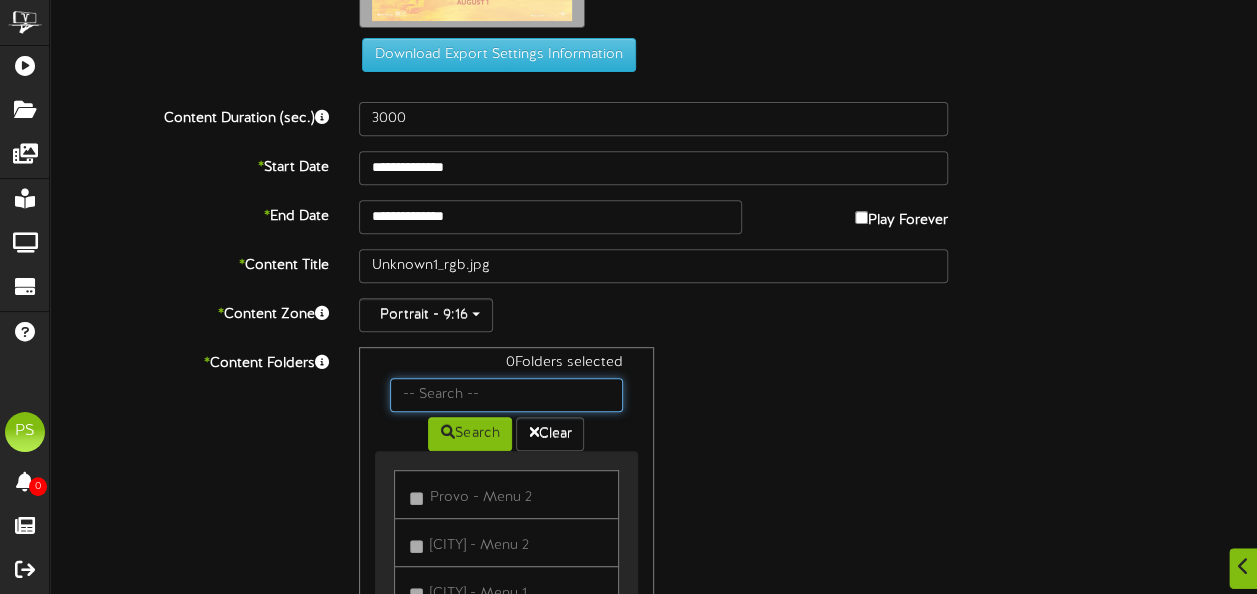 click at bounding box center (506, 395) 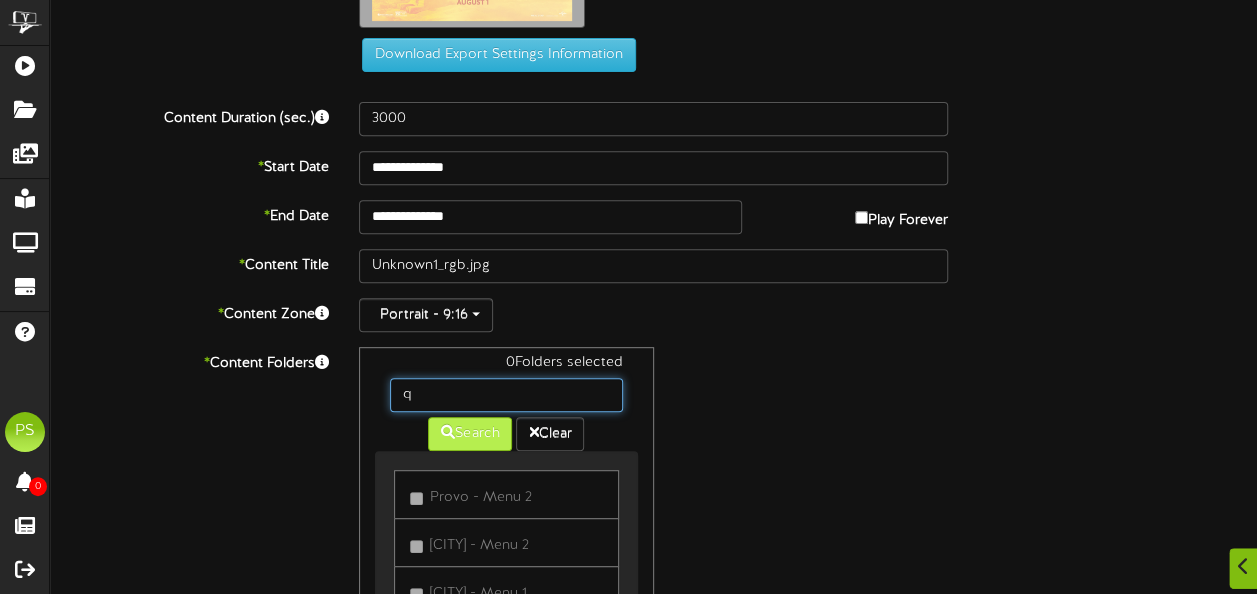 type on "q" 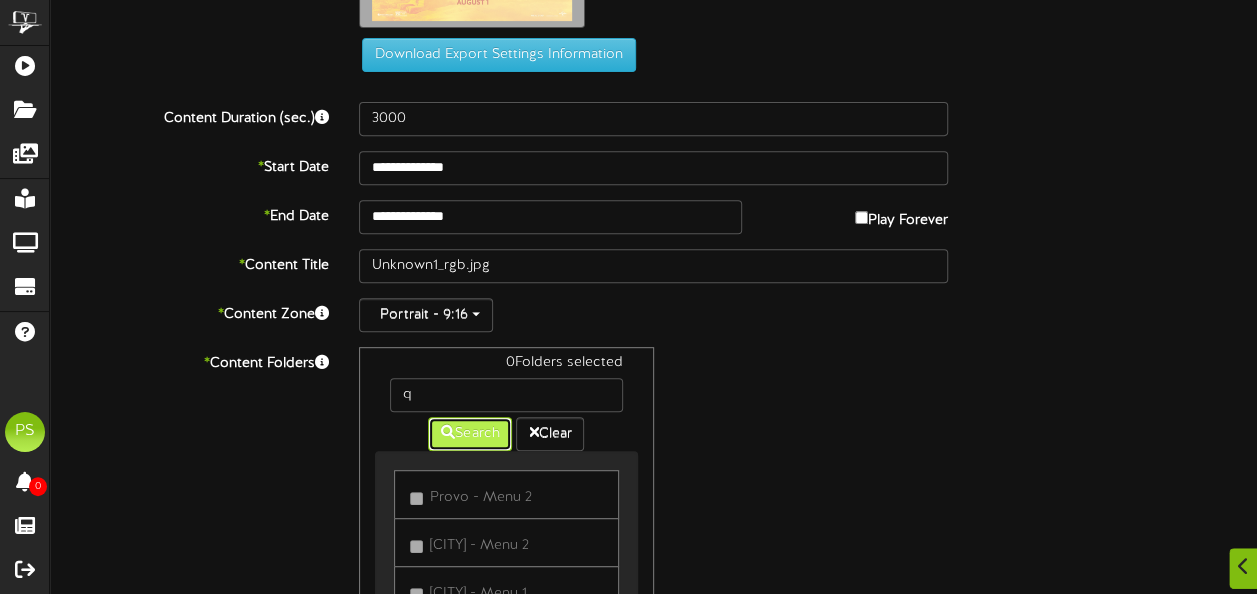click on "Search" at bounding box center [470, 434] 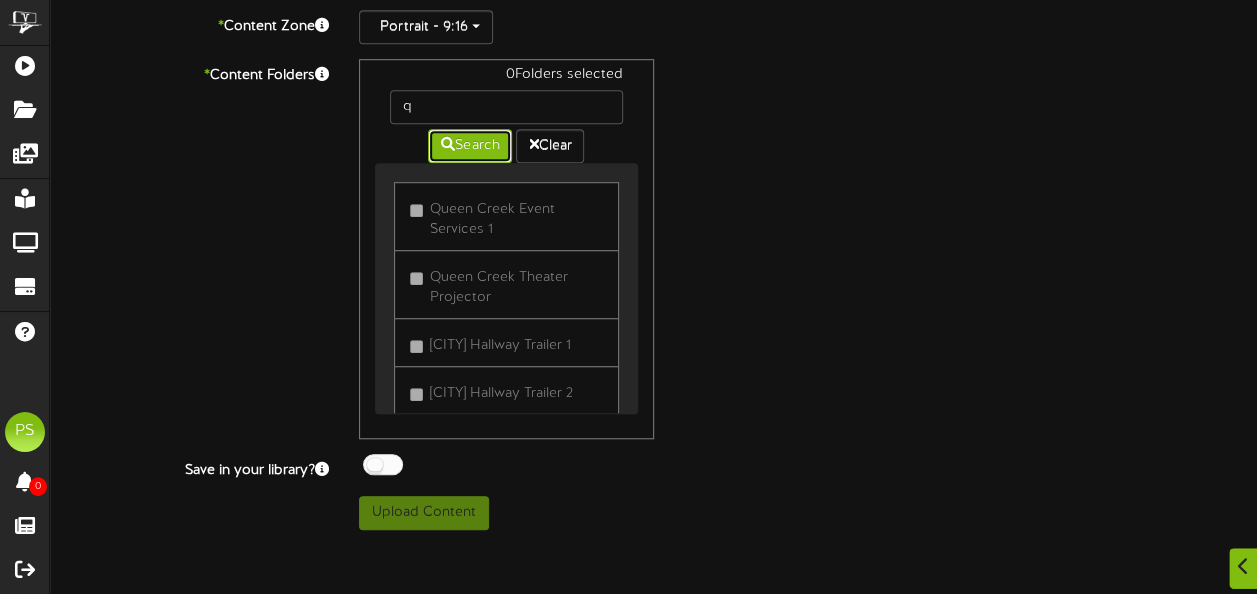 scroll, scrollTop: 631, scrollLeft: 0, axis: vertical 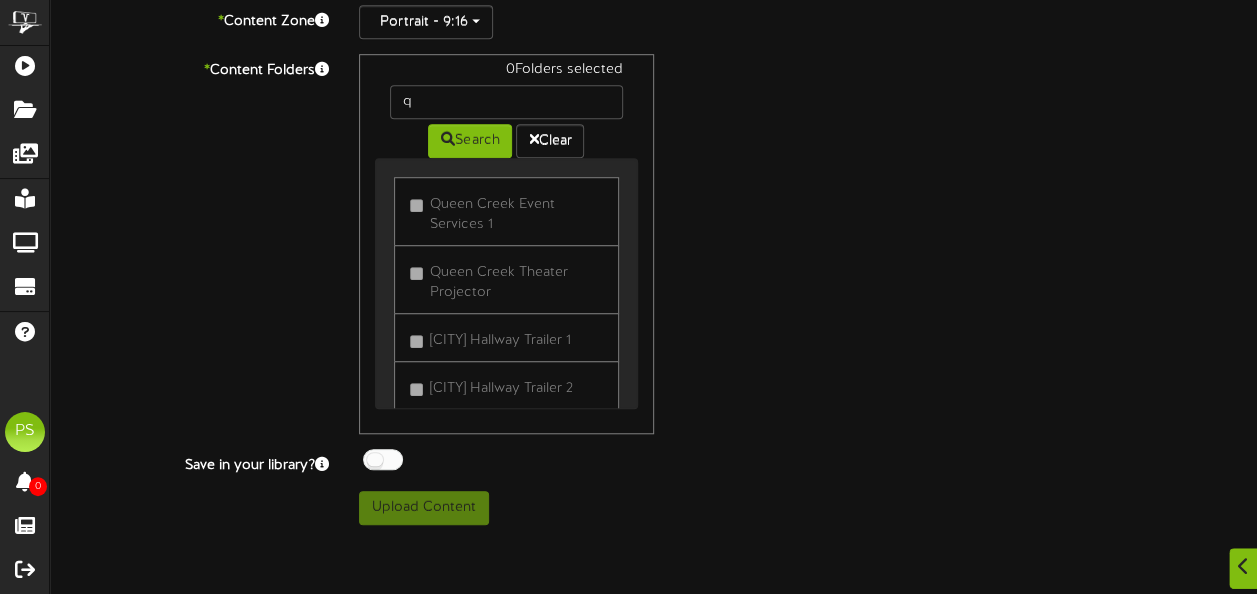 click at bounding box center [383, 459] 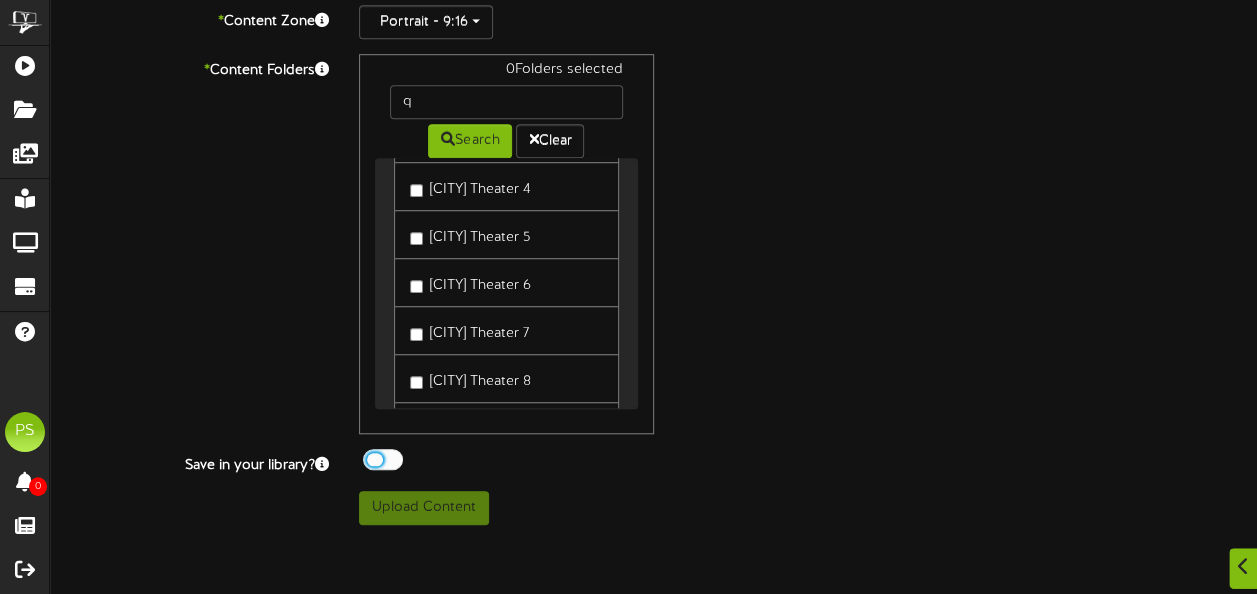 scroll, scrollTop: 1350, scrollLeft: 0, axis: vertical 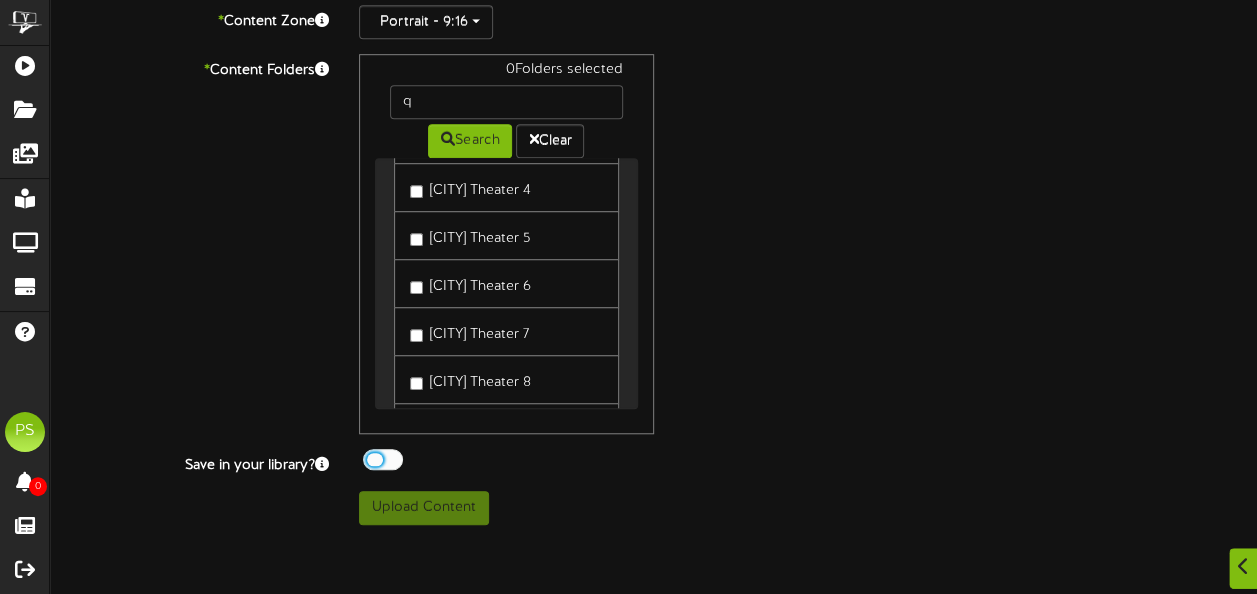 click on "[CITY] Theater 3" at bounding box center [470, 139] 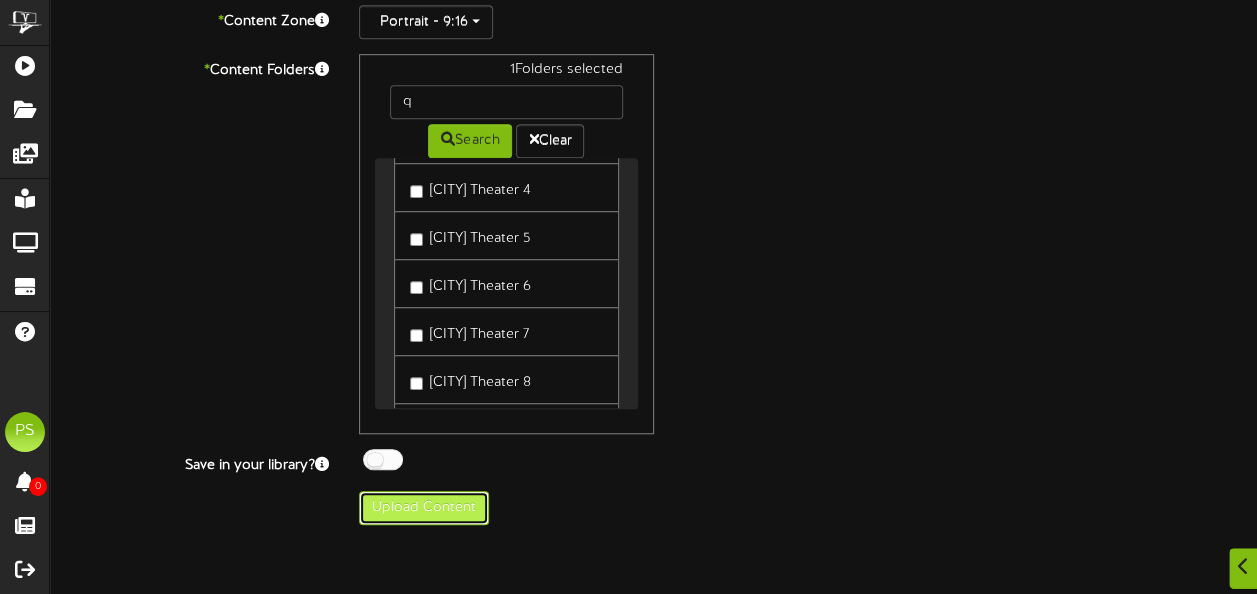 click on "Upload Content" at bounding box center (424, 508) 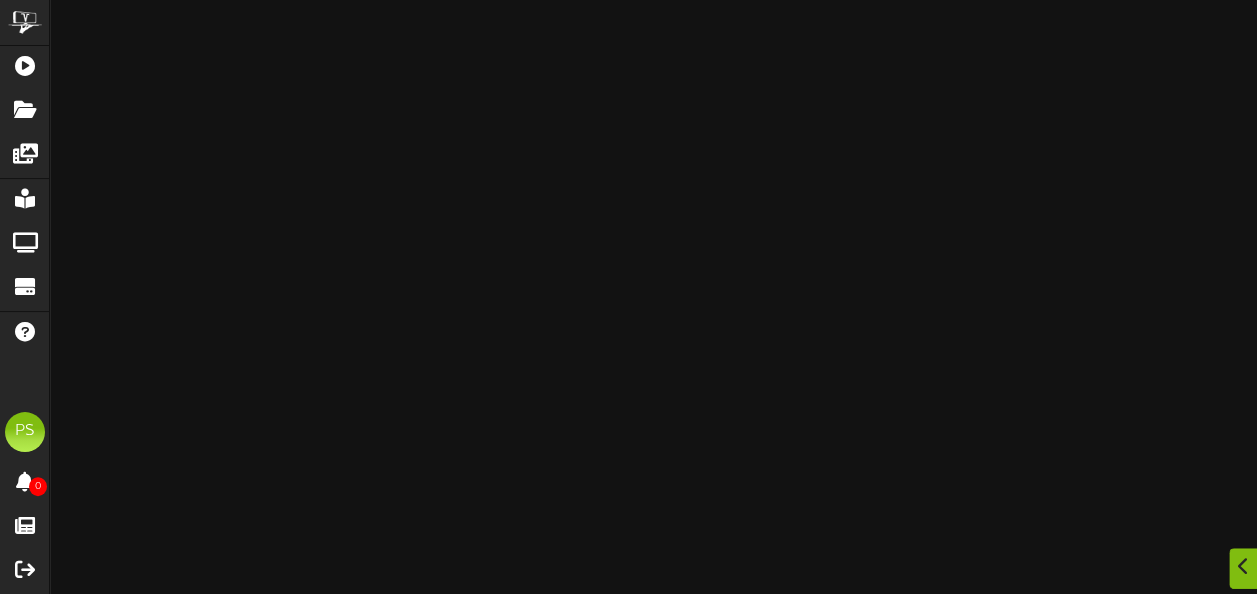 drag, startPoint x: 390, startPoint y: 513, endPoint x: 380, endPoint y: 645, distance: 132.37825 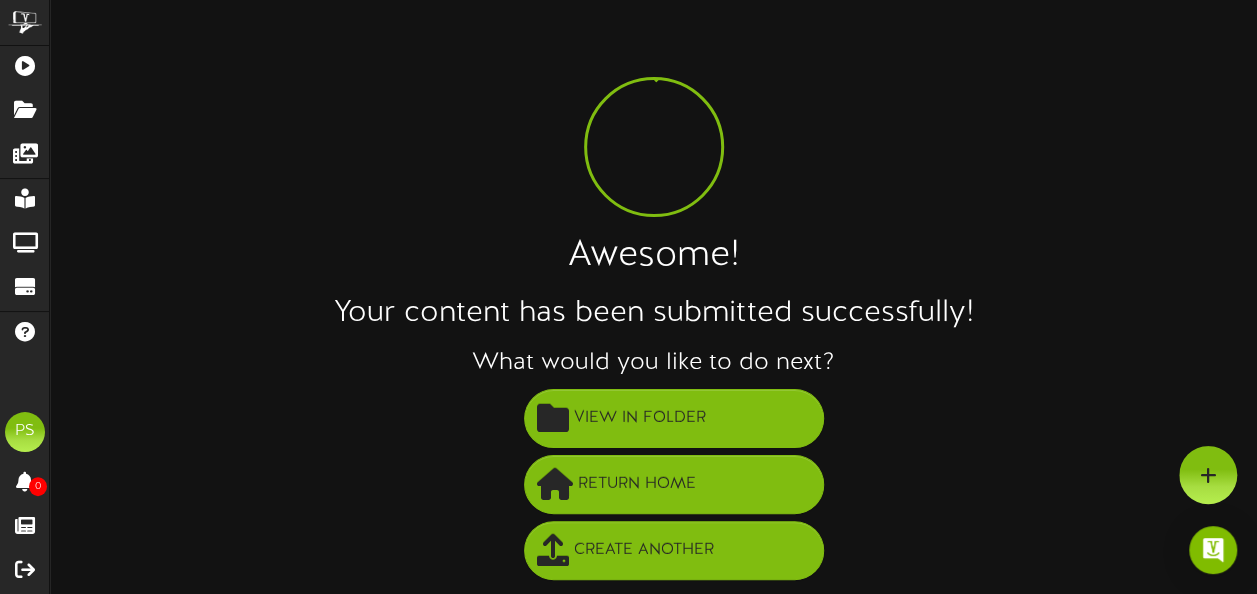 scroll, scrollTop: 0, scrollLeft: 0, axis: both 